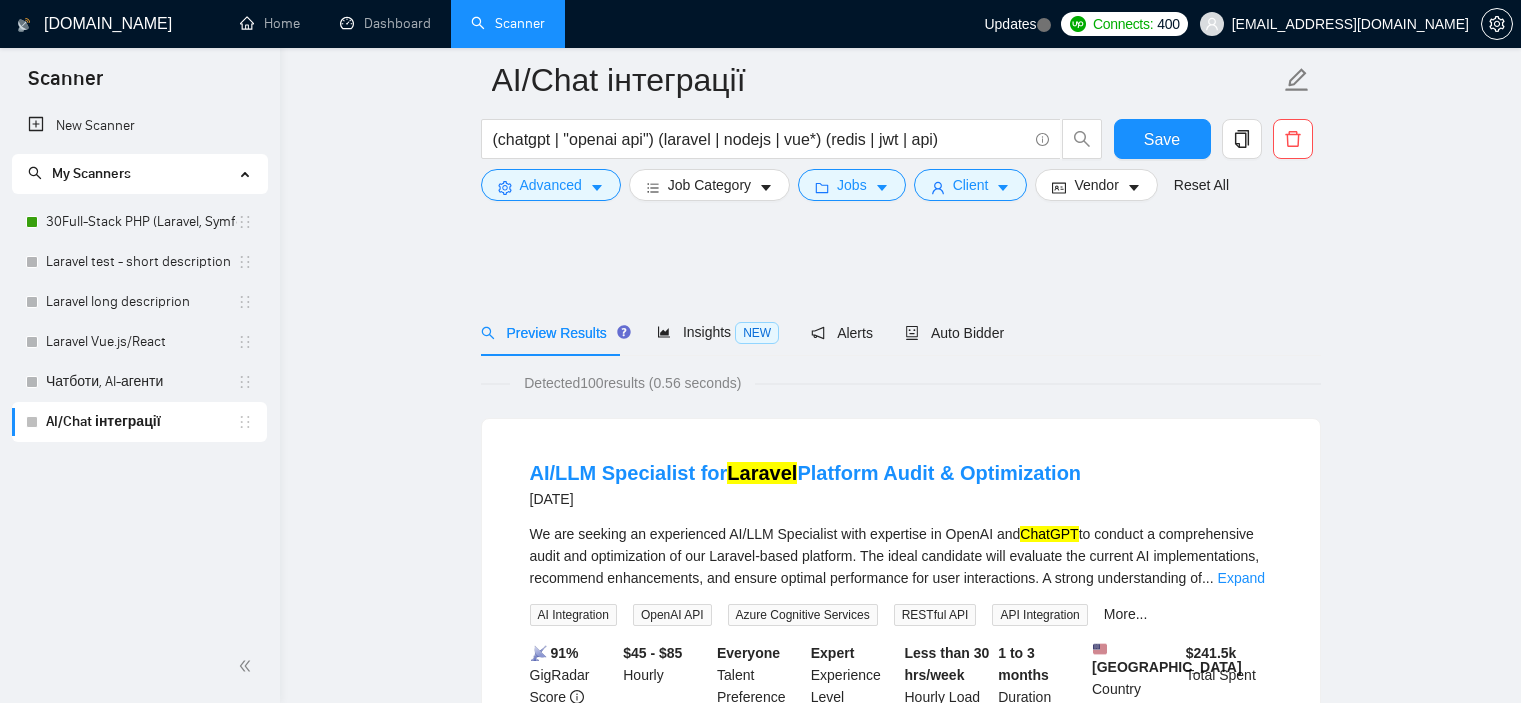 scroll, scrollTop: 1830, scrollLeft: 0, axis: vertical 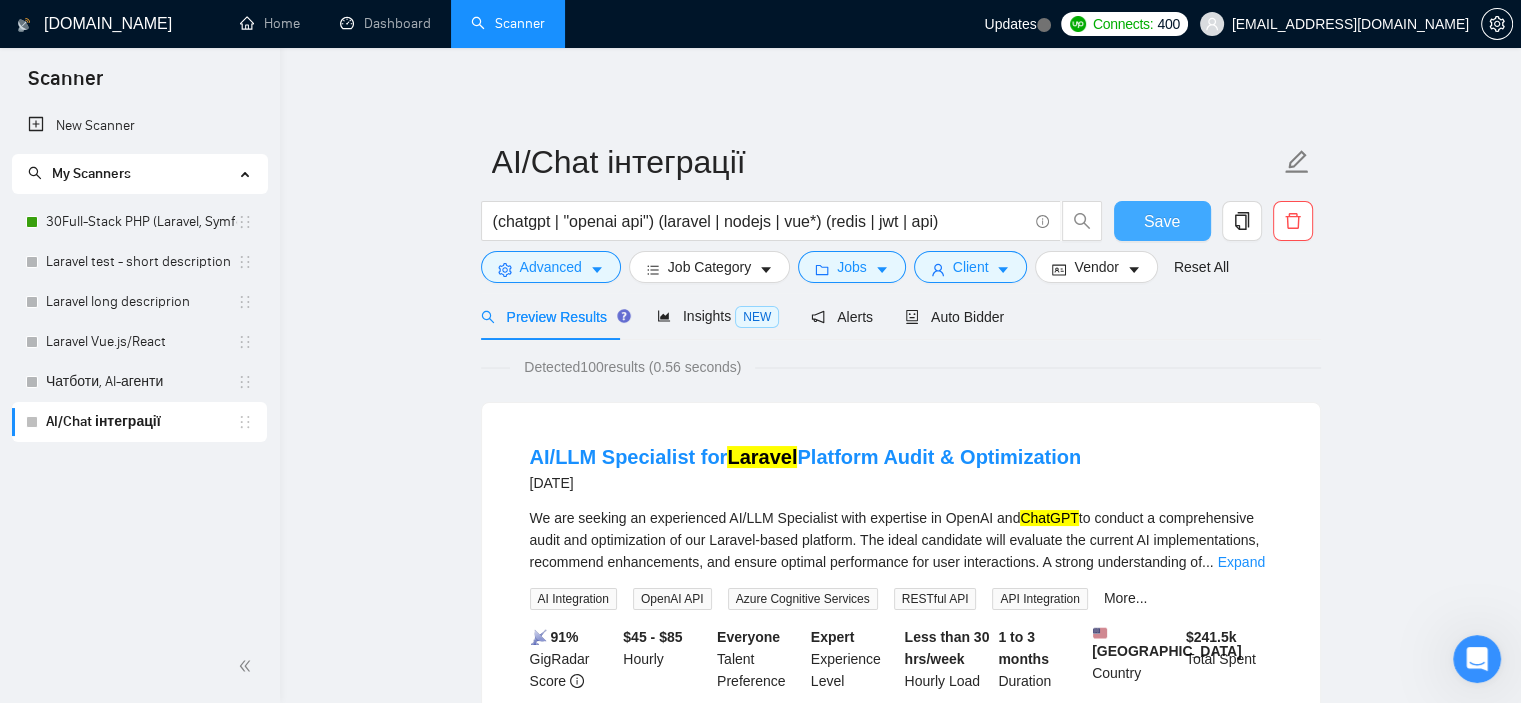 click on "Save" at bounding box center [1162, 221] 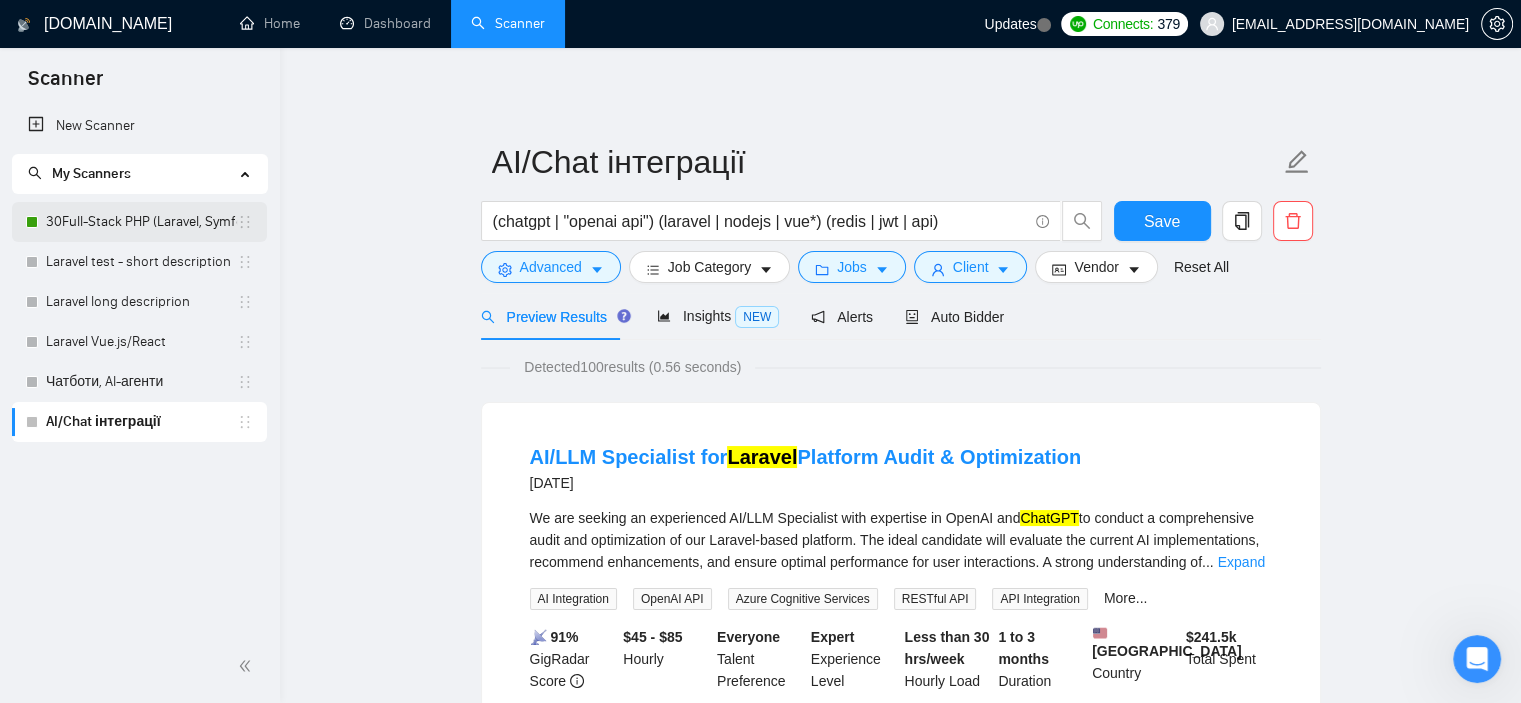 click on "30Full-Stack PHP (Laravel, Symfony, Vue, React)" at bounding box center (141, 222) 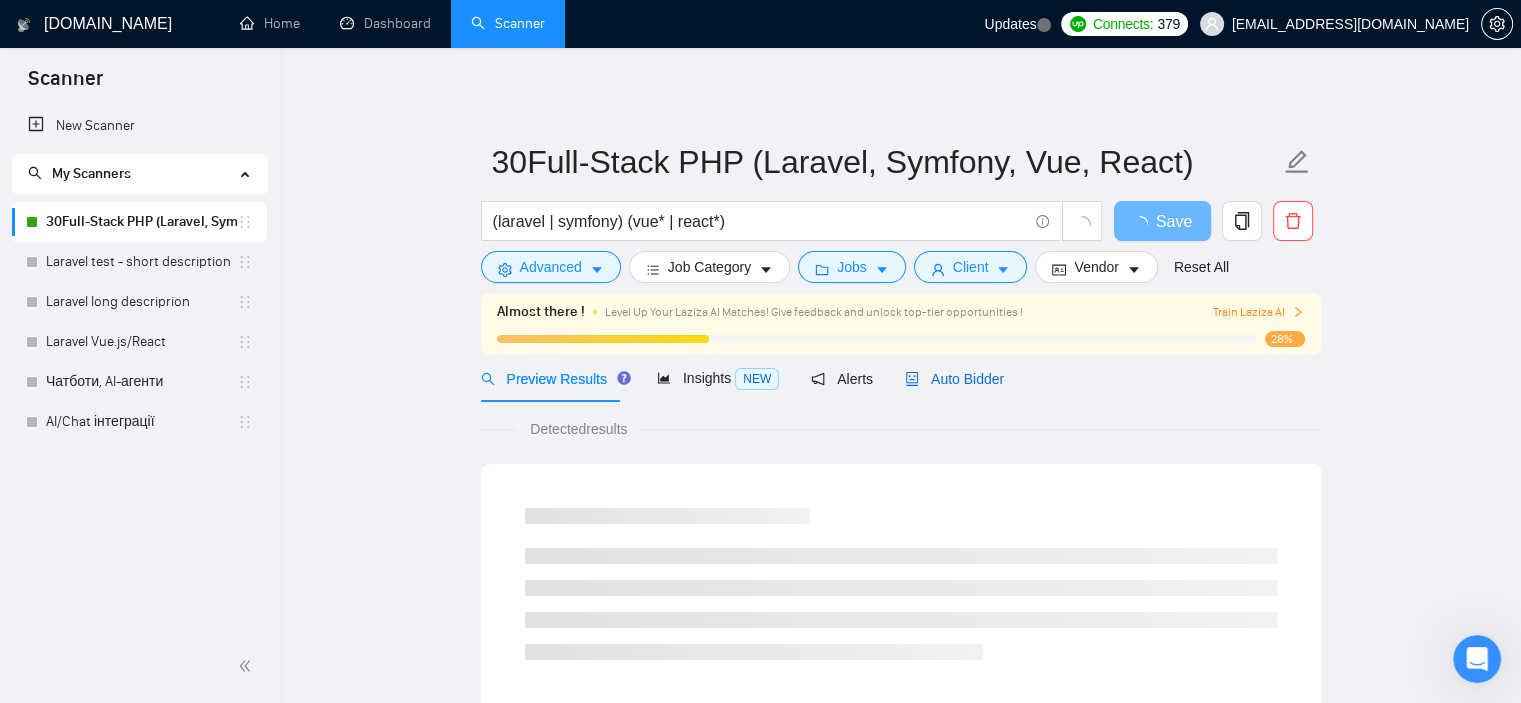 click on "Auto Bidder" at bounding box center [954, 379] 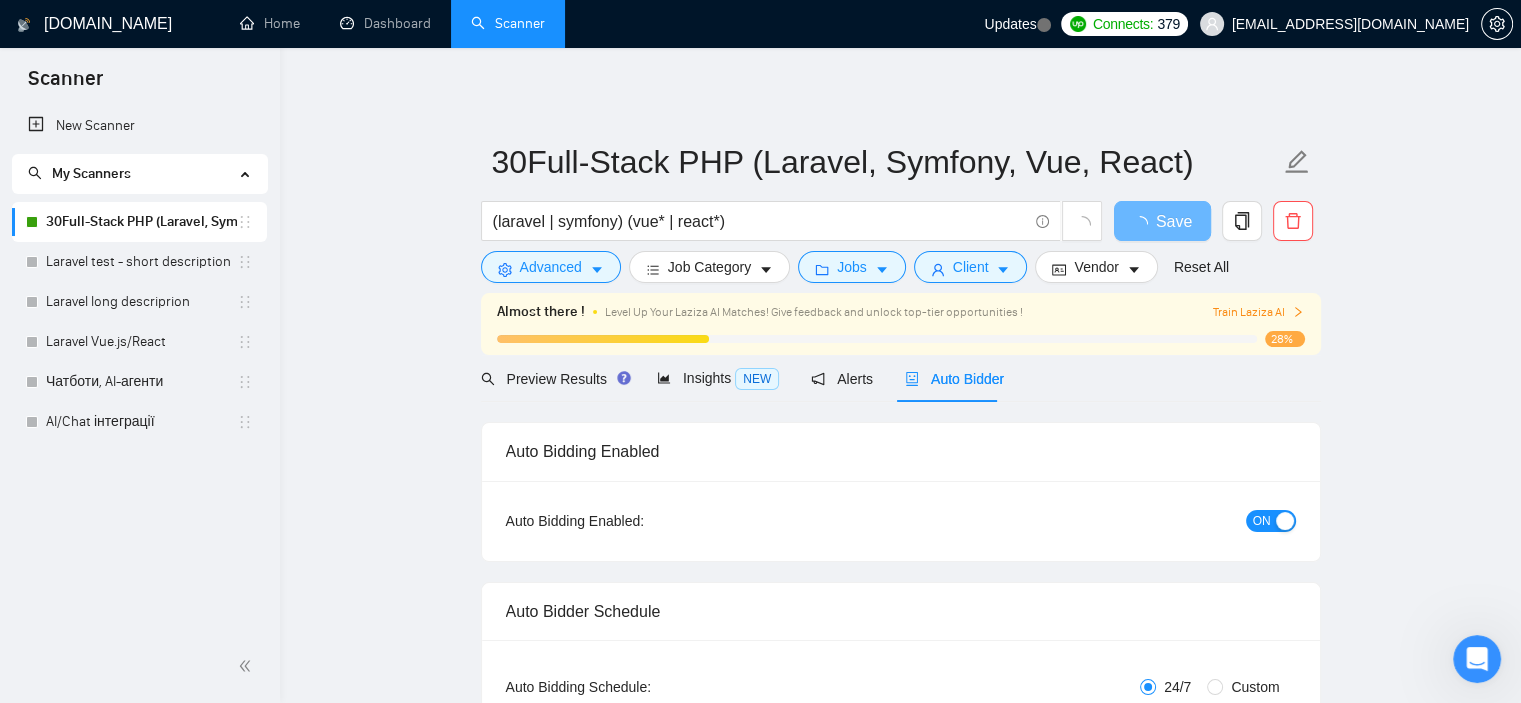 type 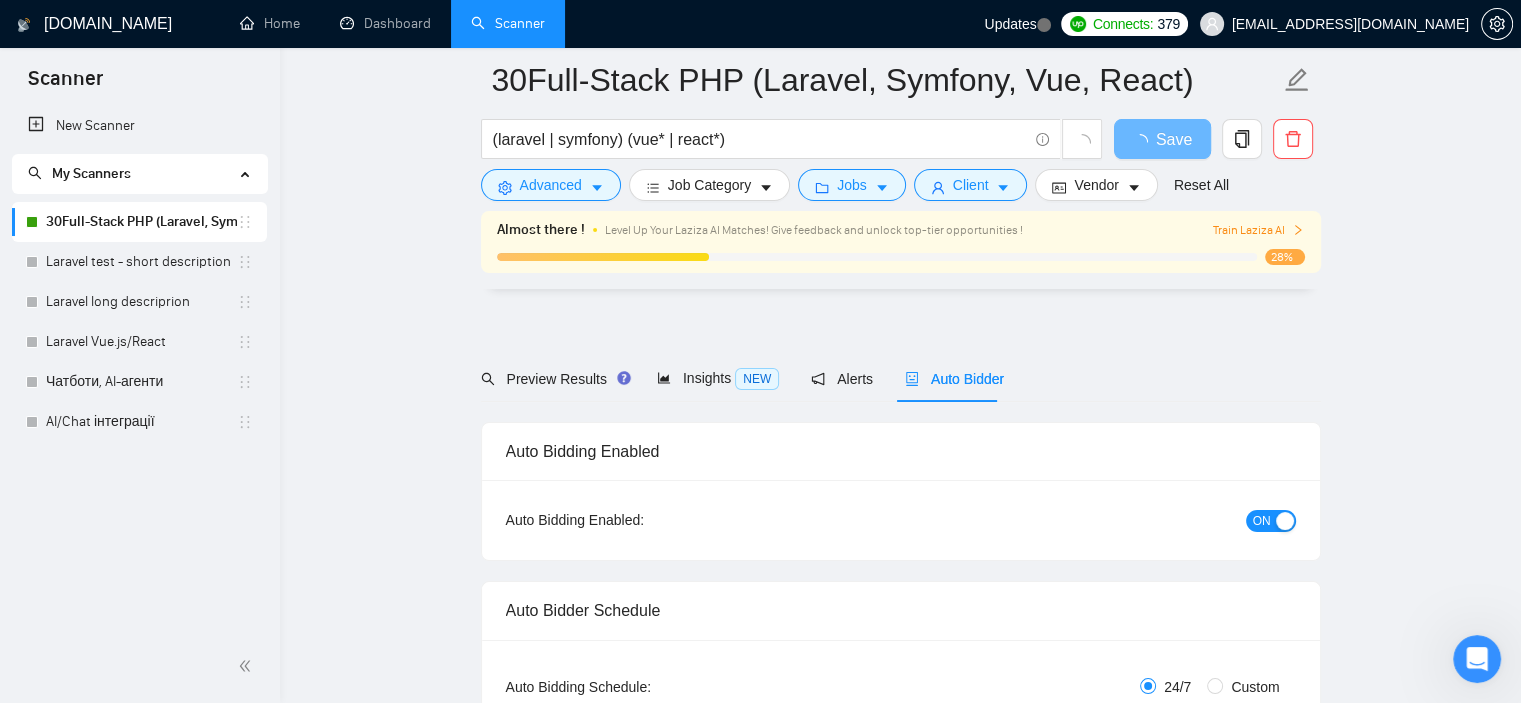 scroll, scrollTop: 333, scrollLeft: 0, axis: vertical 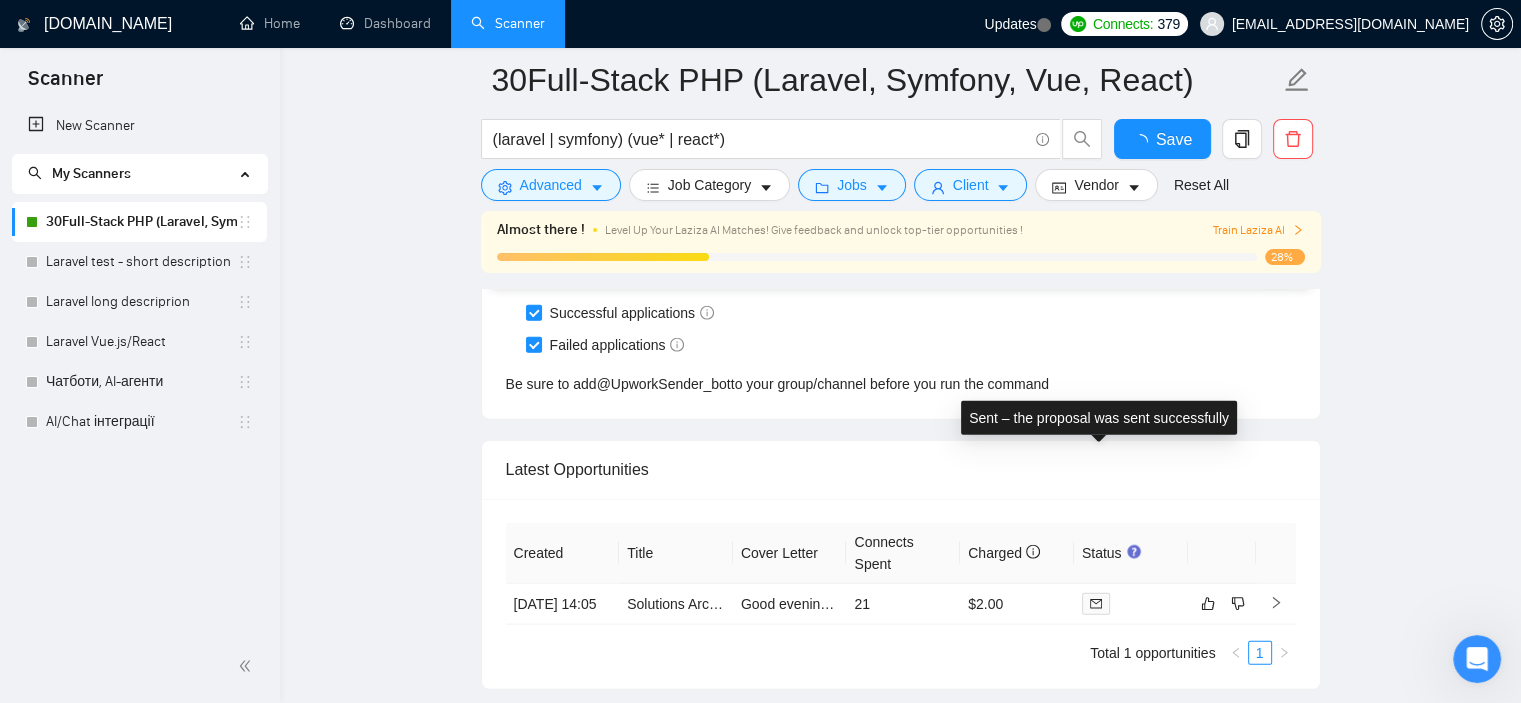 type 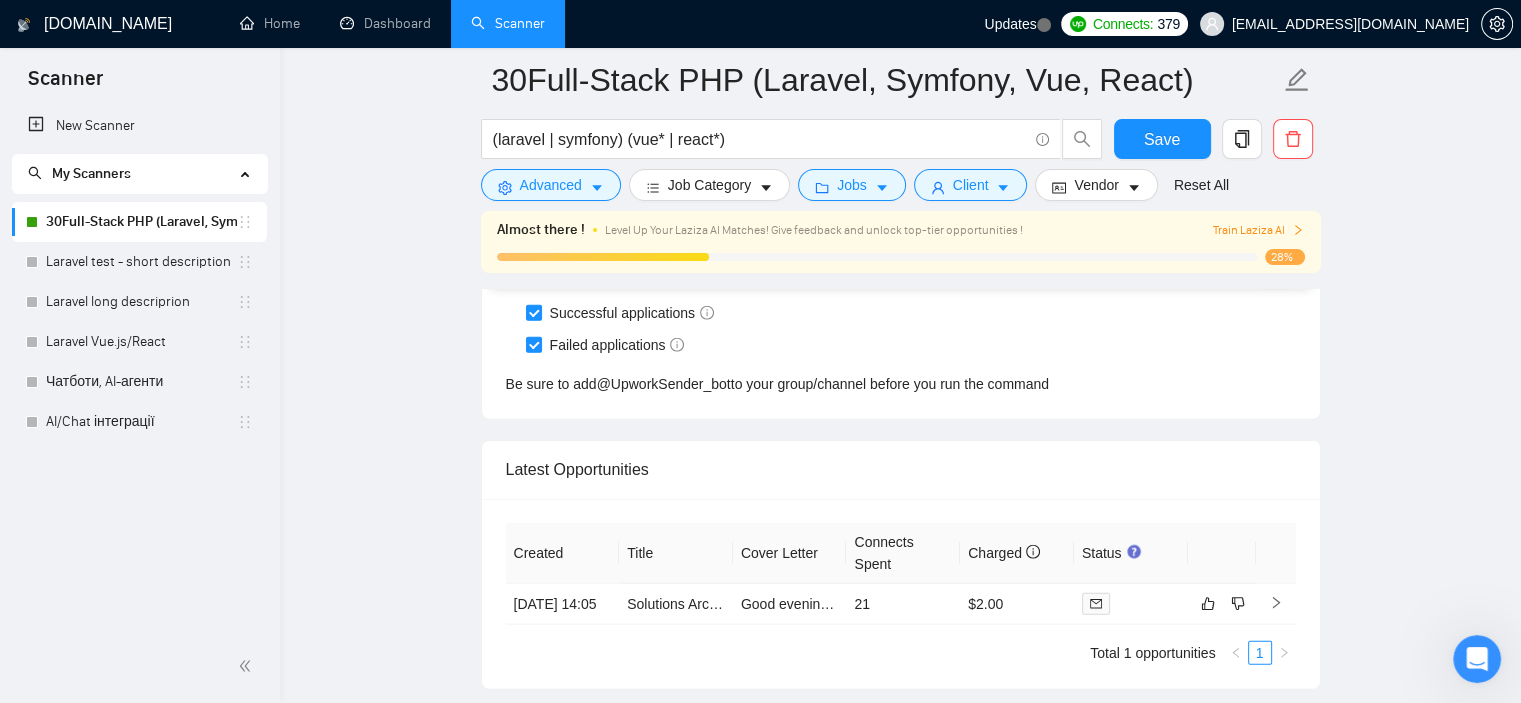 click on "30Full-Stack PHP (Laravel, Symfony, Vue, React)" at bounding box center (141, 222) 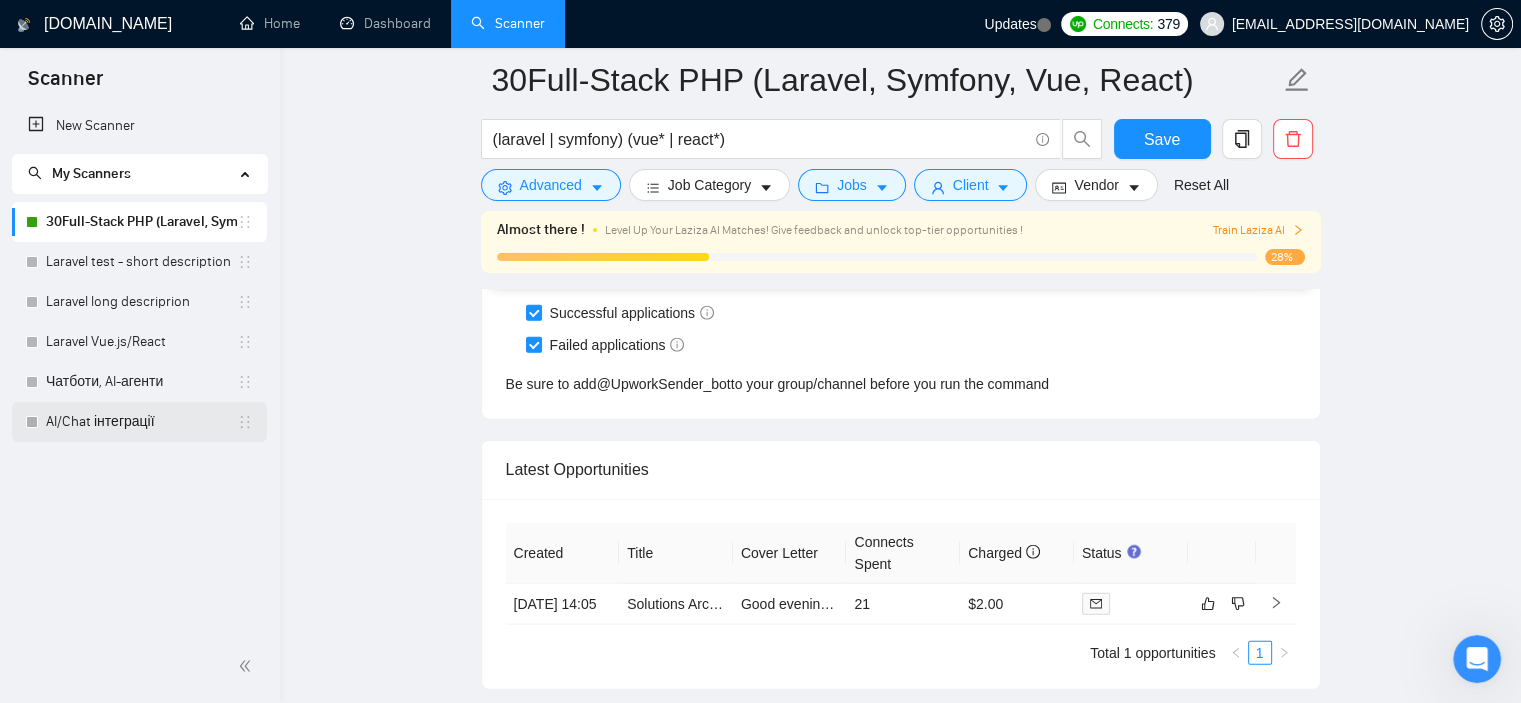 click on "AI/Chat інтеграції" at bounding box center [141, 422] 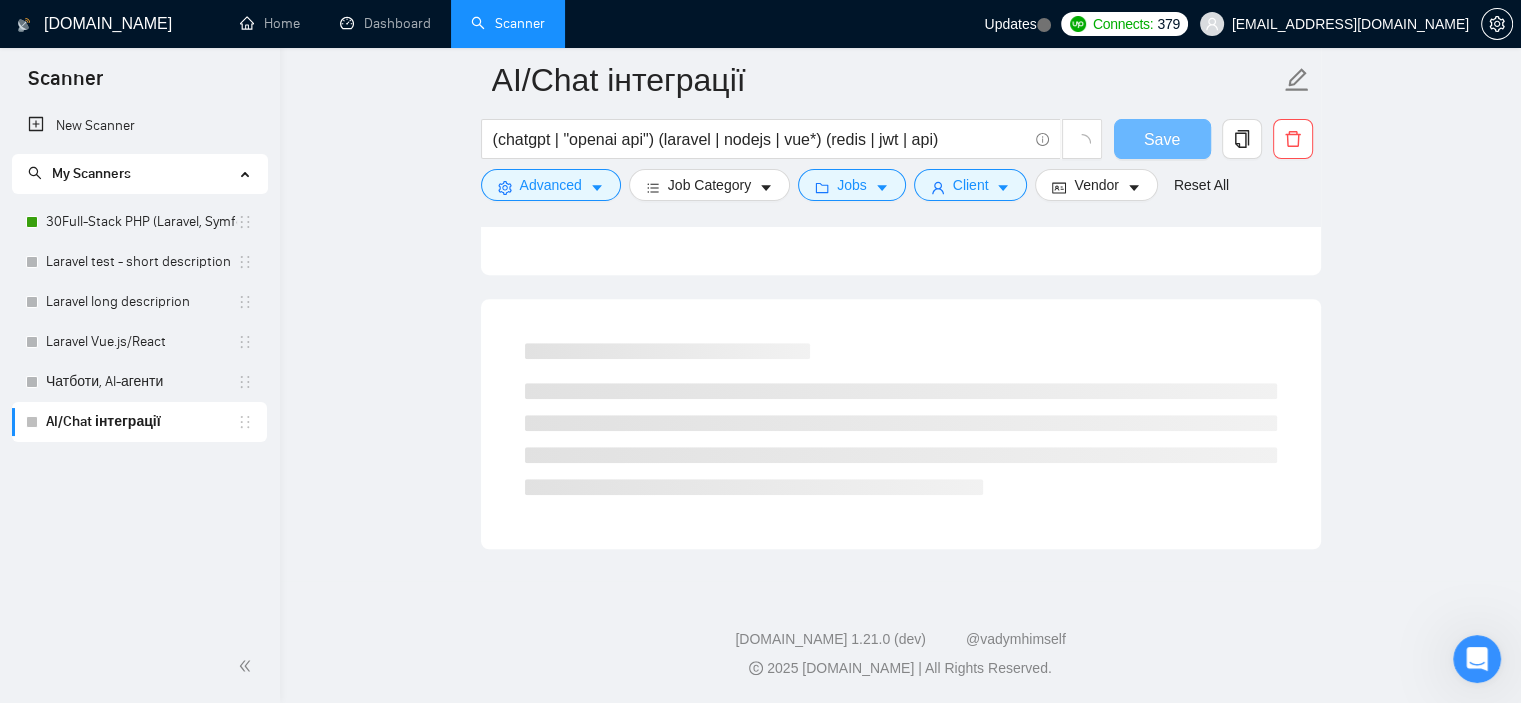scroll, scrollTop: 1215, scrollLeft: 0, axis: vertical 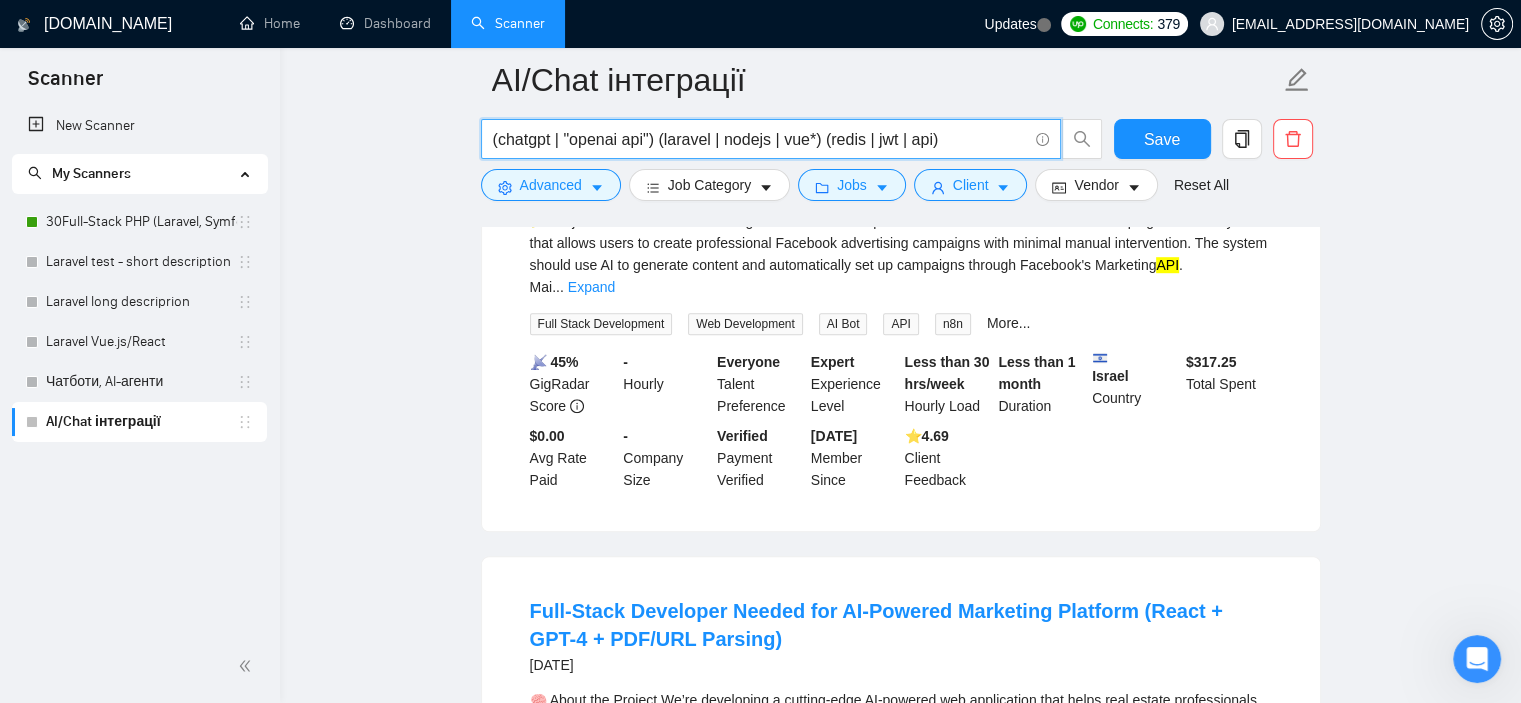 drag, startPoint x: 945, startPoint y: 140, endPoint x: 447, endPoint y: 146, distance: 498.03613 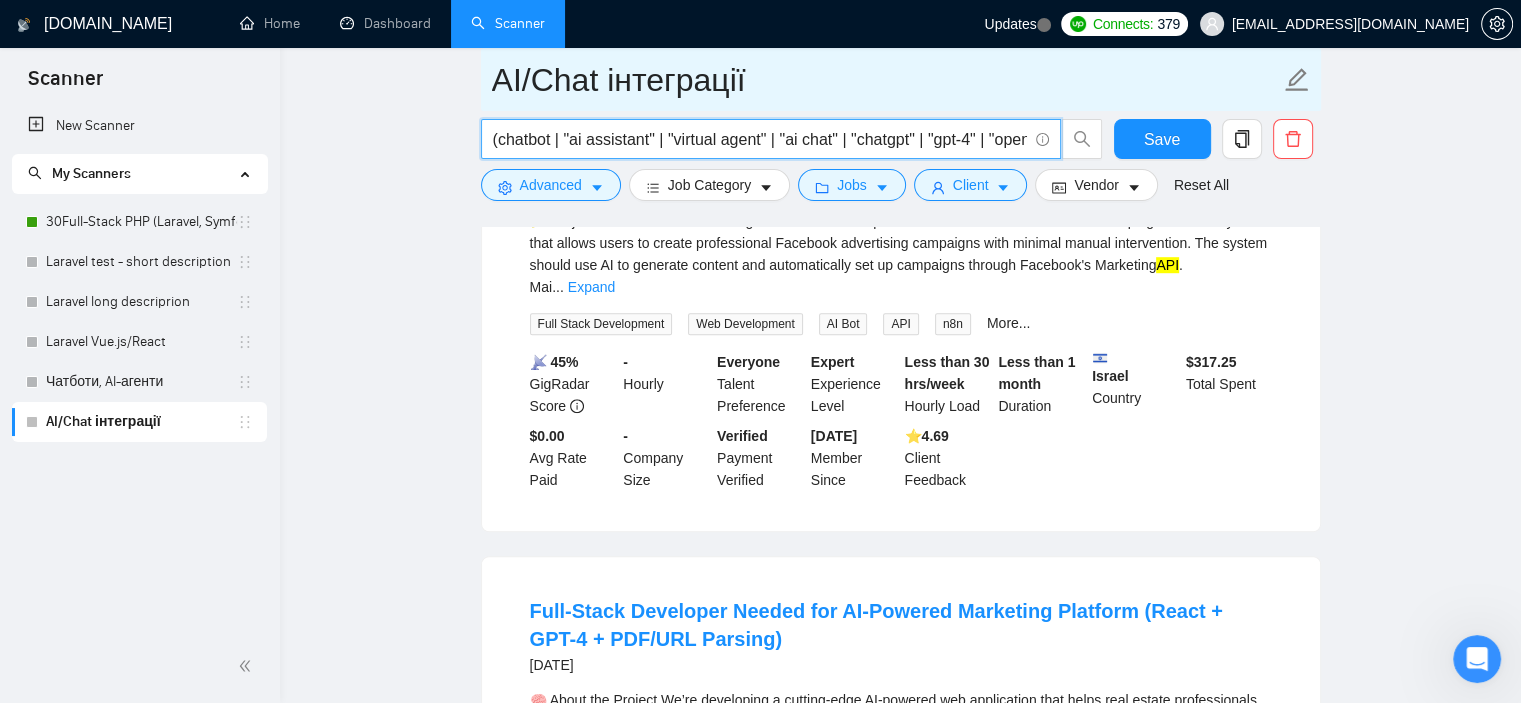 scroll, scrollTop: 0, scrollLeft: 1562, axis: horizontal 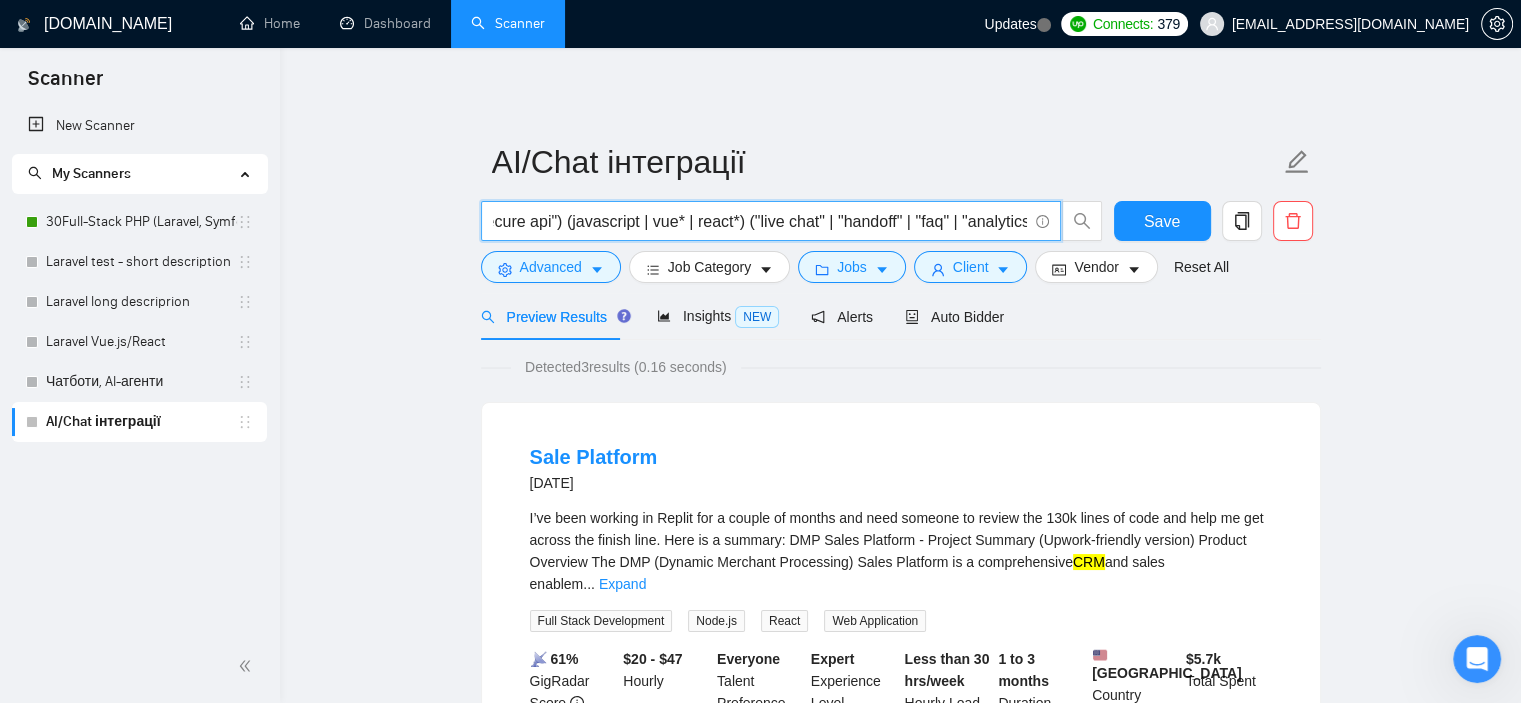 click on "(chatbot | "ai assistant" | "virtual agent" | "ai chat" | "chatgpt" | "gpt-4" | "openai" | "[PERSON_NAME]" | "[URL]" | "chatlayer" | "xai" | "grok" | "copilot") ("salesforce" | "service cloud" | apex | crm) ("jwt" | "auth*" | "session" | "secure api") (javascript | vue* | react*) ("live chat" | "handoff" | "faq" | "analytics" | [PERSON_NAME])" at bounding box center [760, 221] 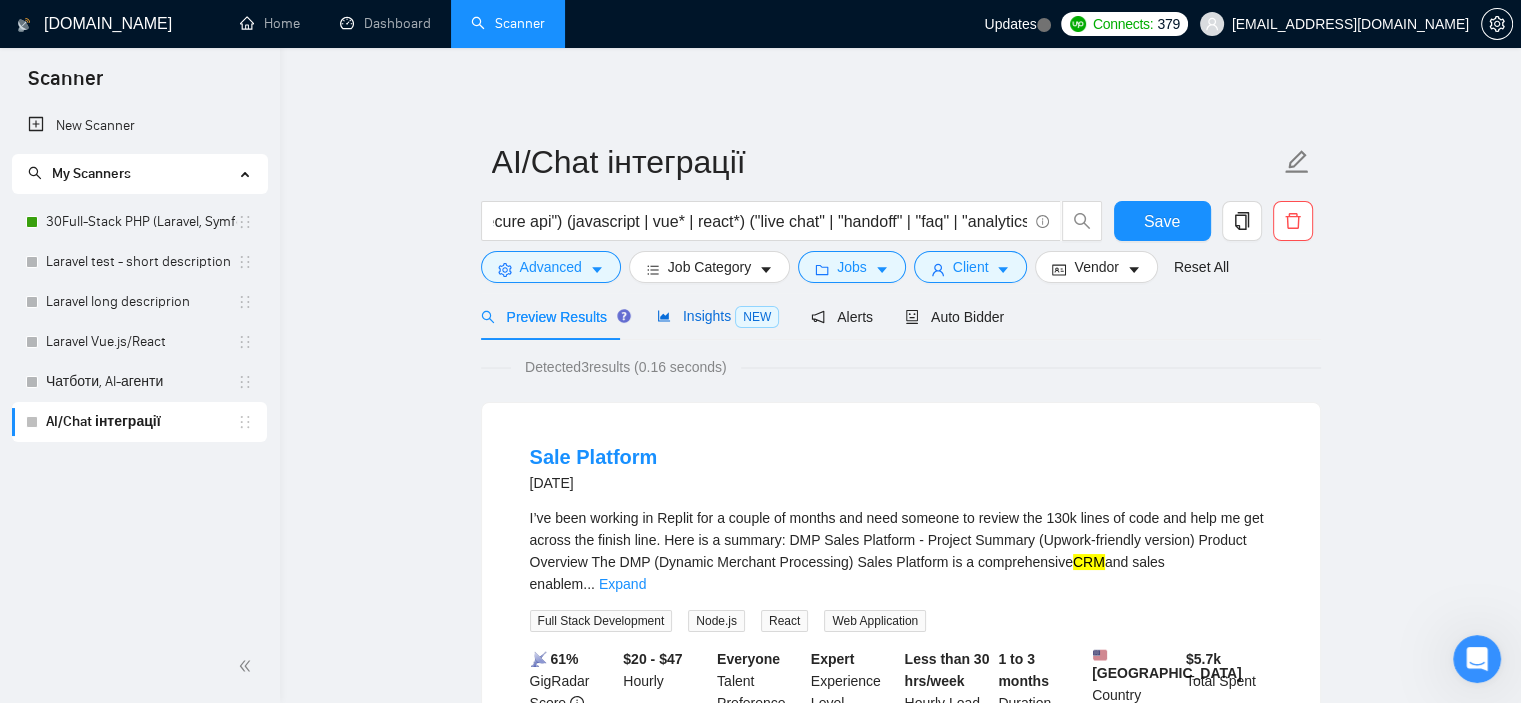 scroll, scrollTop: 0, scrollLeft: 0, axis: both 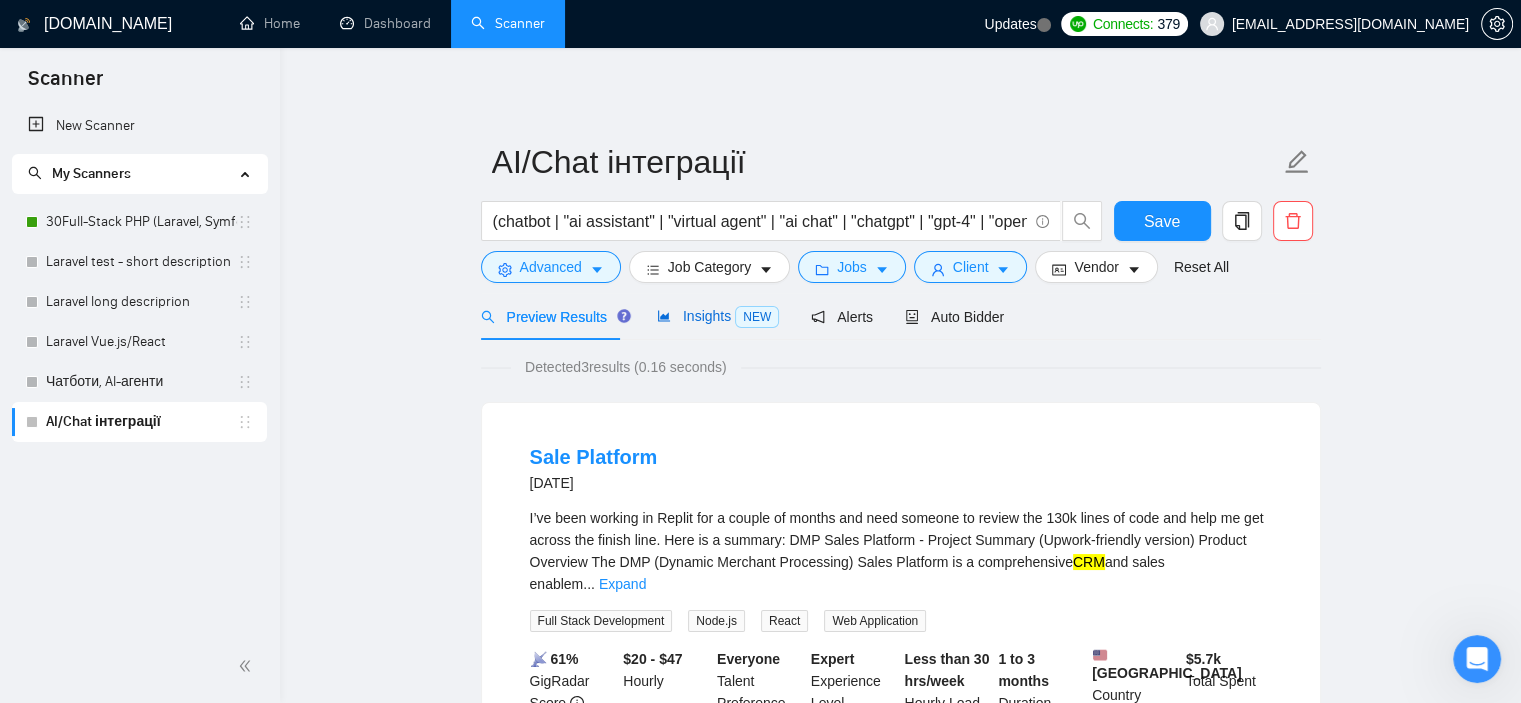 click on "Insights NEW" at bounding box center (718, 316) 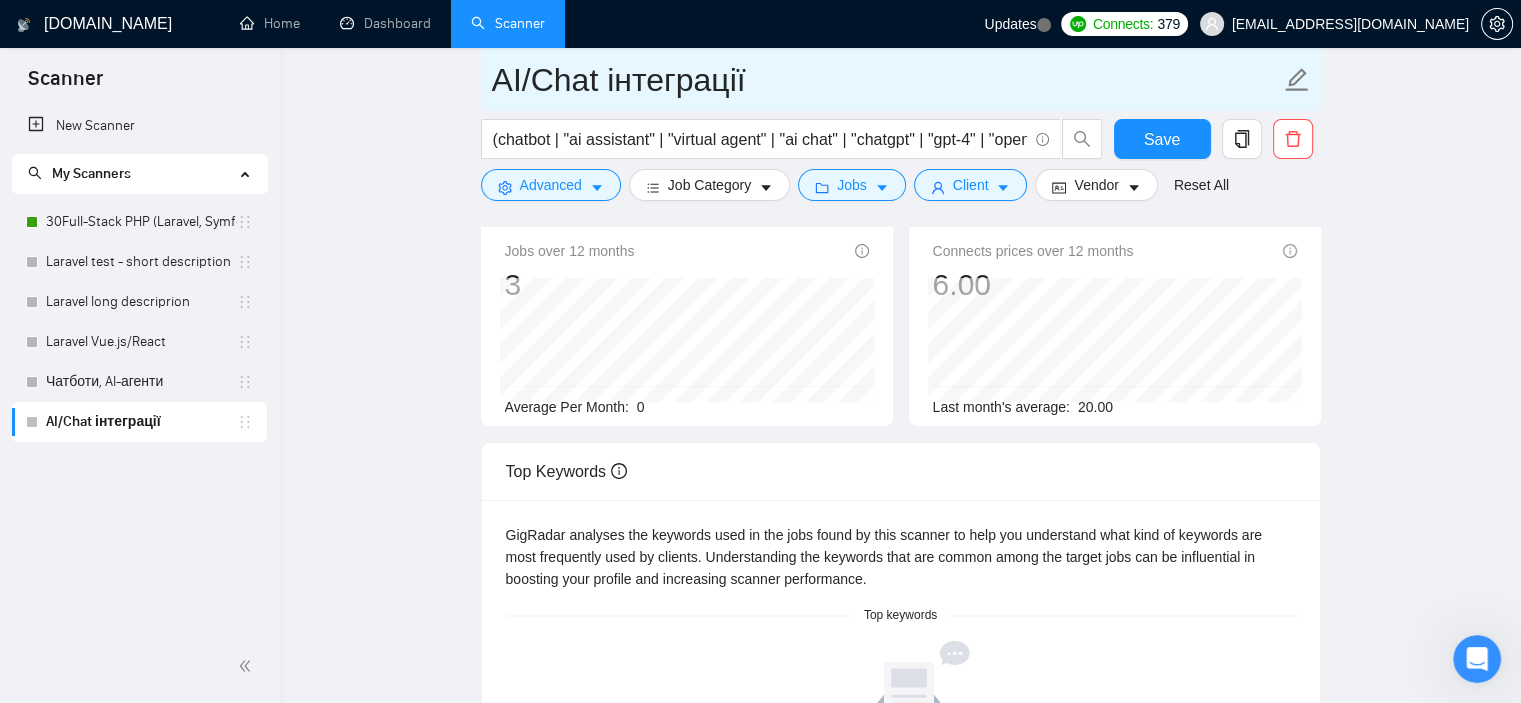 scroll, scrollTop: 0, scrollLeft: 0, axis: both 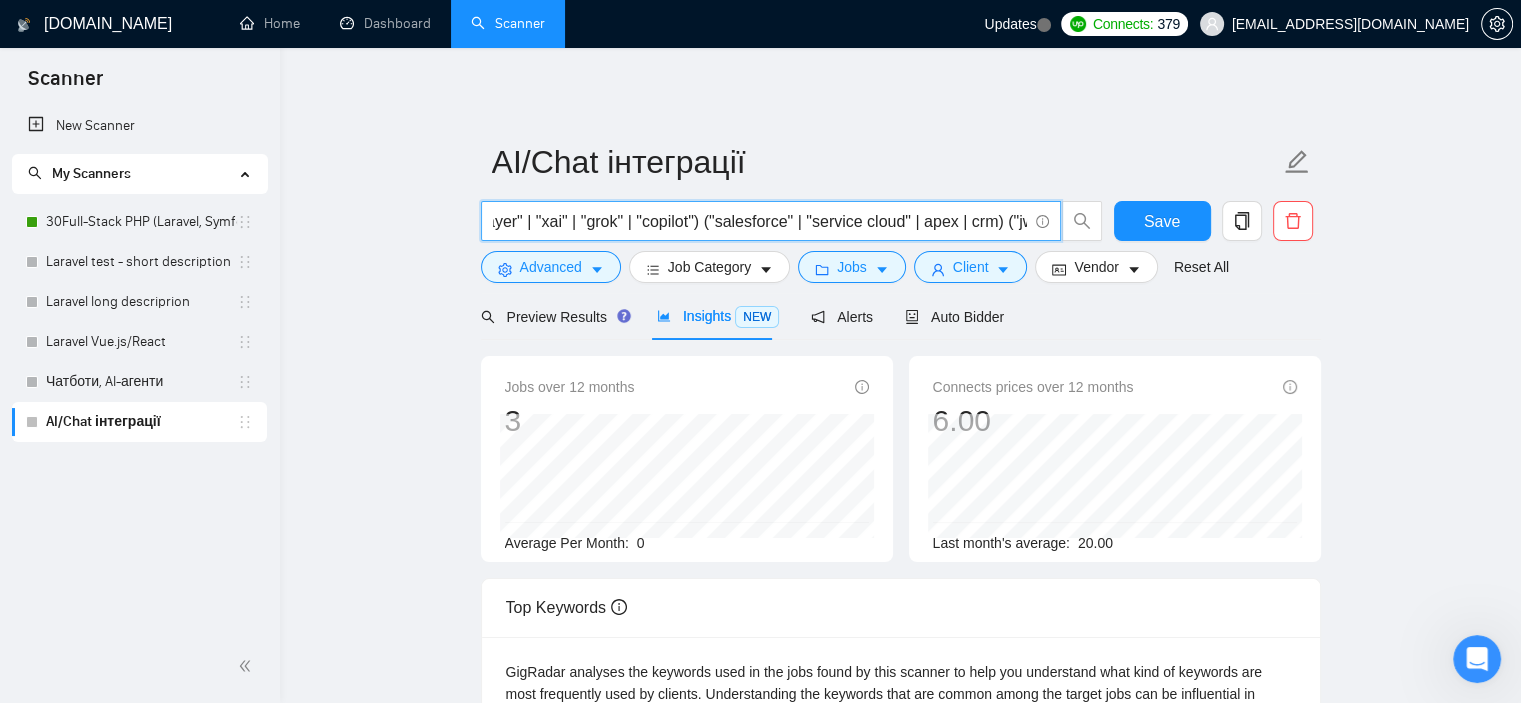drag, startPoint x: 778, startPoint y: 215, endPoint x: 641, endPoint y: 202, distance: 137.6154 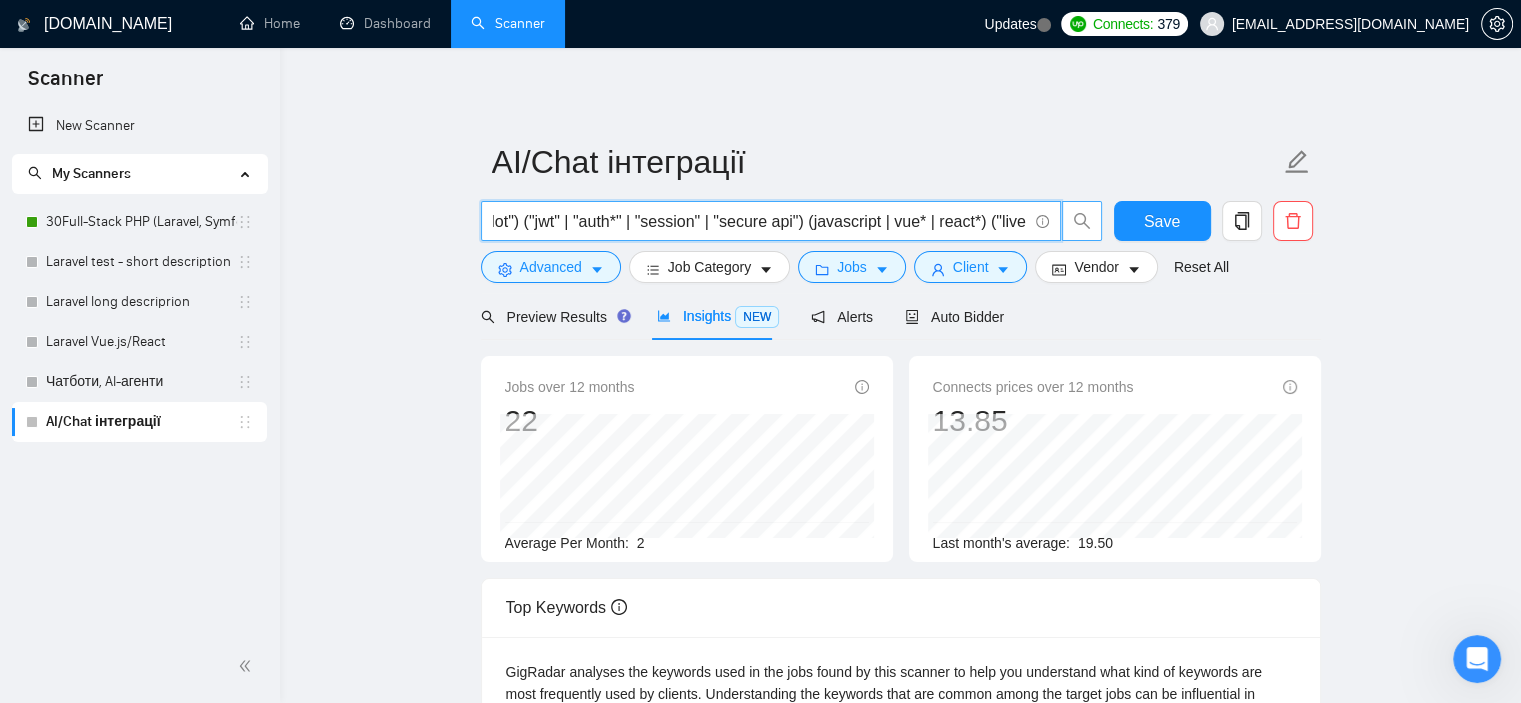 scroll, scrollTop: 0, scrollLeft: 1264, axis: horizontal 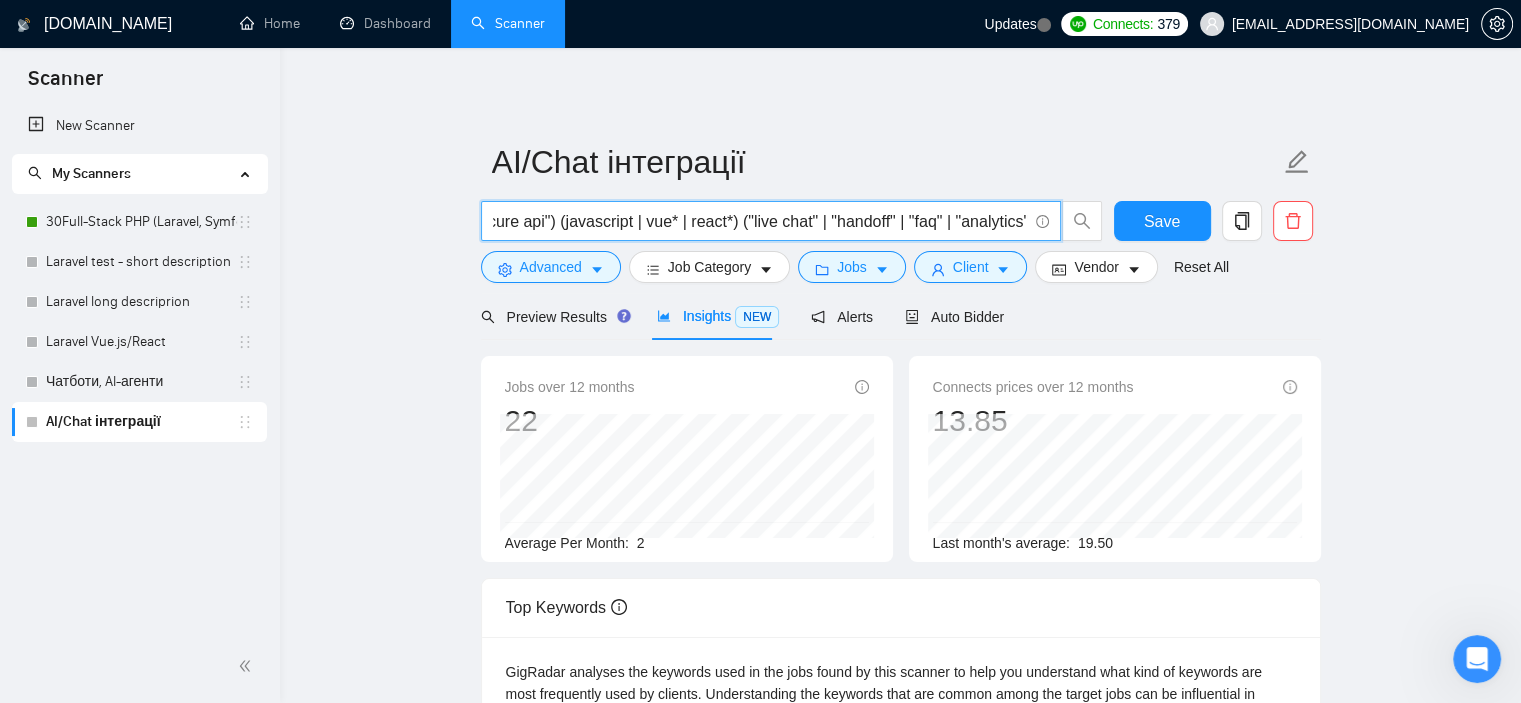 drag, startPoint x: 946, startPoint y: 215, endPoint x: 628, endPoint y: 208, distance: 318.07703 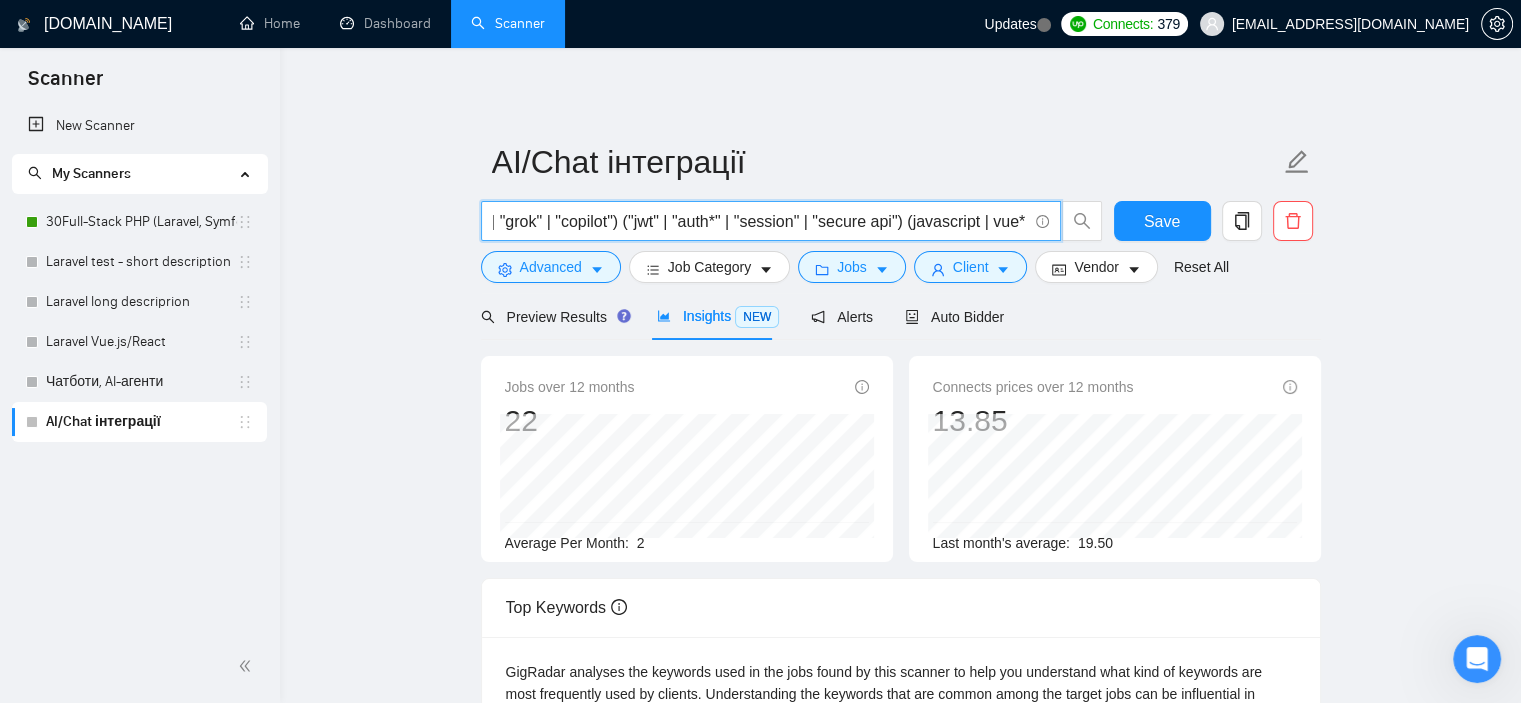 scroll, scrollTop: 0, scrollLeft: 912, axis: horizontal 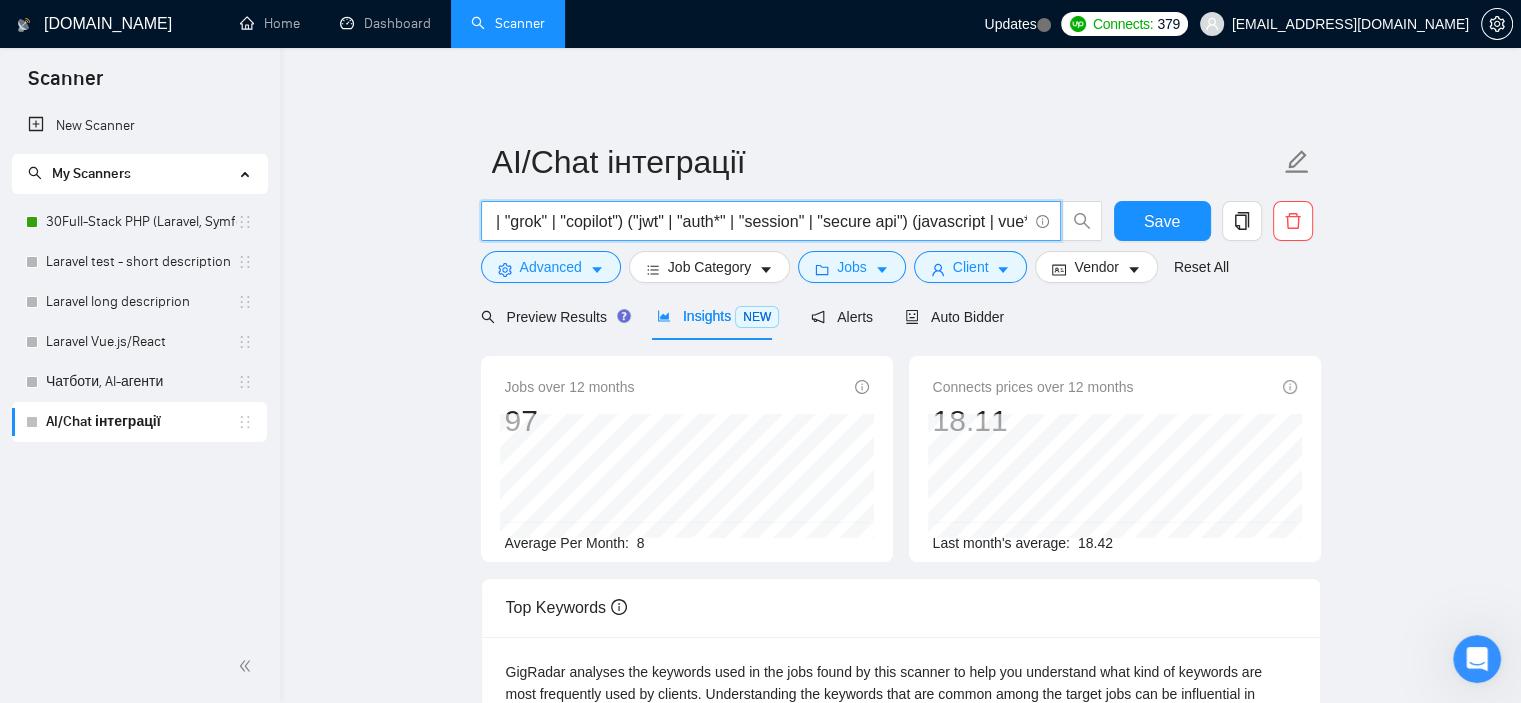 drag, startPoint x: 847, startPoint y: 221, endPoint x: 568, endPoint y: 220, distance: 279.0018 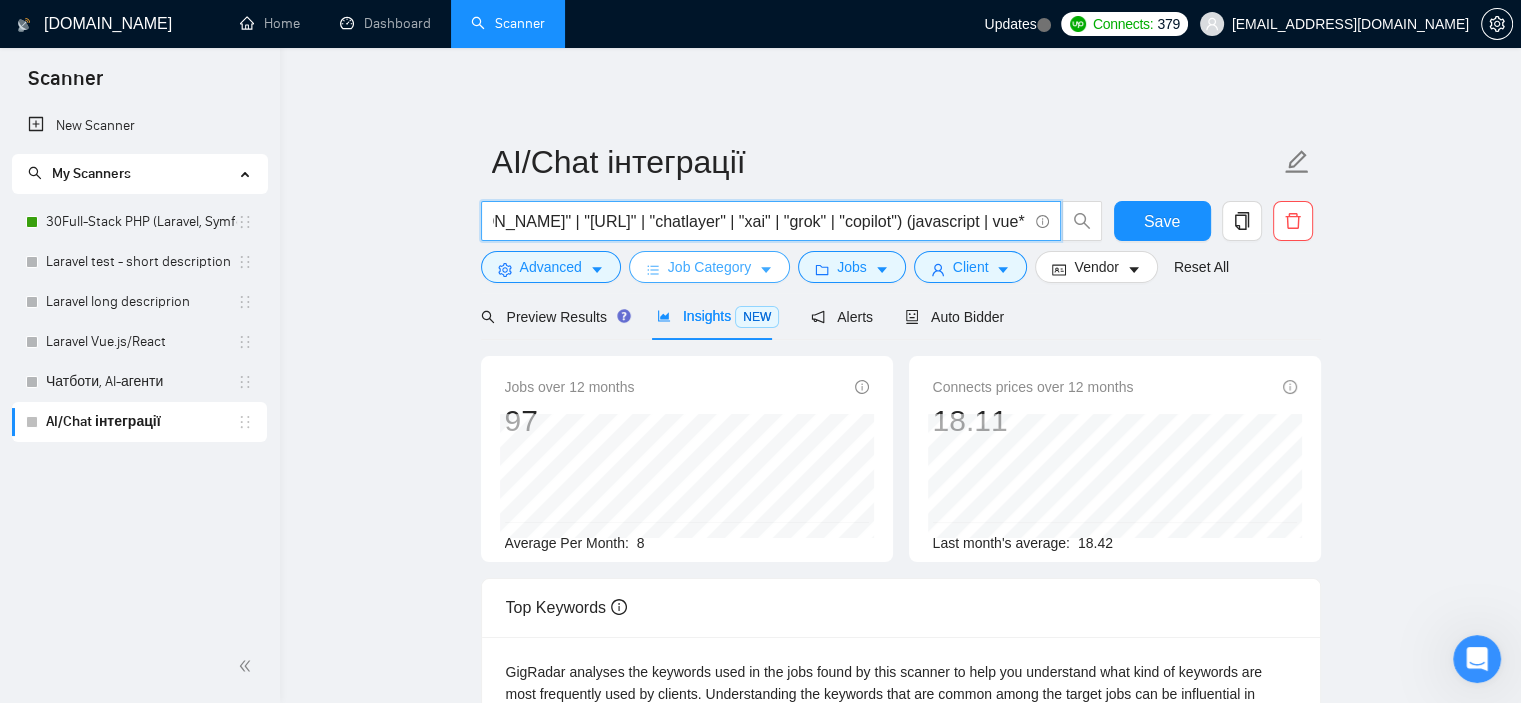 scroll, scrollTop: 0, scrollLeft: 629, axis: horizontal 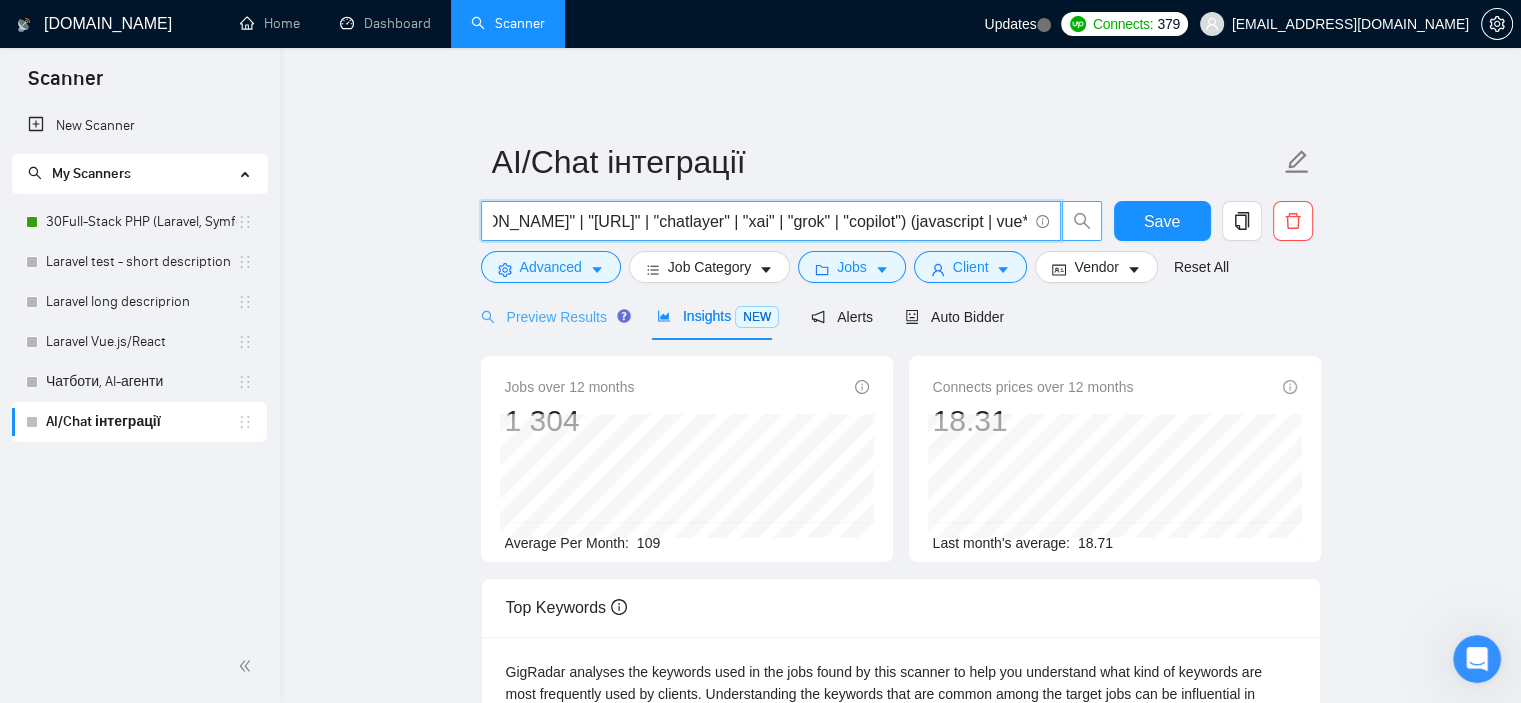 type on "(chatbot | "ai assistant" | "virtual agent" | "ai chat" | "chatgpt" | "gpt-4" | "openai" | "[PERSON_NAME]" | "[URL]" | "chatlayer" | "xai" | "grok" | "copilot") (javascript | vue* | react*)" 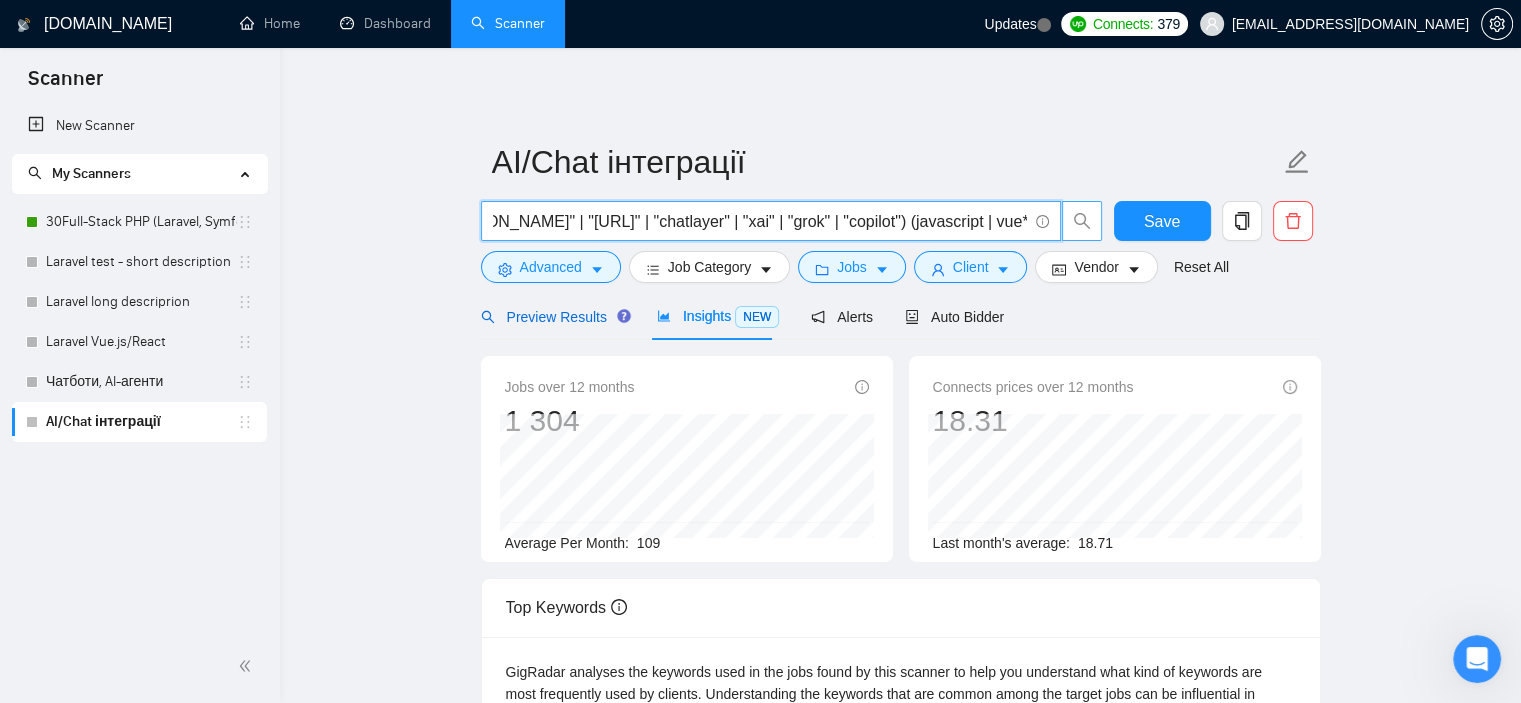 click on "Preview Results" at bounding box center (553, 317) 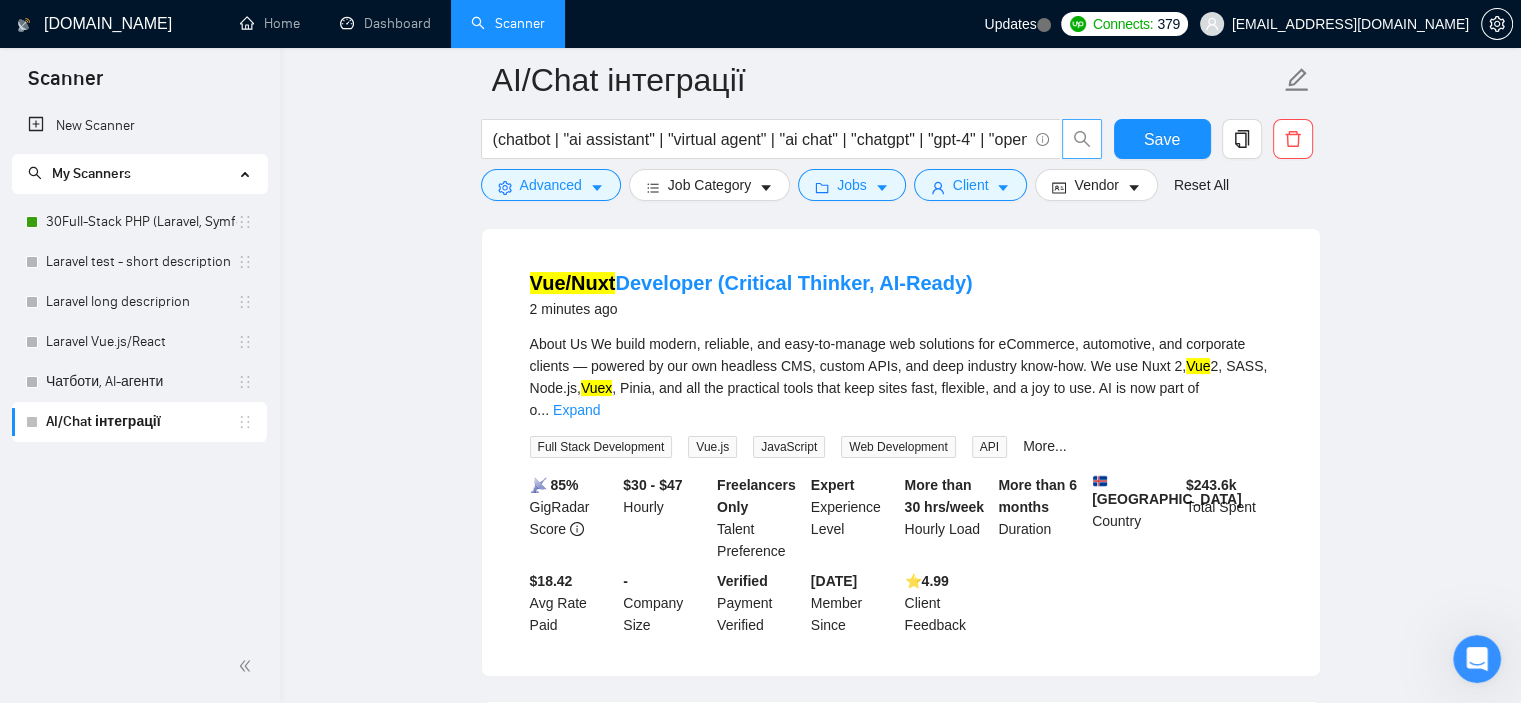 scroll, scrollTop: 191, scrollLeft: 0, axis: vertical 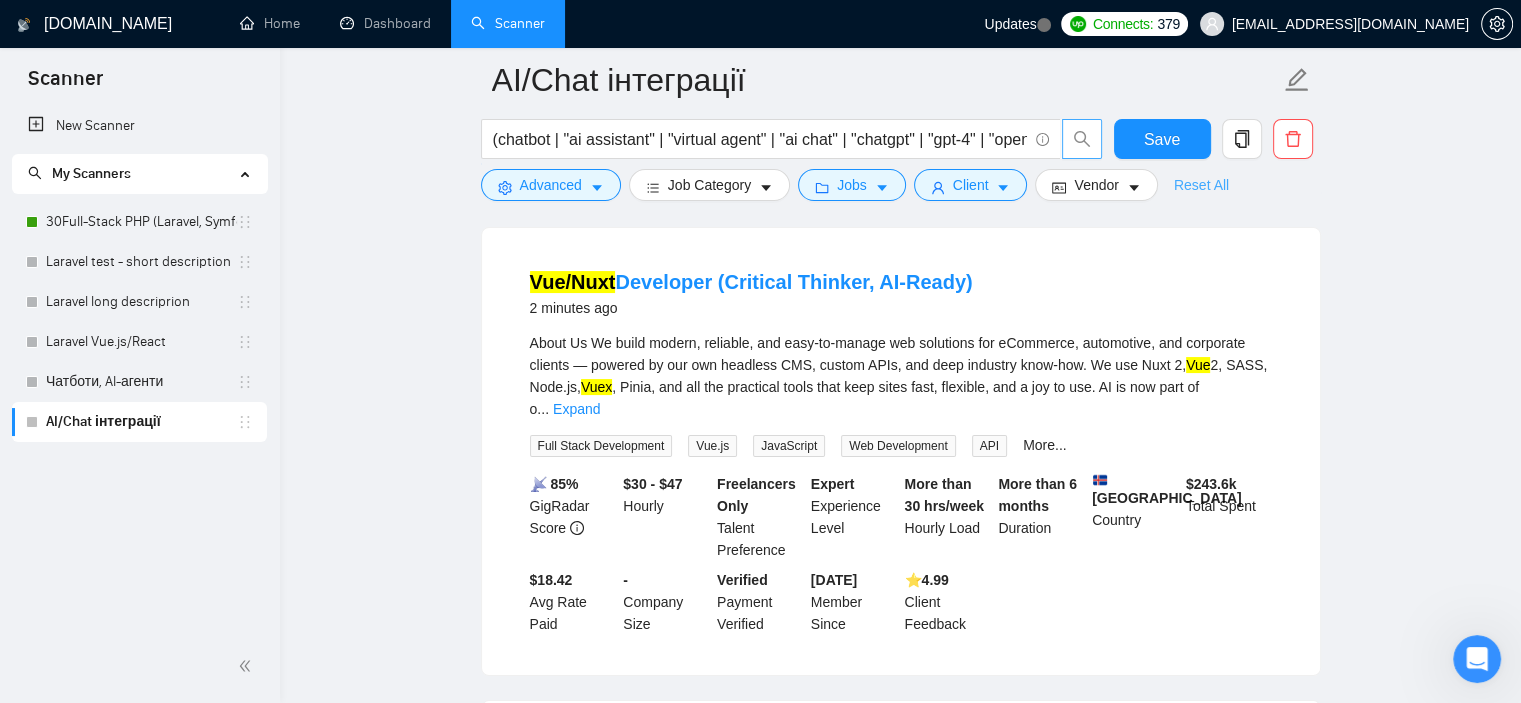 click on "Reset All" at bounding box center (1201, 185) 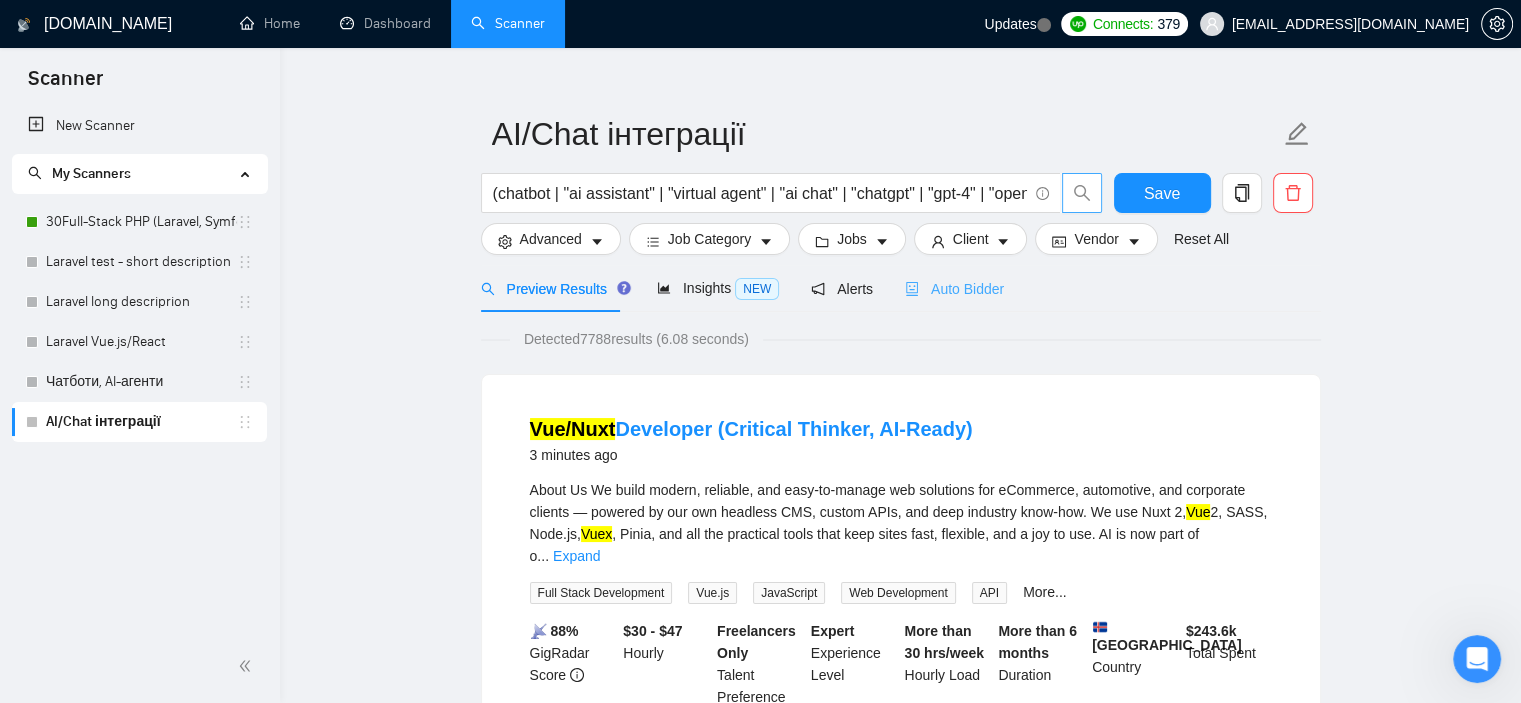 scroll, scrollTop: 30, scrollLeft: 0, axis: vertical 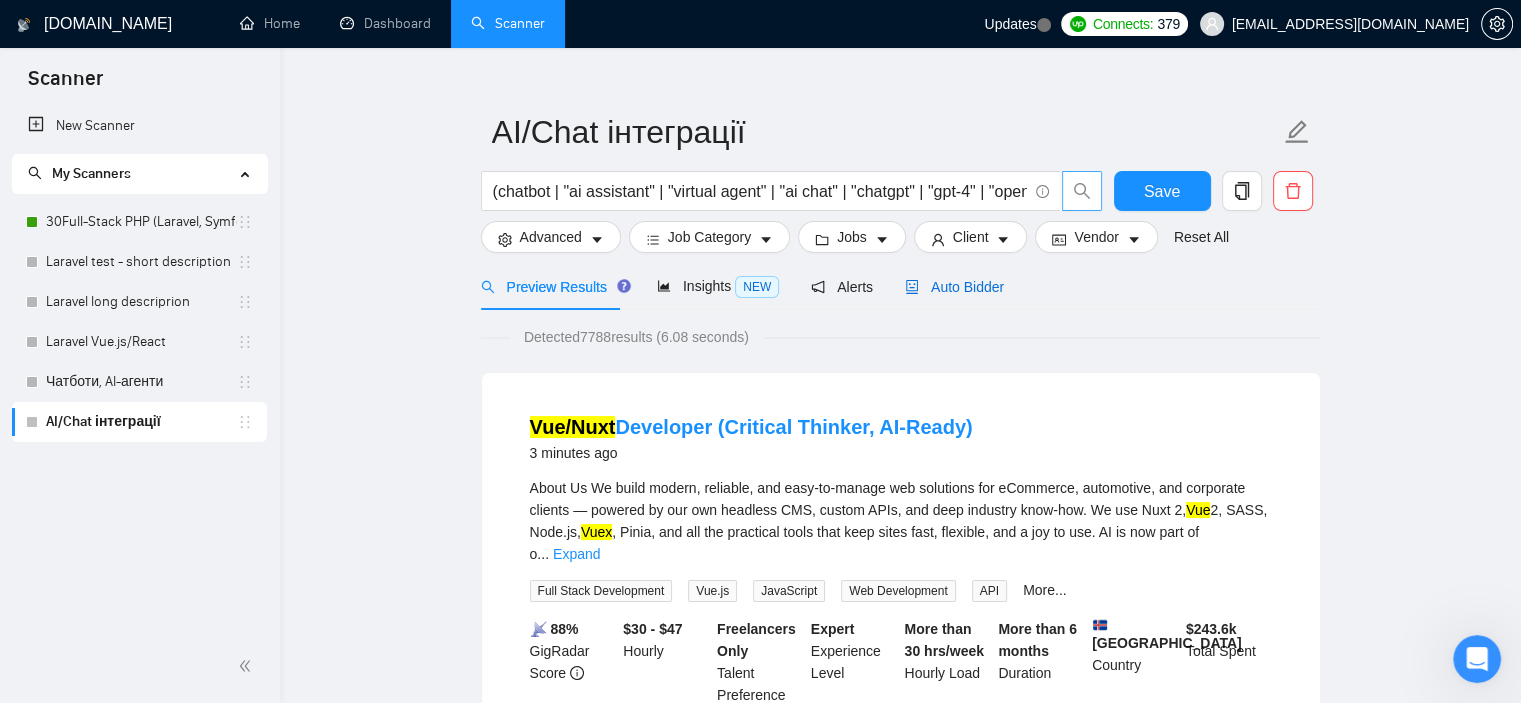 click on "Auto Bidder" at bounding box center [954, 287] 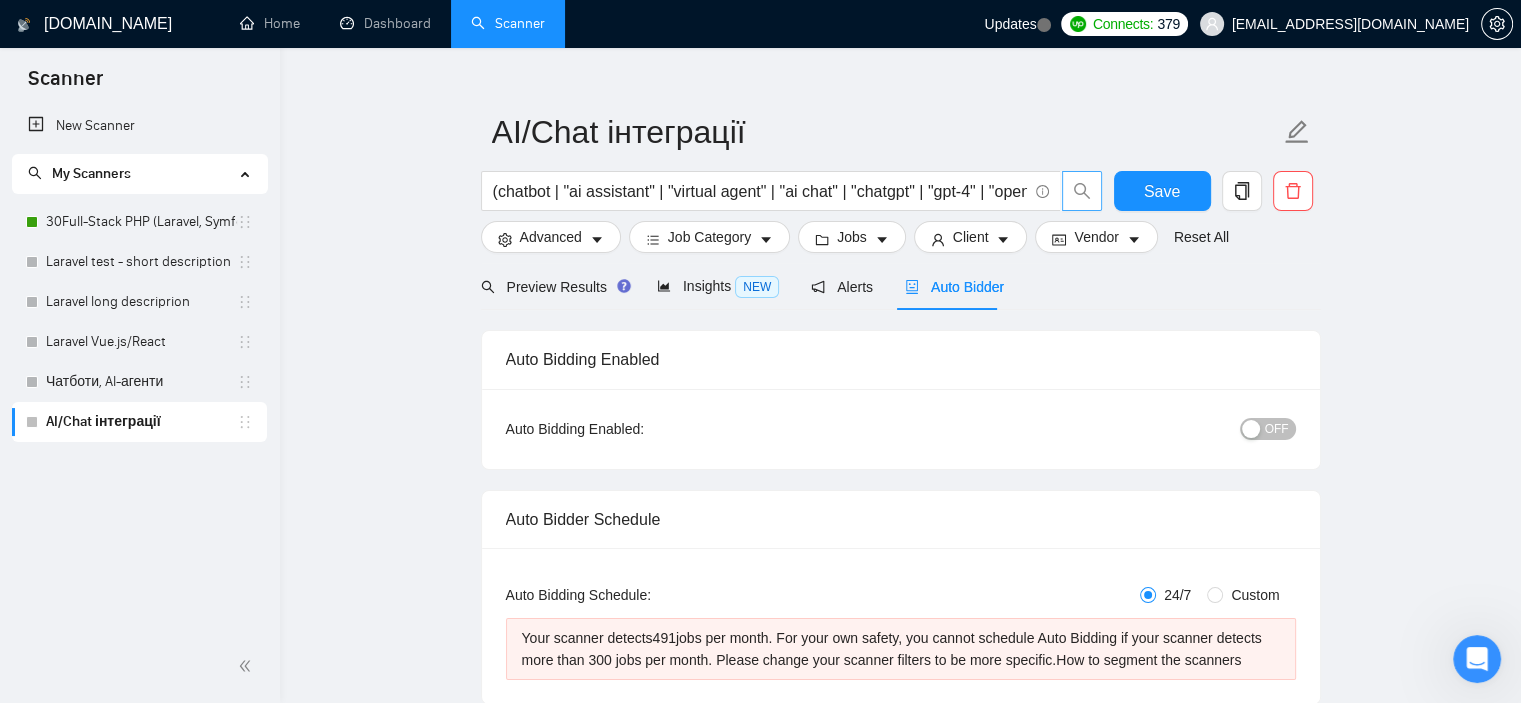 type 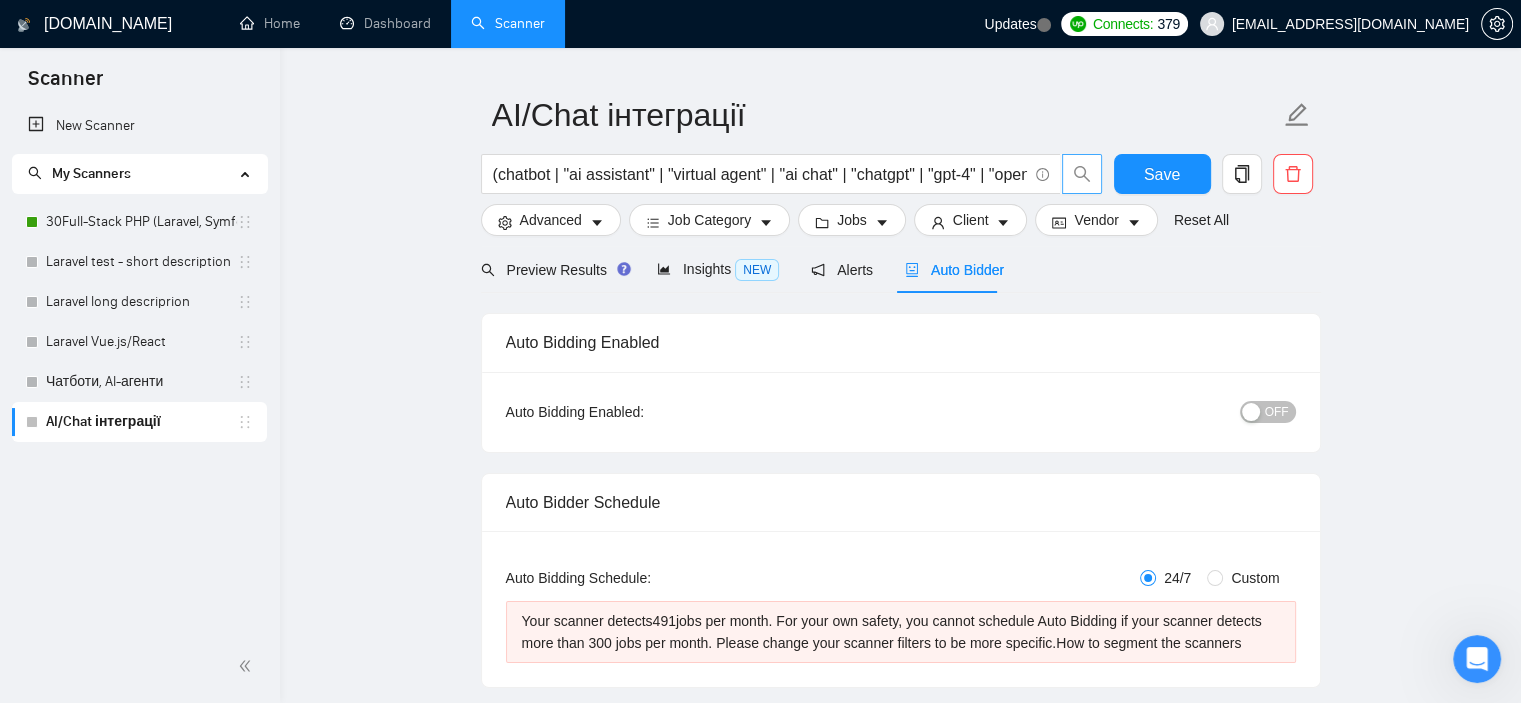 scroll, scrollTop: 48, scrollLeft: 0, axis: vertical 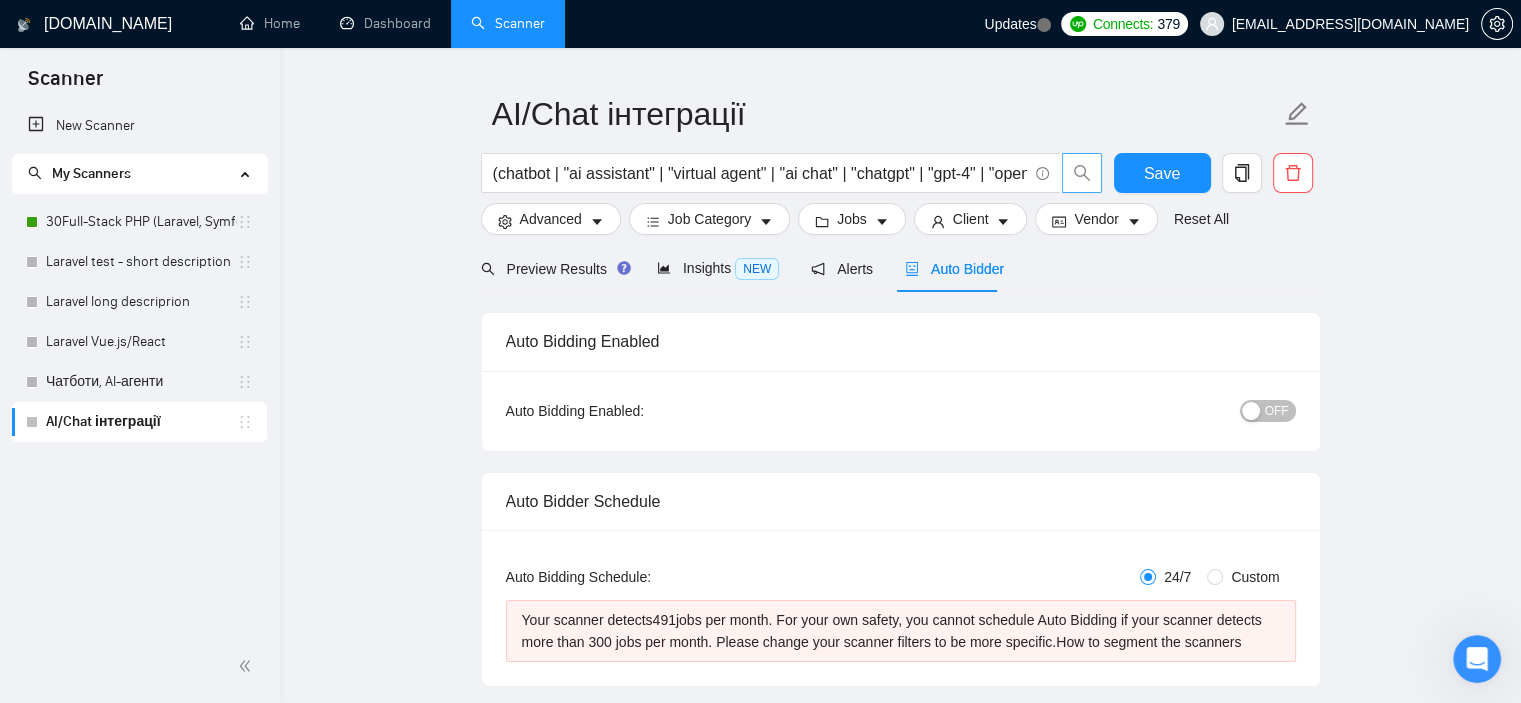 click on "Auto Bidding Enabled: OFF" at bounding box center (901, 411) 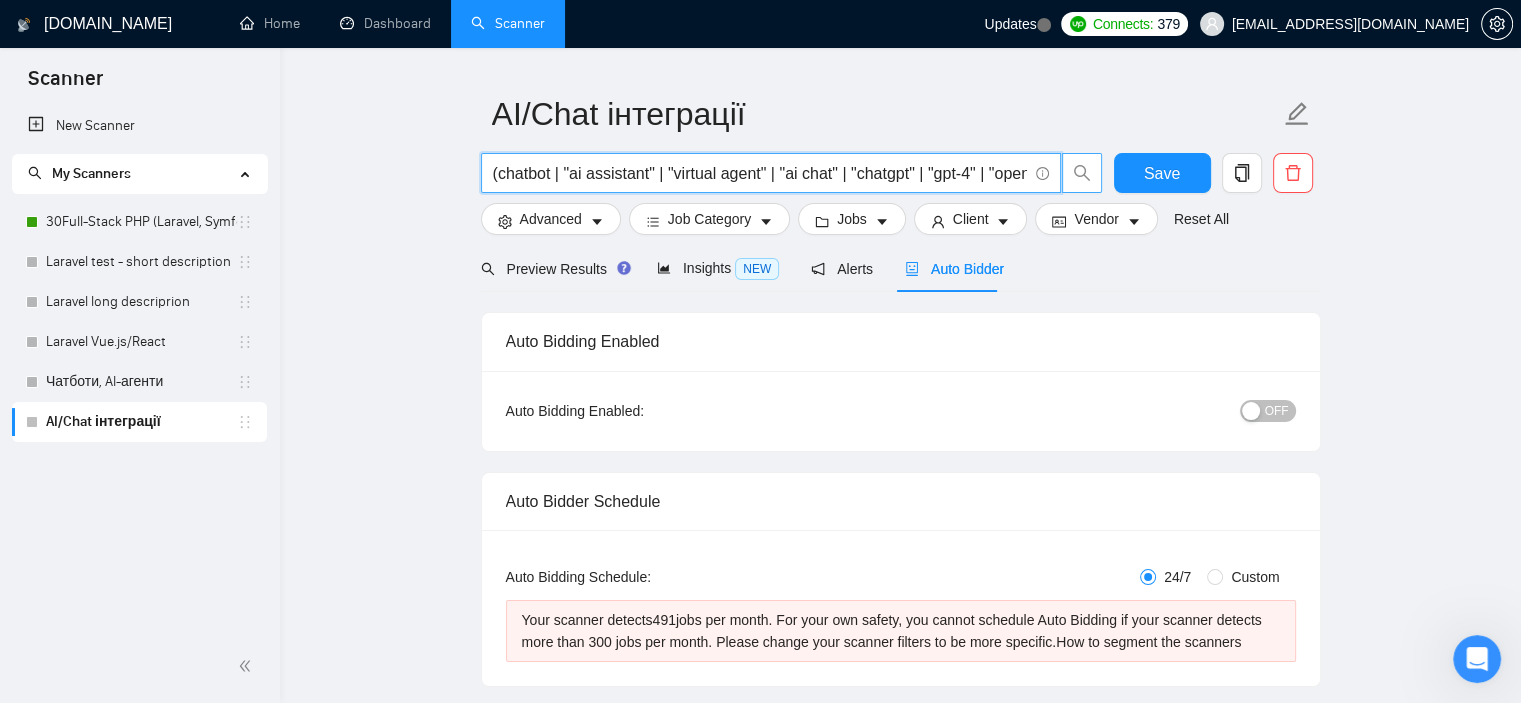 click on "(chatbot | "ai assistant" | "virtual agent" | "ai chat" | "chatgpt" | "gpt-4" | "openai" | "[PERSON_NAME]" | "[URL]" | "chatlayer" | "xai" | "grok" | "copilot") (javascript | vue* | react*)" at bounding box center [760, 173] 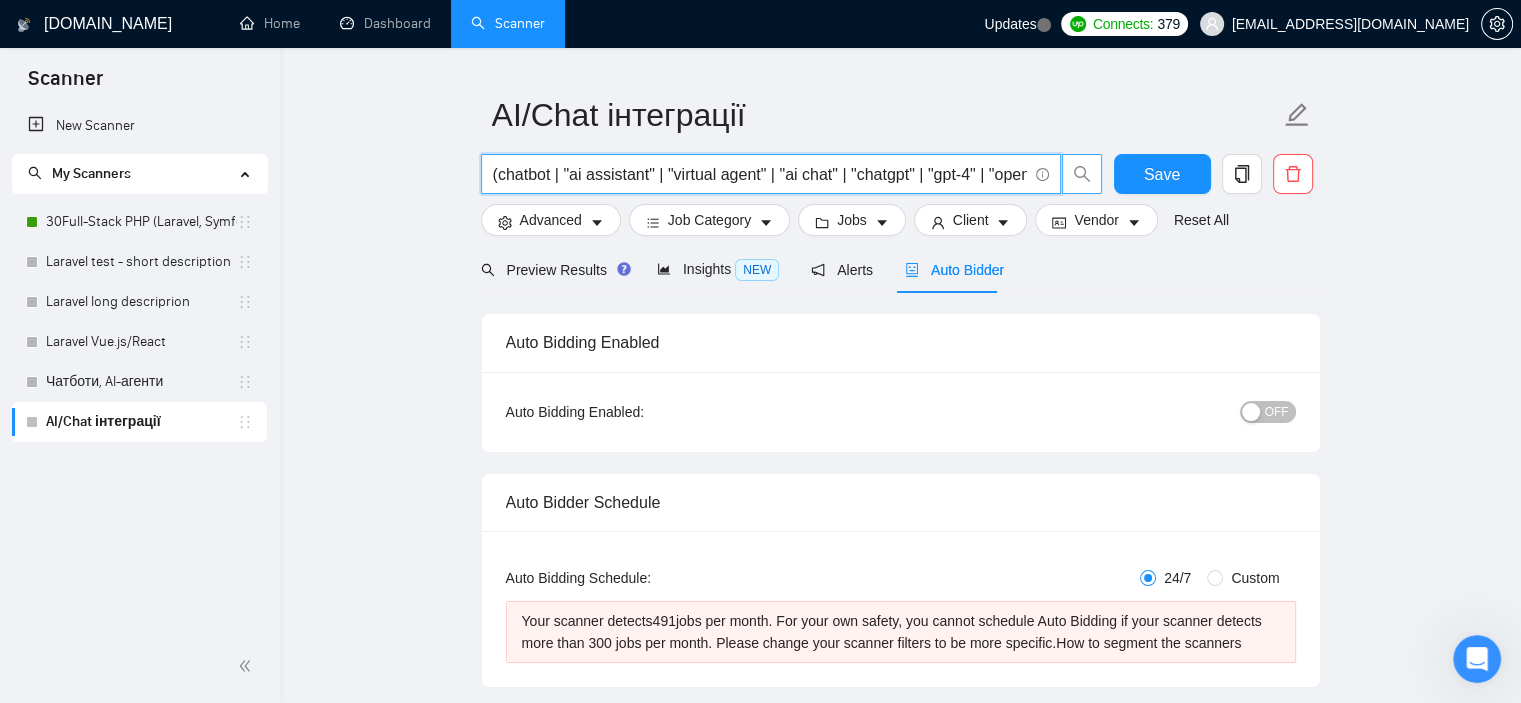scroll, scrollTop: 43, scrollLeft: 0, axis: vertical 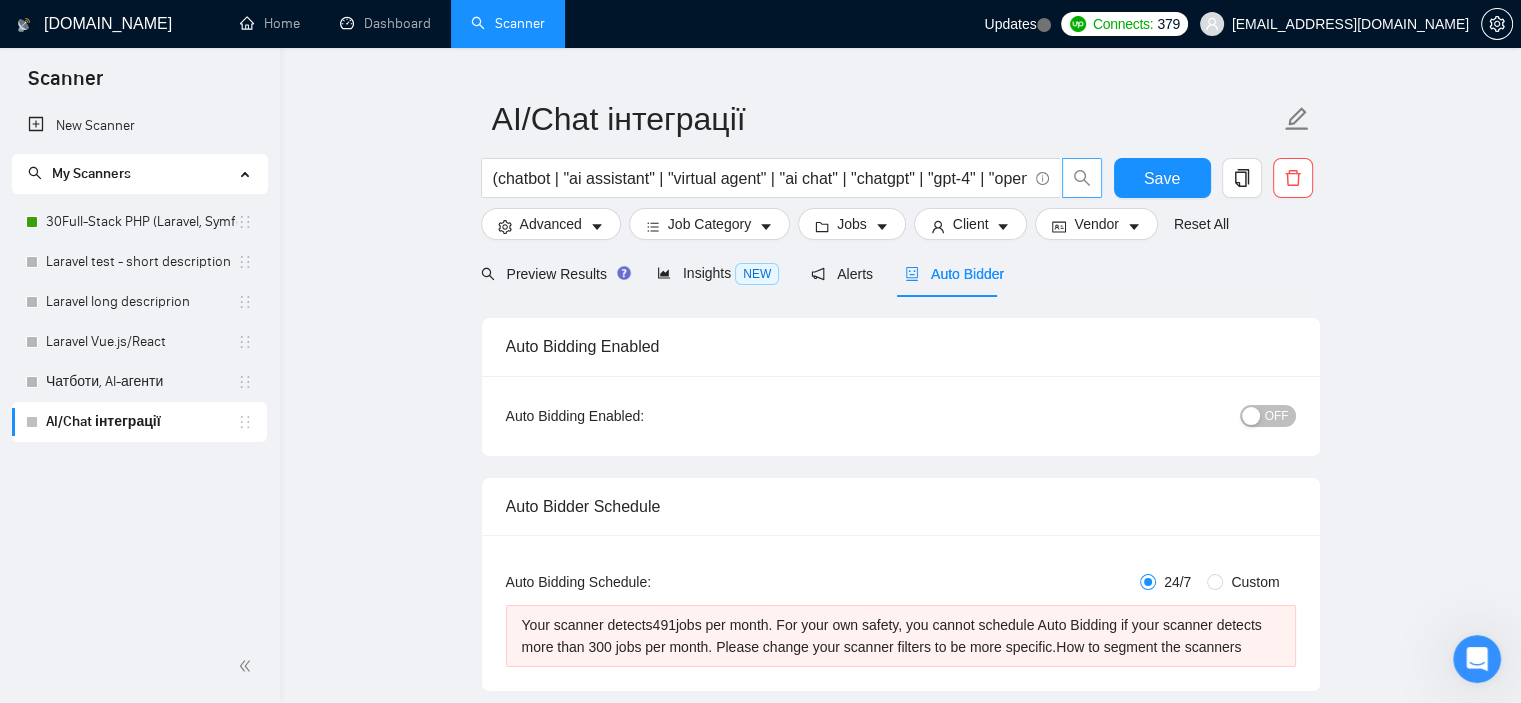click on "OFF" at bounding box center (1277, 416) 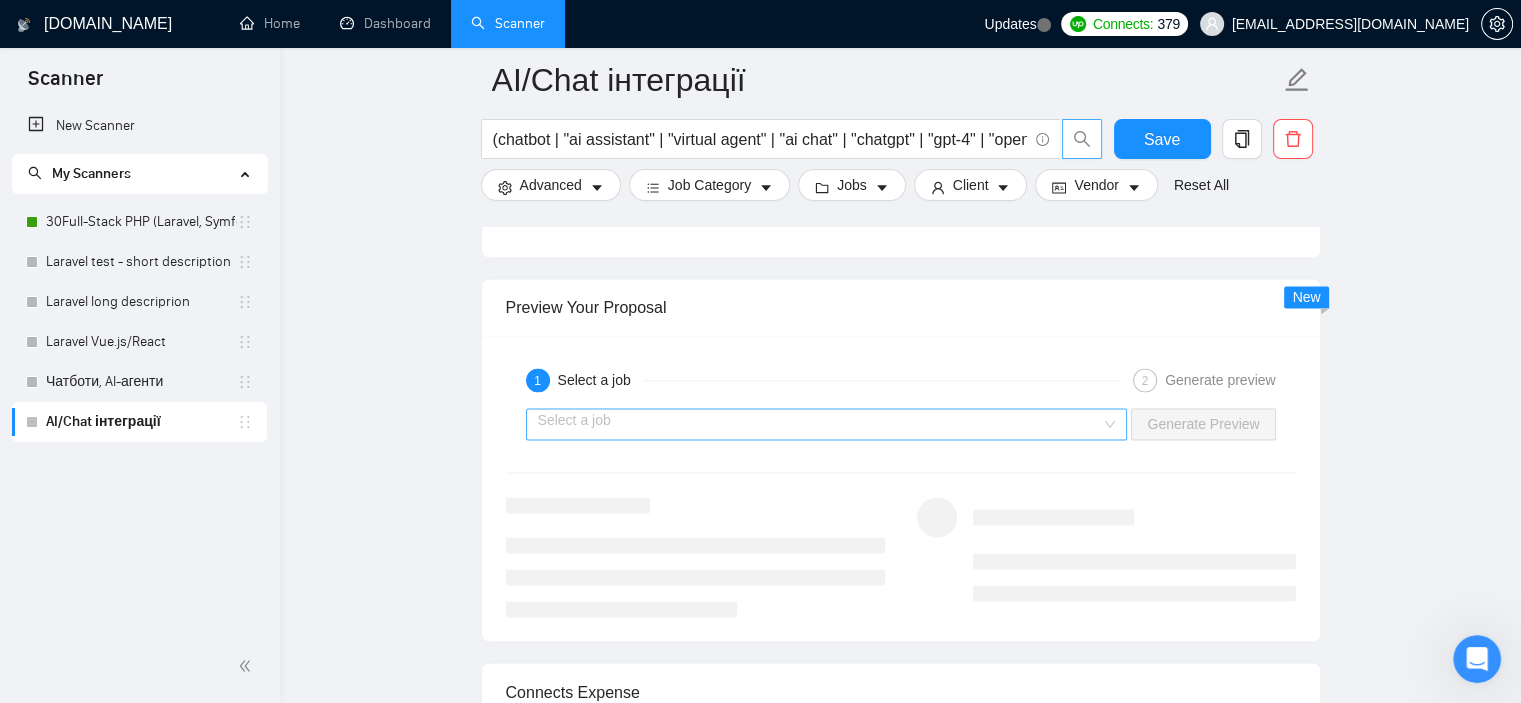 scroll, scrollTop: 3280, scrollLeft: 0, axis: vertical 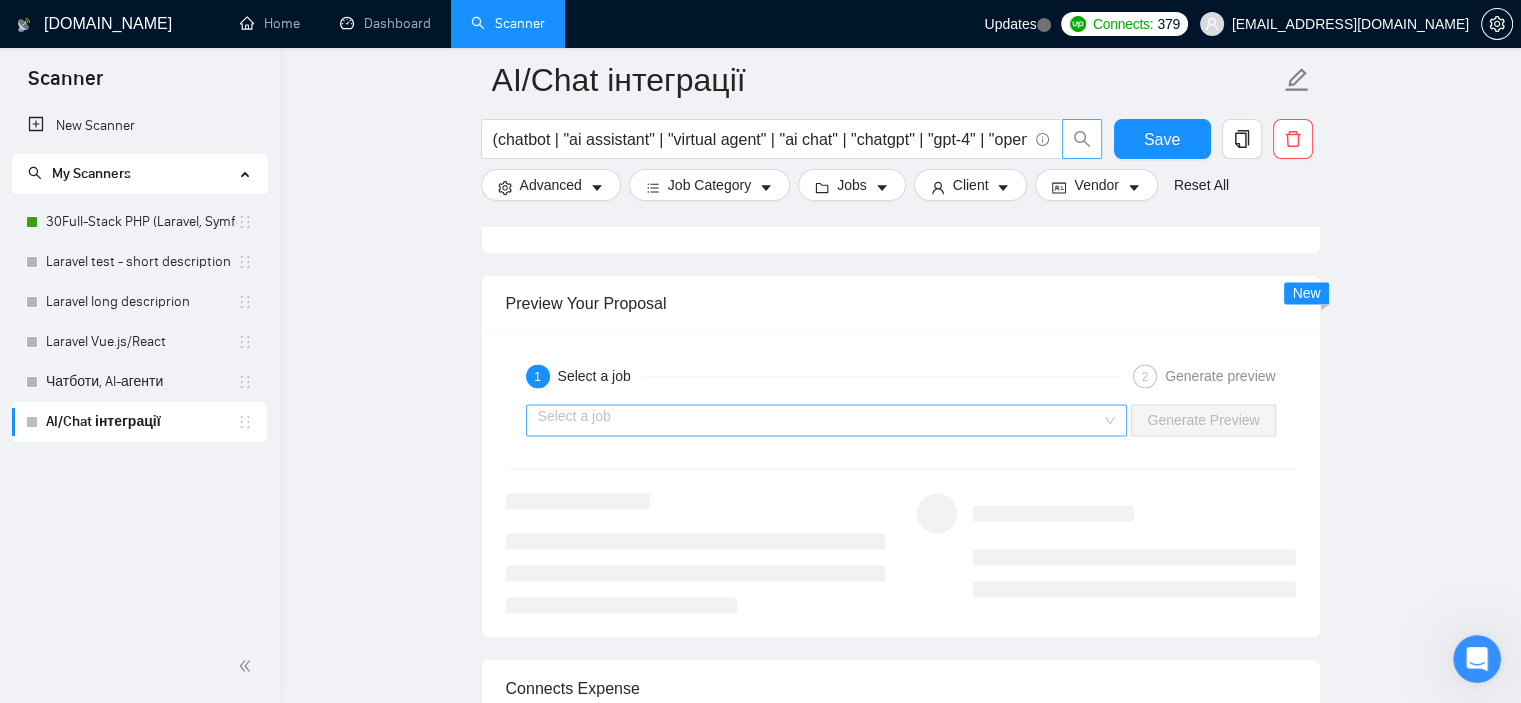 click at bounding box center (820, 420) 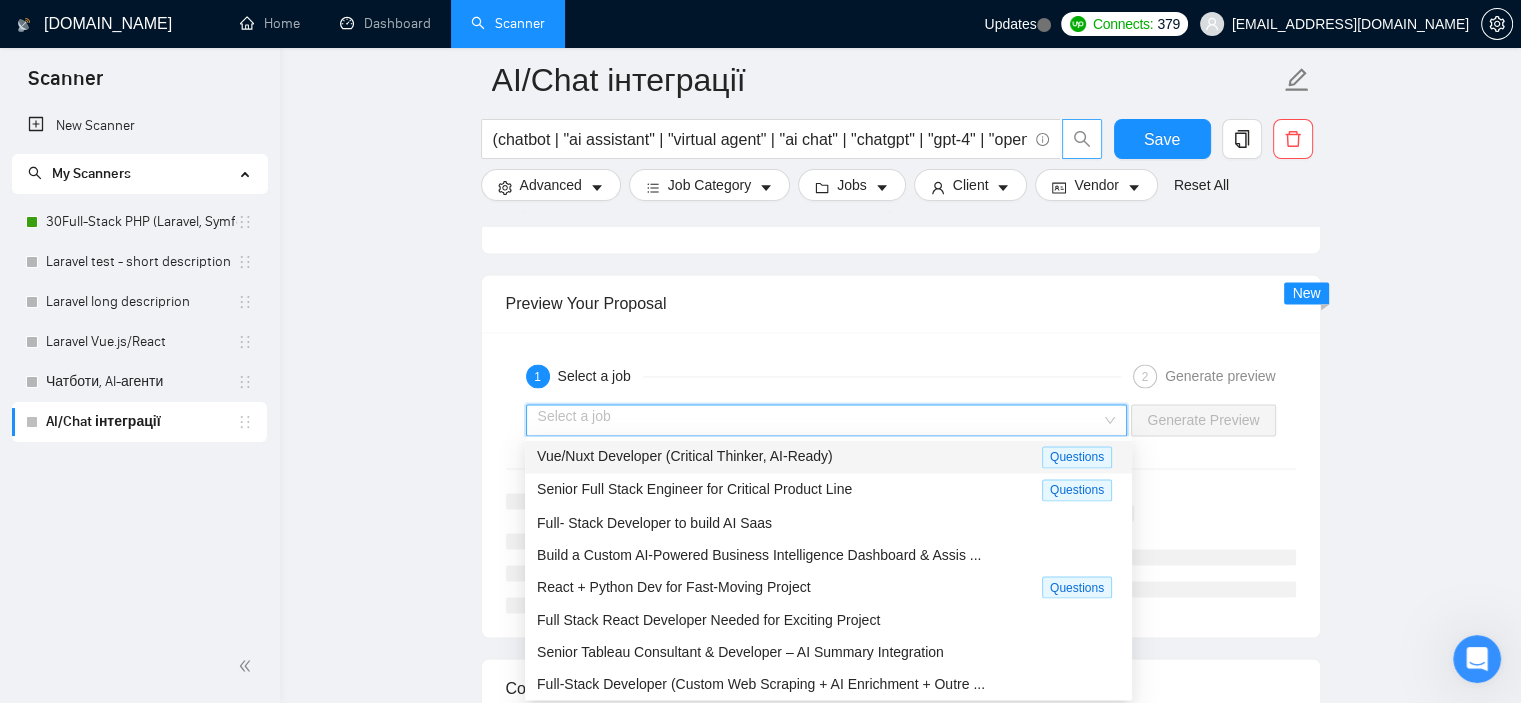 click on "Vue/Nuxt Developer (Critical Thinker, AI-Ready)" at bounding box center [685, 456] 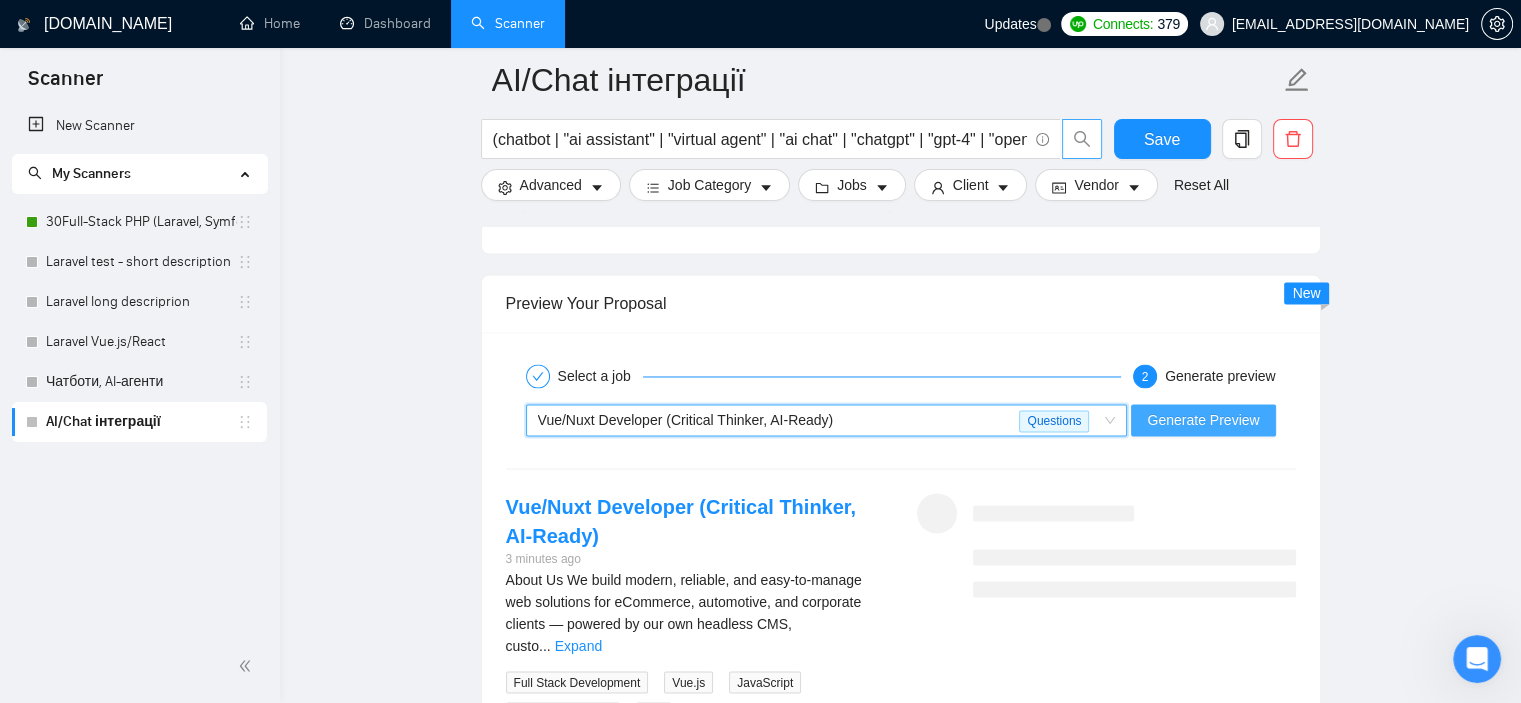 click on "Generate Preview" at bounding box center [1203, 420] 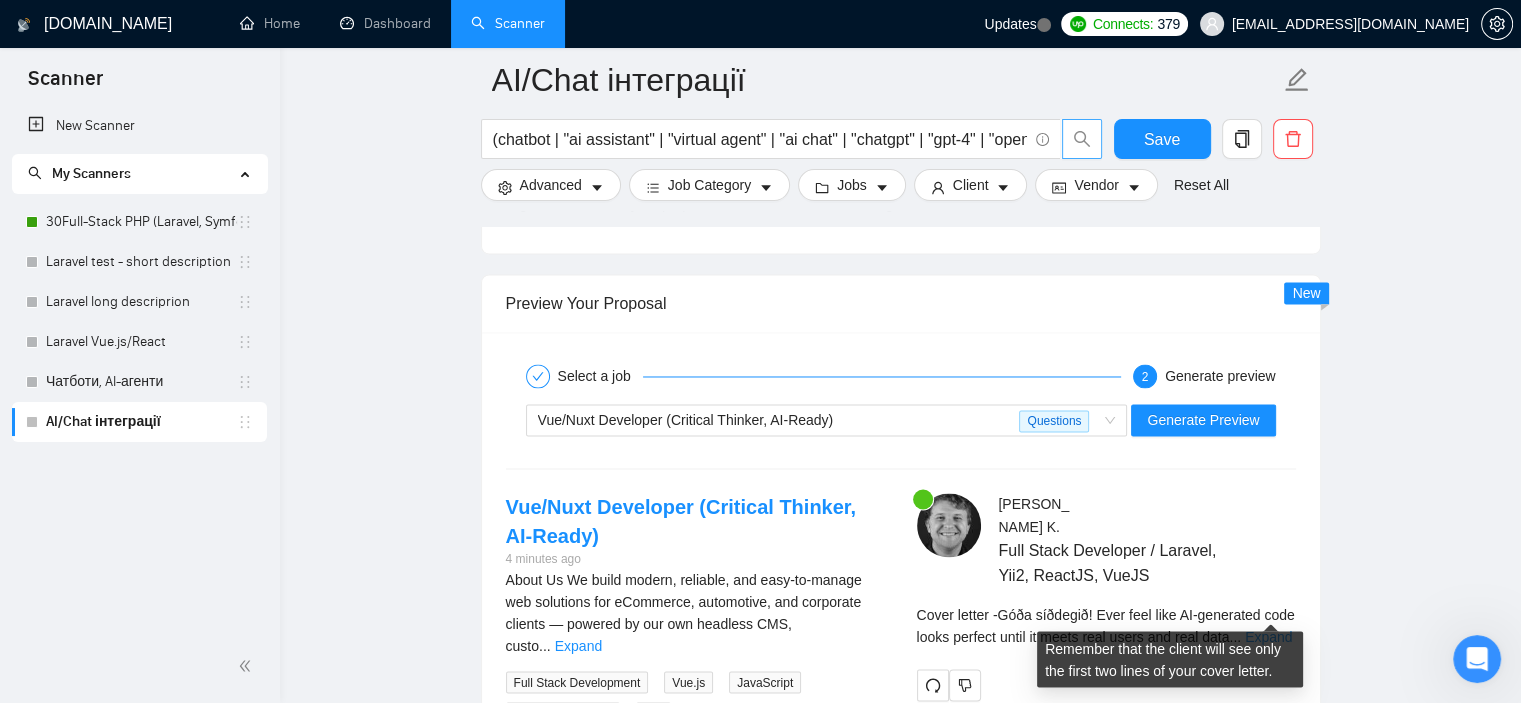 click on "Expand" at bounding box center [1268, 636] 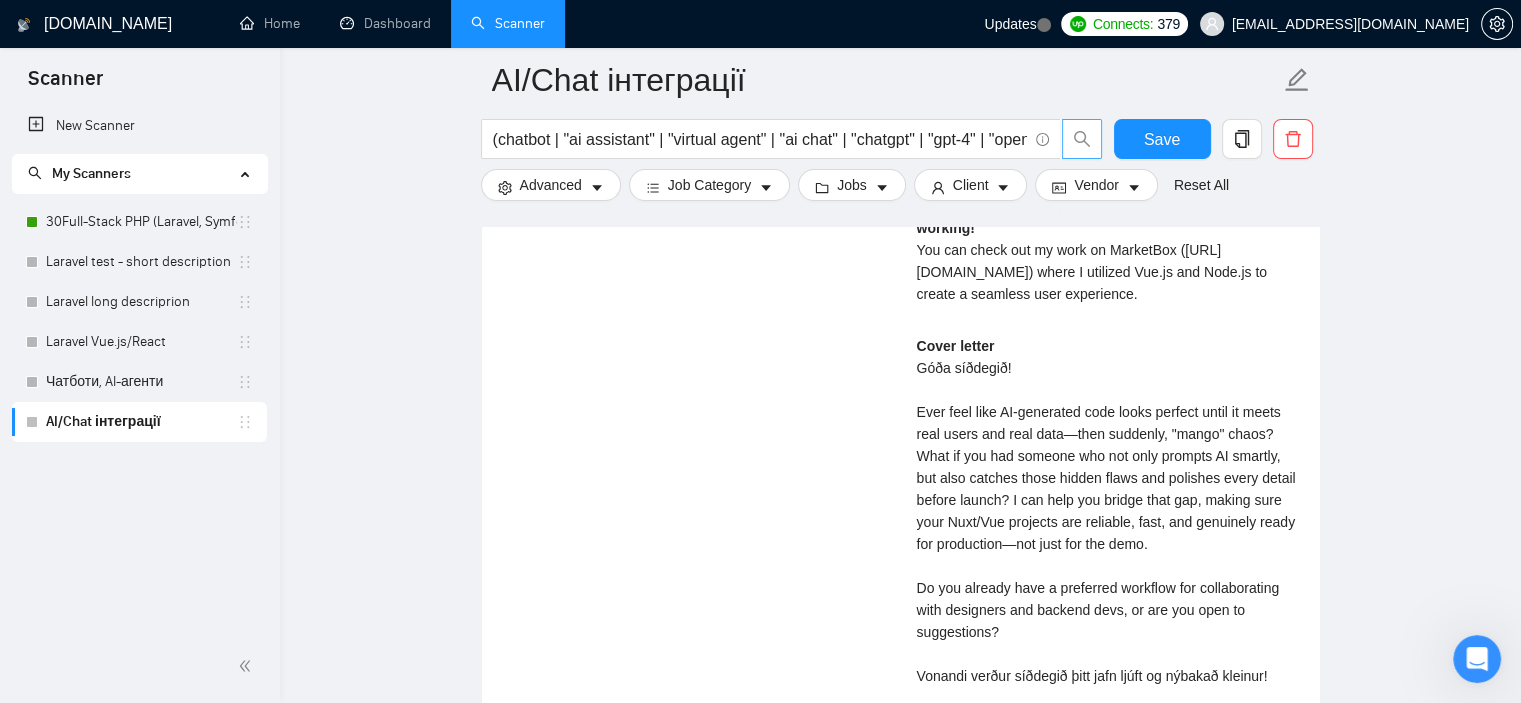 scroll, scrollTop: 3935, scrollLeft: 0, axis: vertical 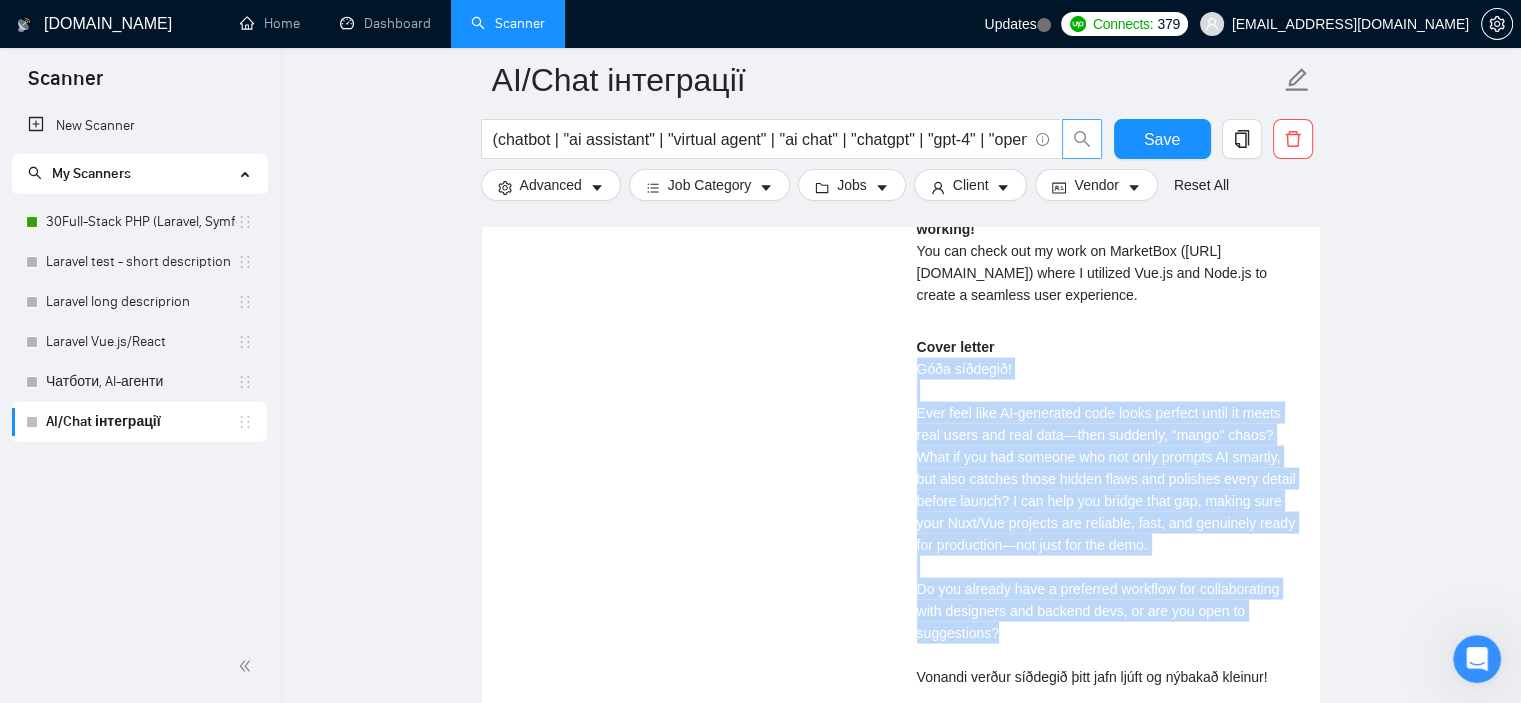 drag, startPoint x: 915, startPoint y: 342, endPoint x: 1095, endPoint y: 613, distance: 325.33212 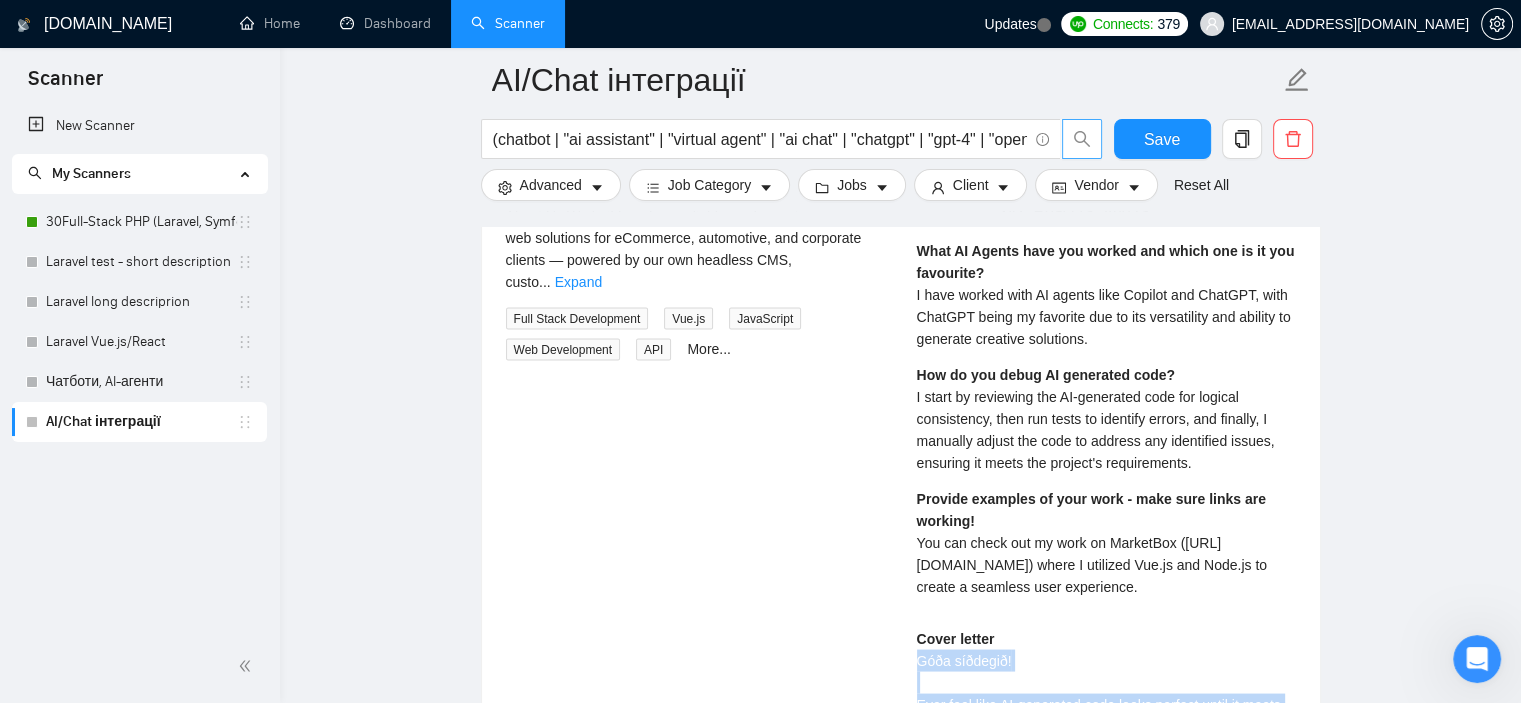 scroll, scrollTop: 3644, scrollLeft: 0, axis: vertical 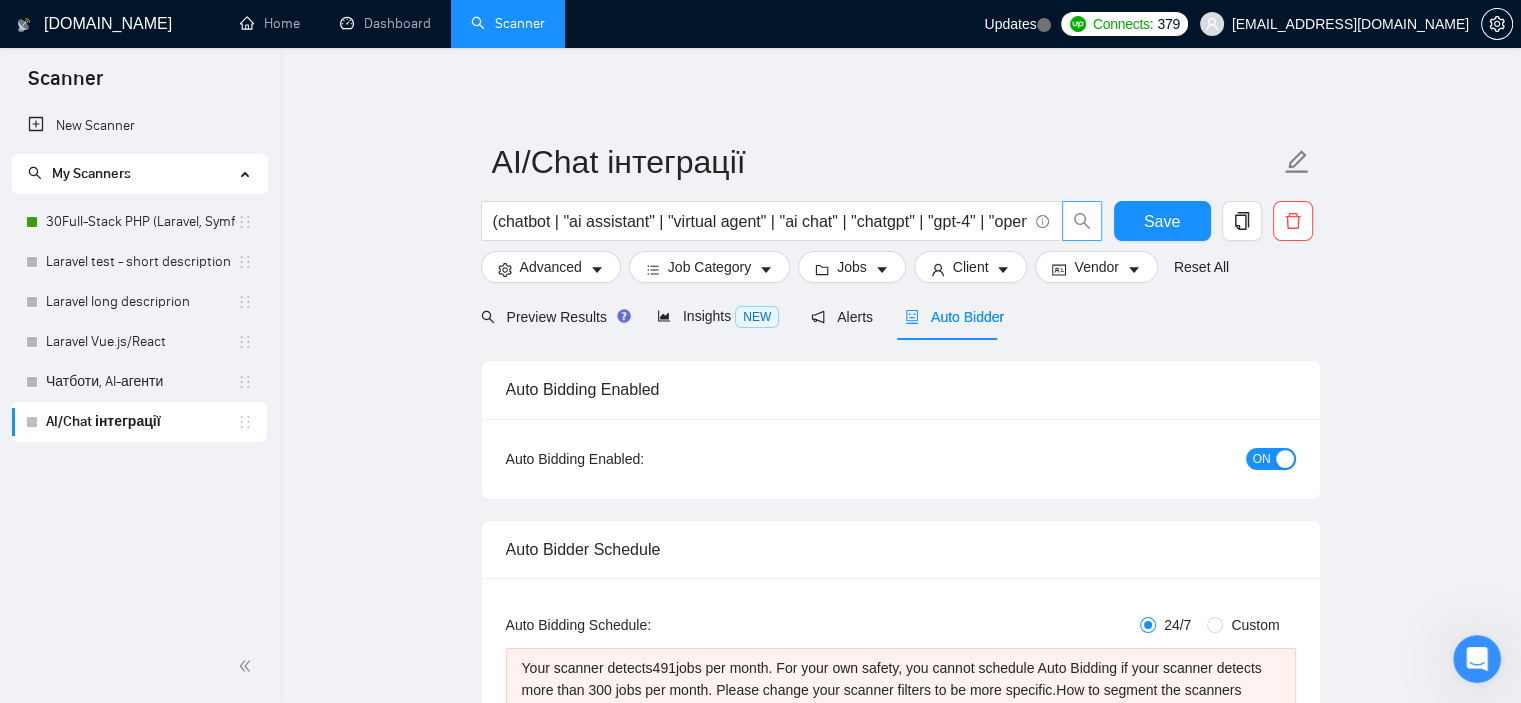 click on "ON" at bounding box center [1262, 459] 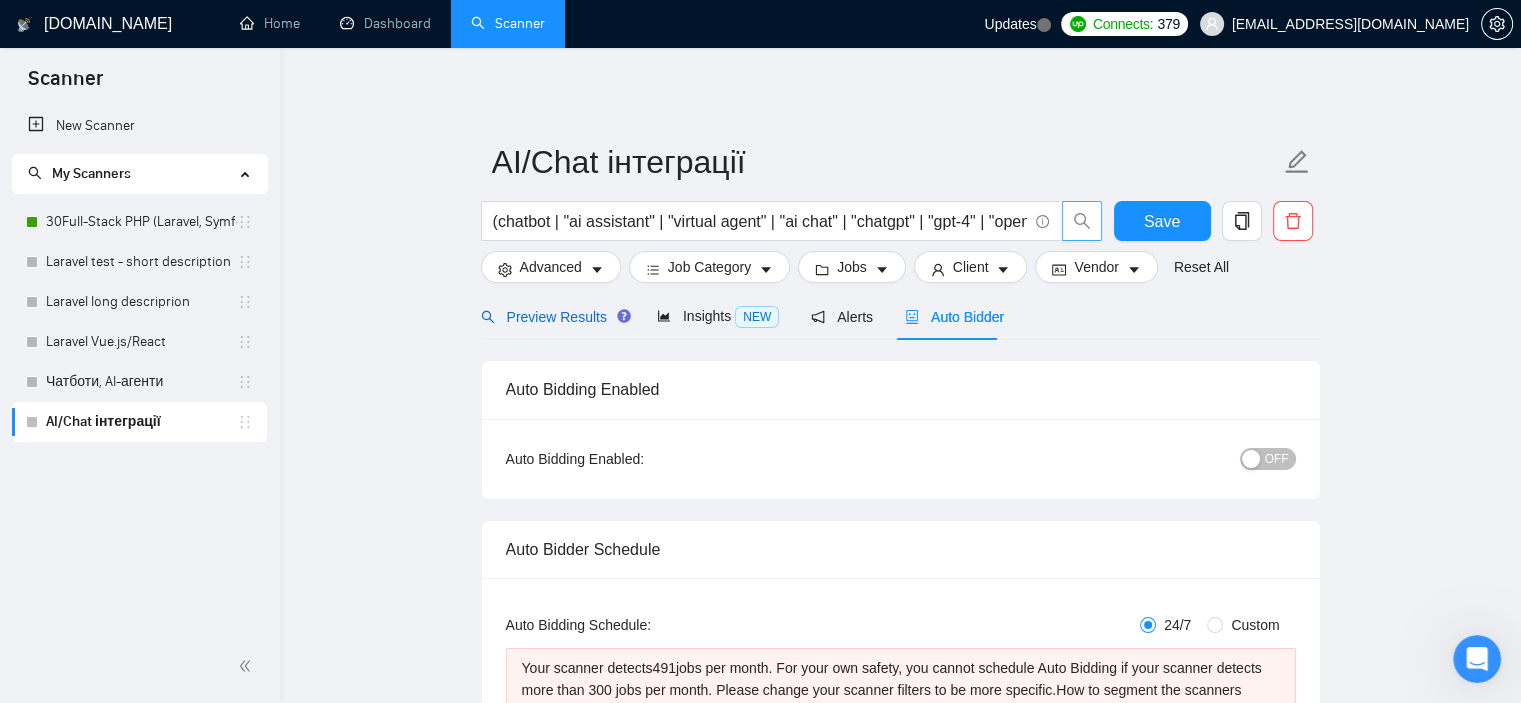 click on "Preview Results" at bounding box center (553, 317) 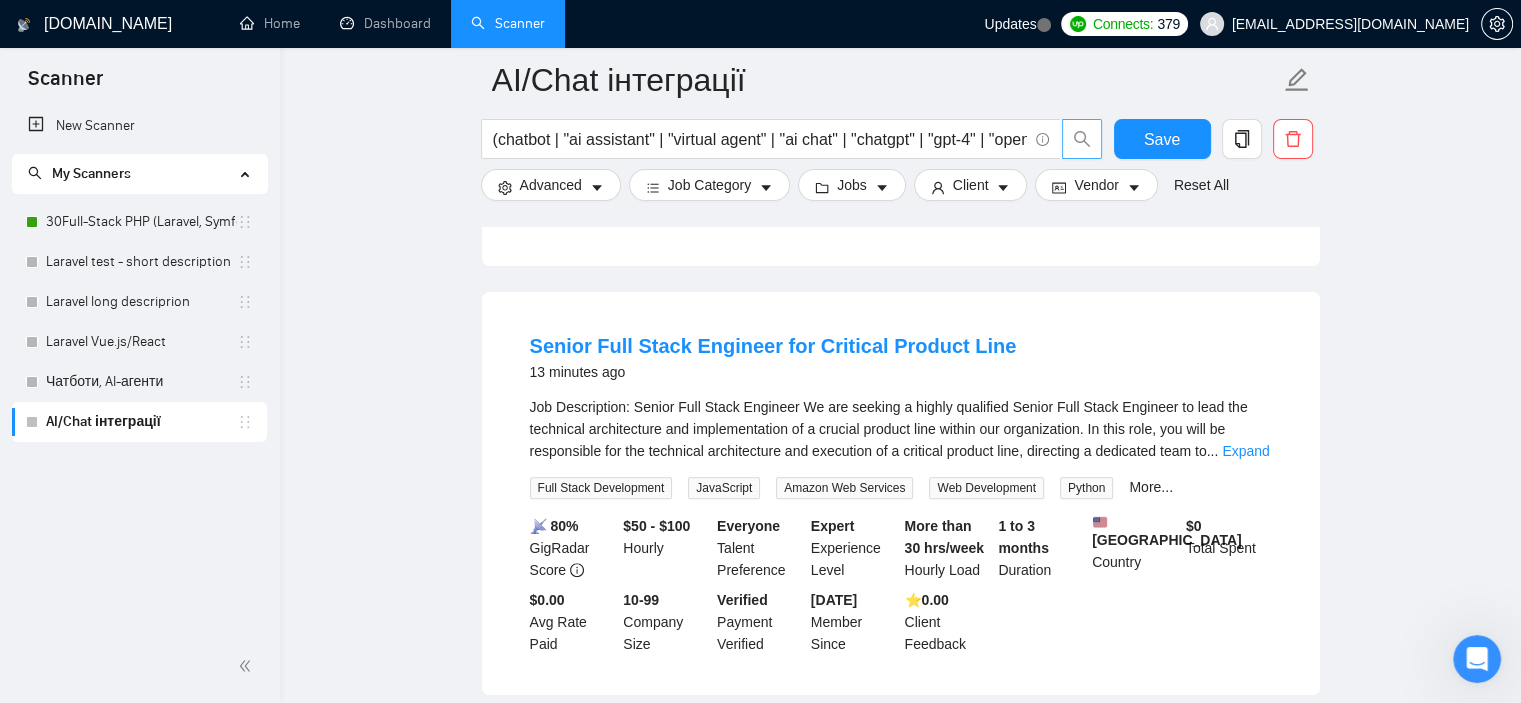 scroll, scrollTop: 602, scrollLeft: 0, axis: vertical 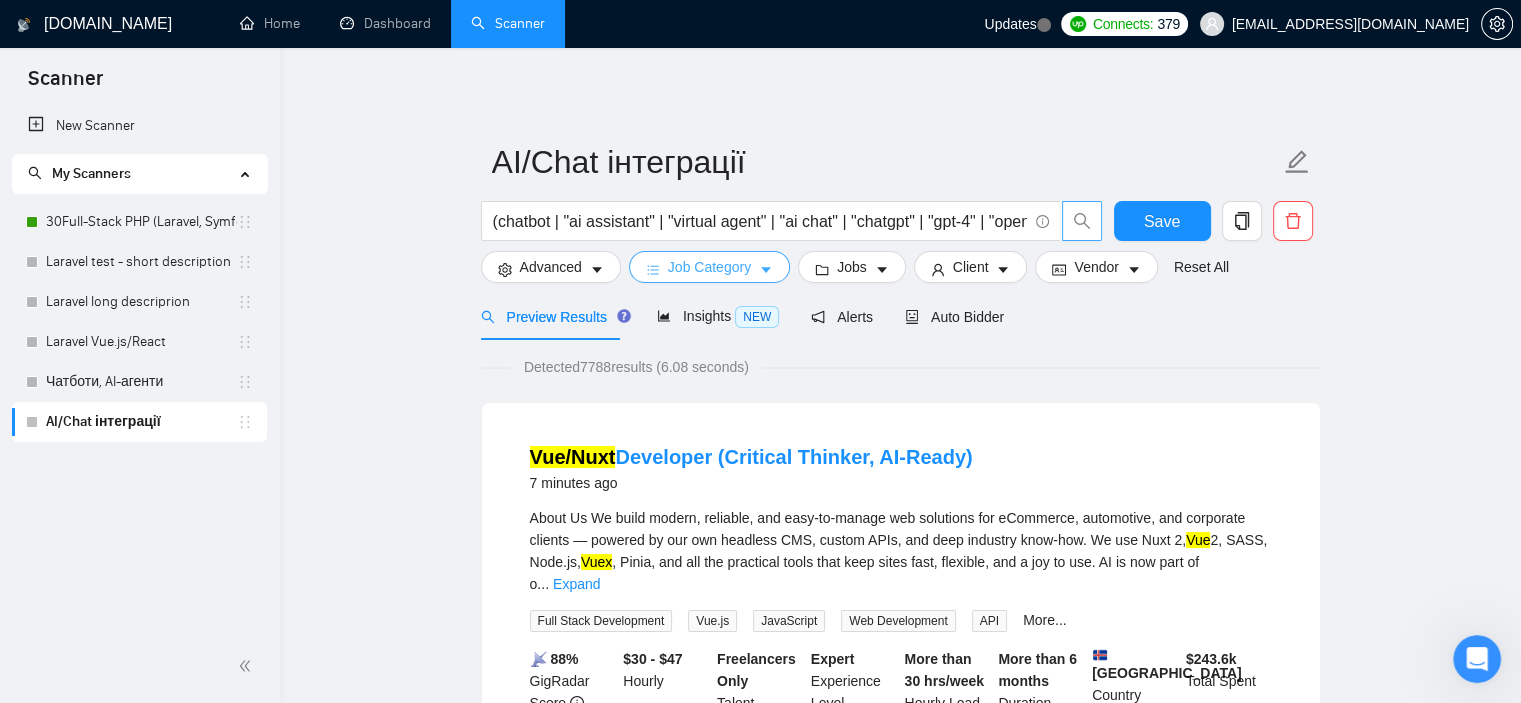 click on "Job Category" at bounding box center (709, 267) 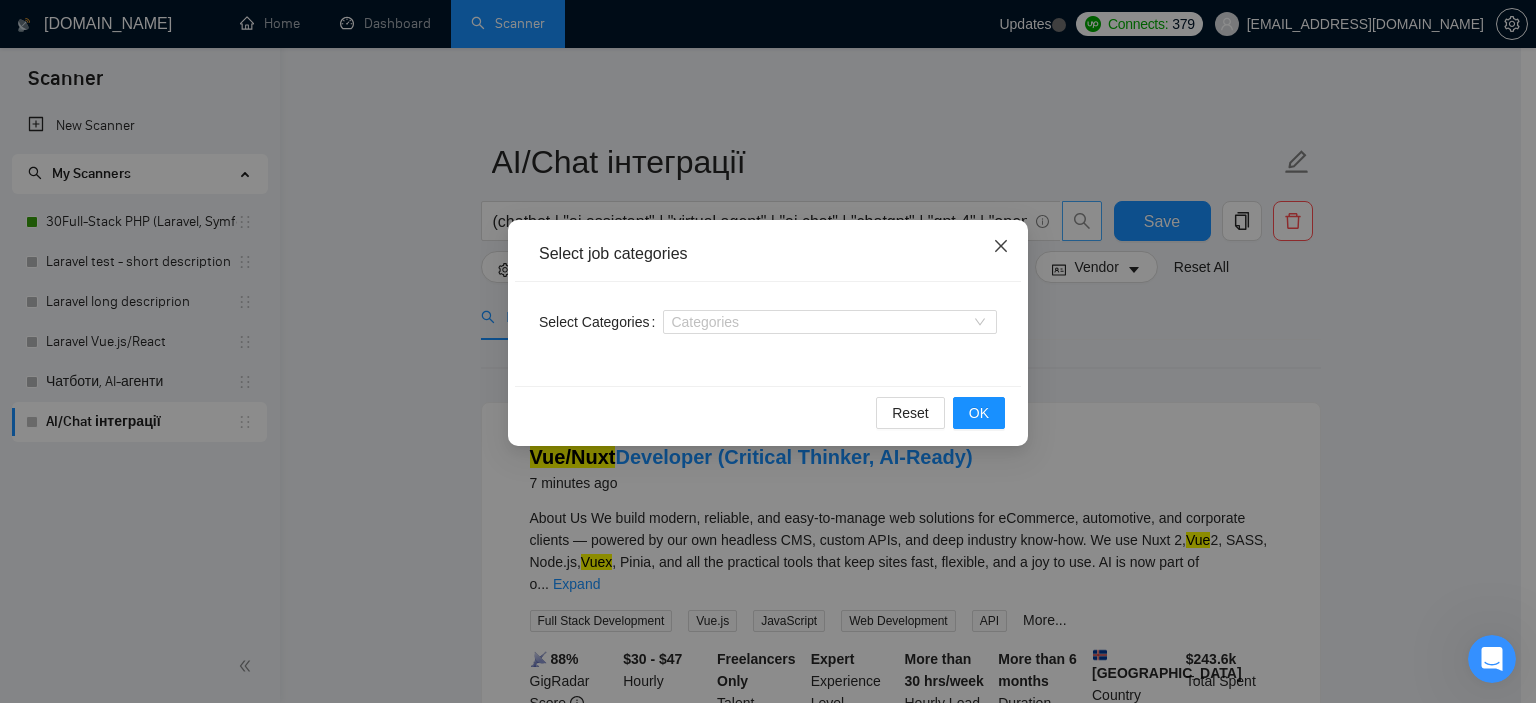 click 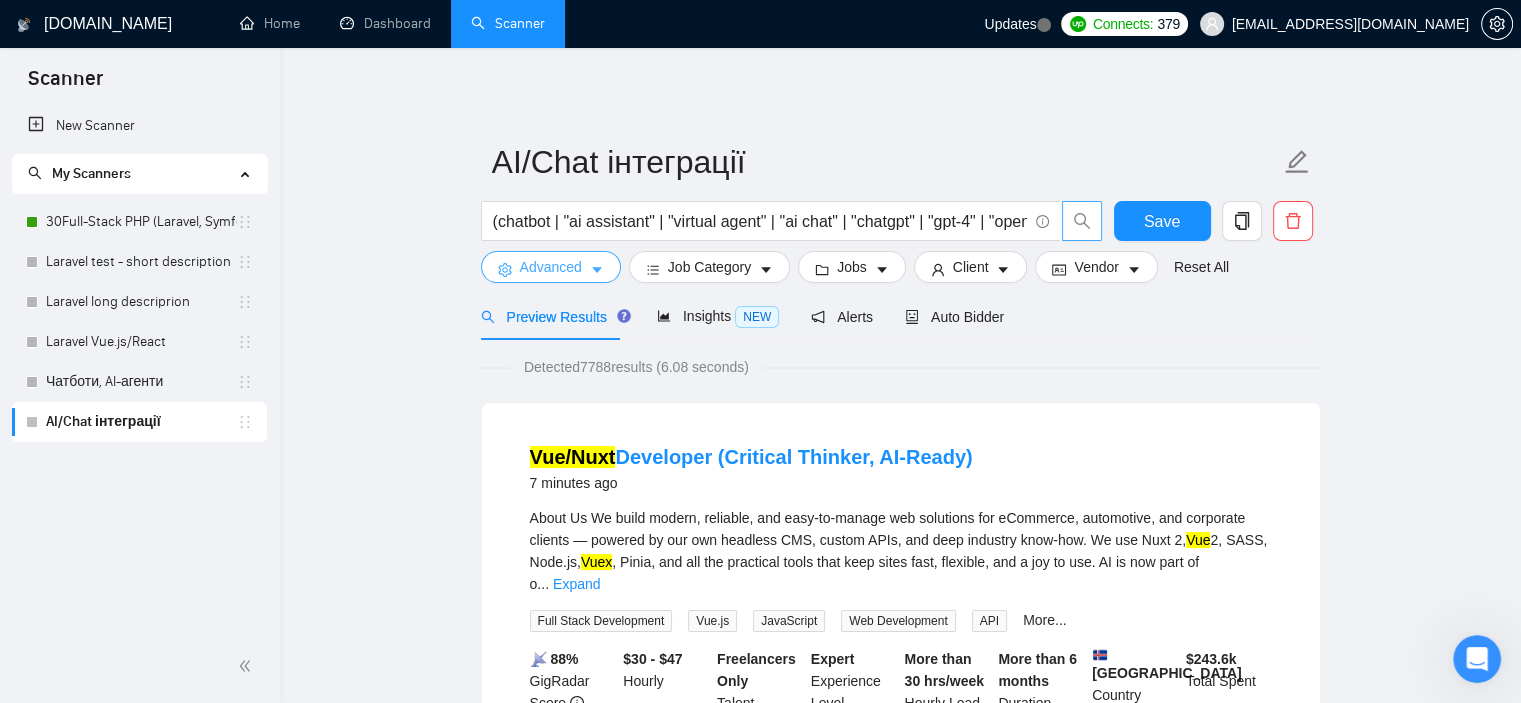 click on "Advanced" at bounding box center (551, 267) 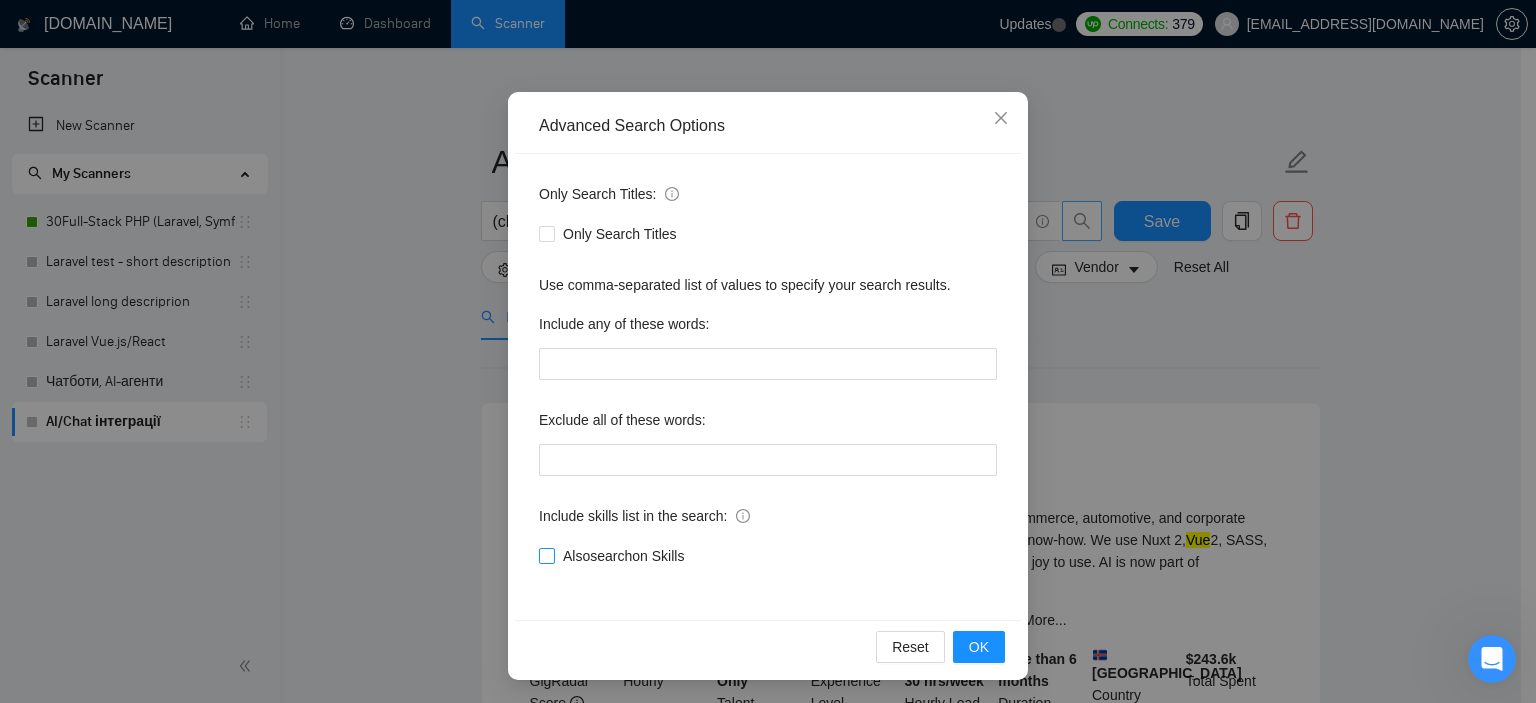 scroll, scrollTop: 128, scrollLeft: 0, axis: vertical 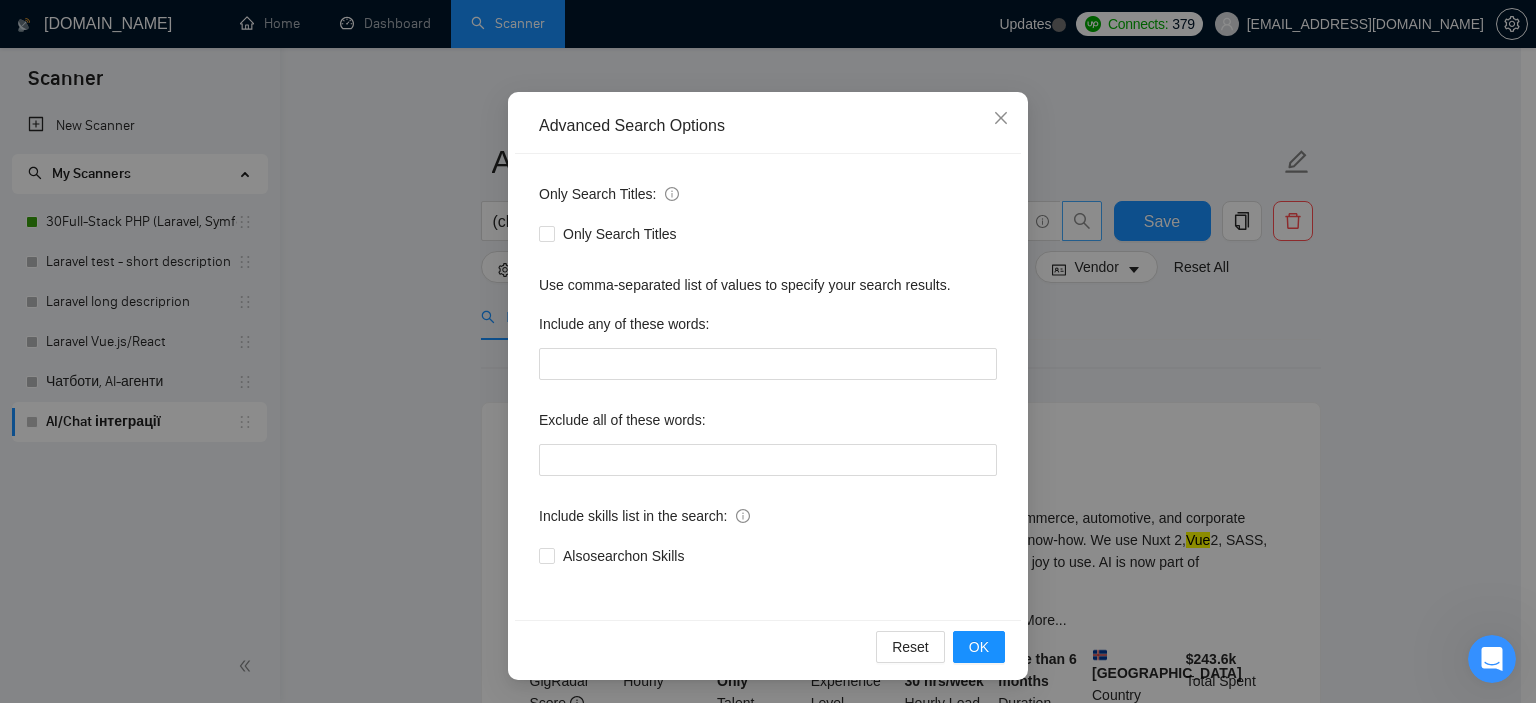 click on "Advanced Search Options Only Search Titles:   Only Search Titles Use comma-separated list of values to specify your search results. Include any of these words: Exclude all of these words: Include skills list in the search:   Also  search  on Skills Reset OK" at bounding box center (768, 351) 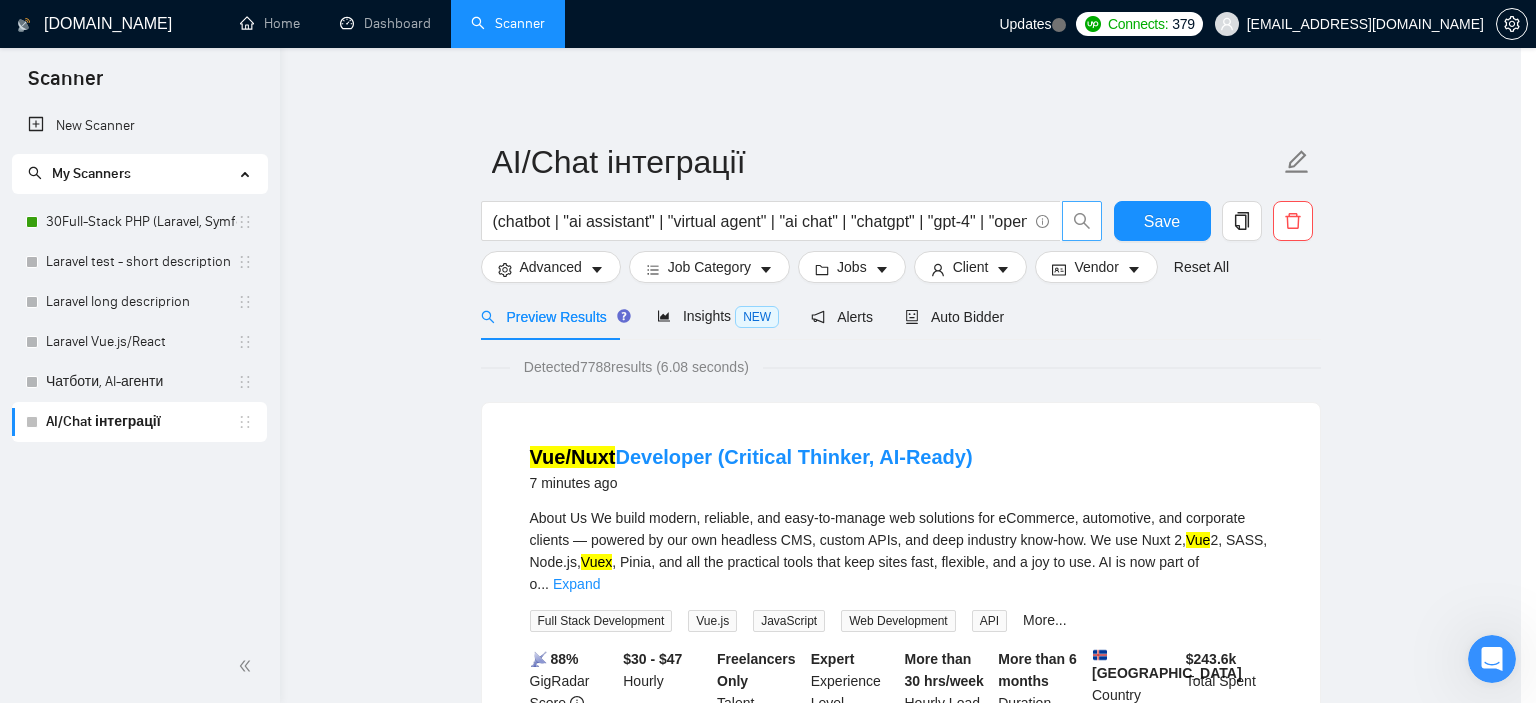 scroll, scrollTop: 28, scrollLeft: 0, axis: vertical 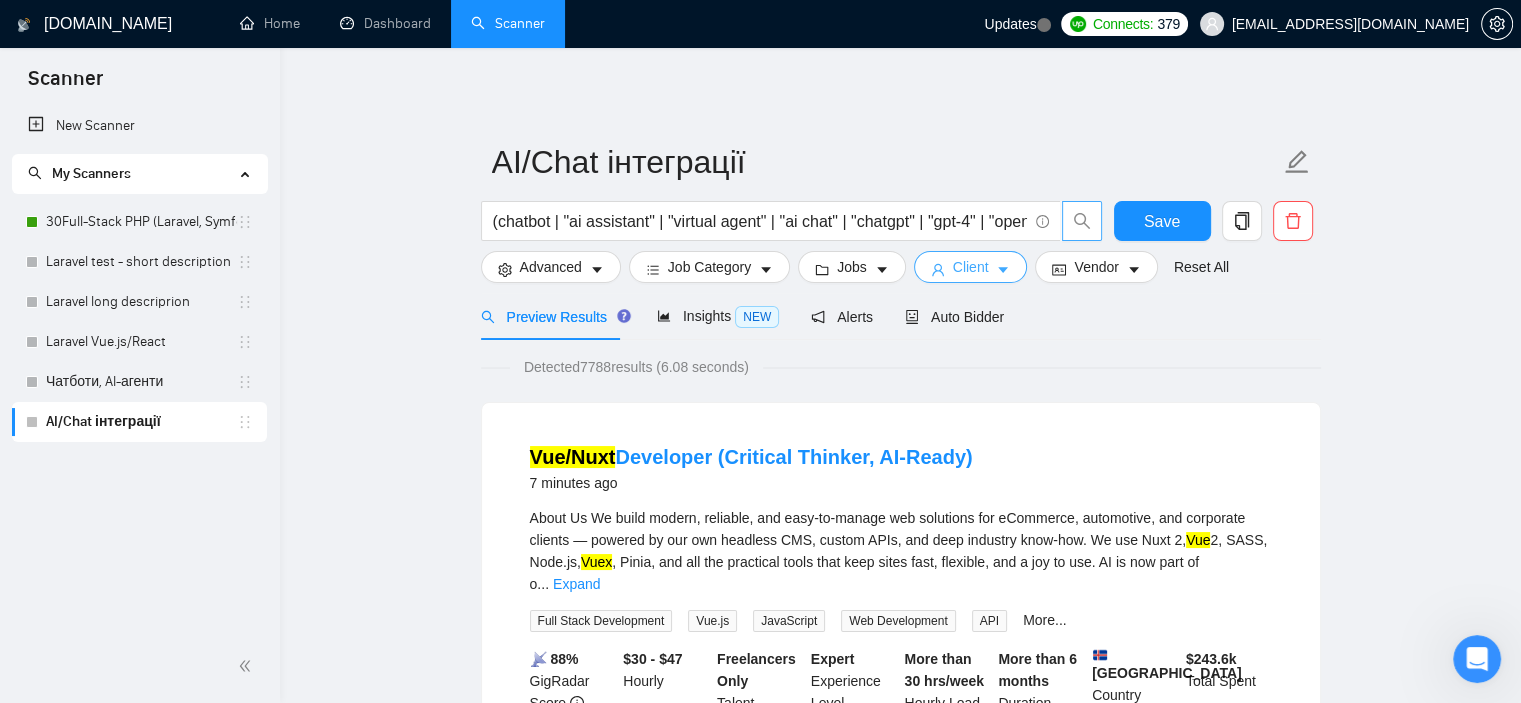 click on "Client" at bounding box center (971, 267) 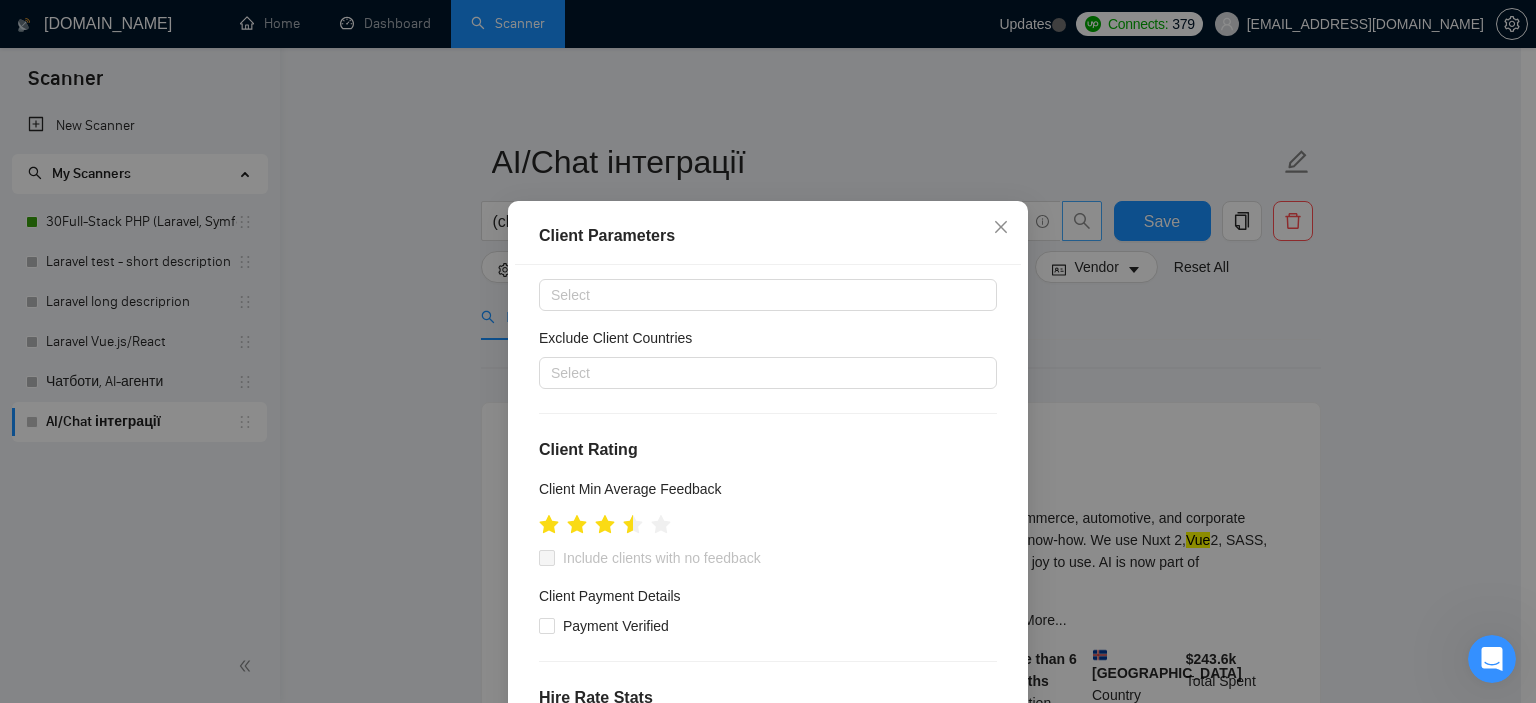 scroll, scrollTop: 87, scrollLeft: 0, axis: vertical 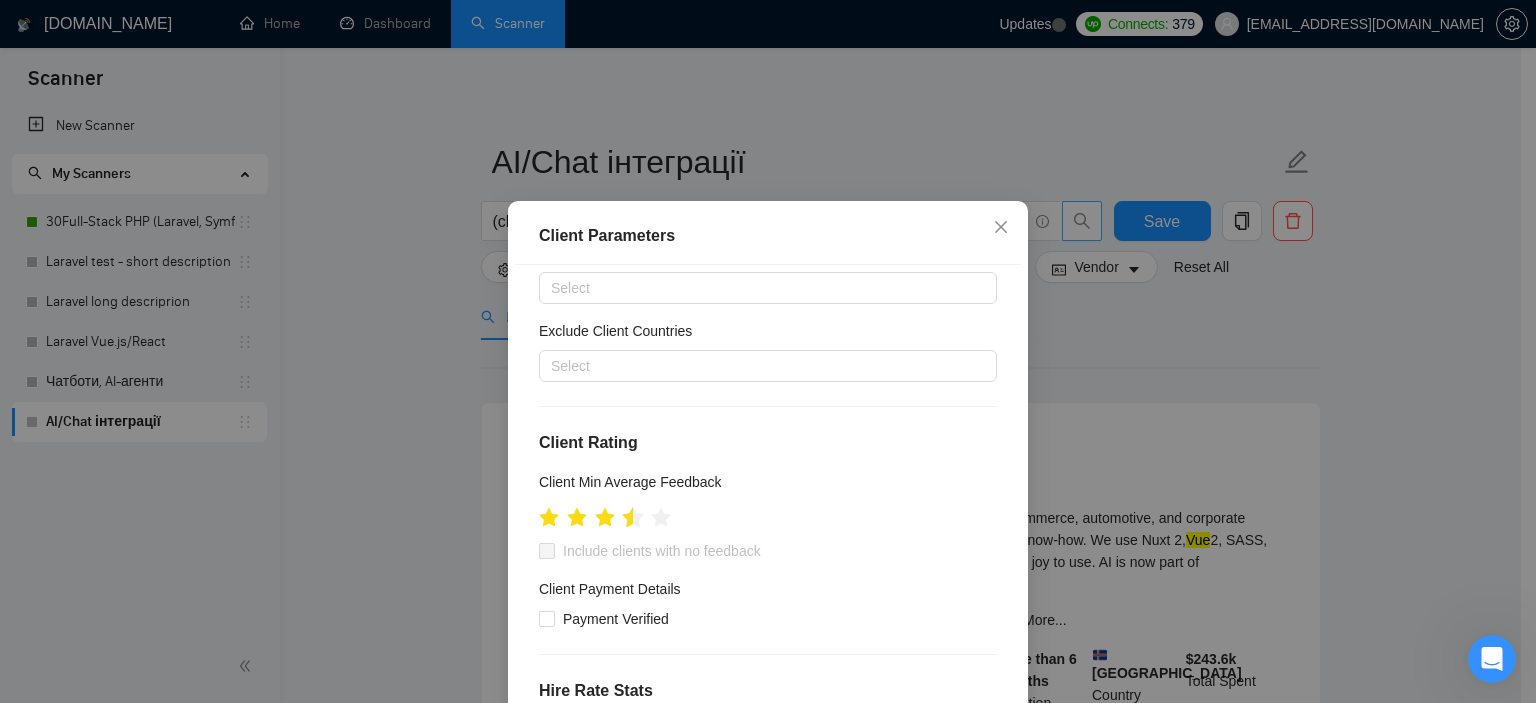 click 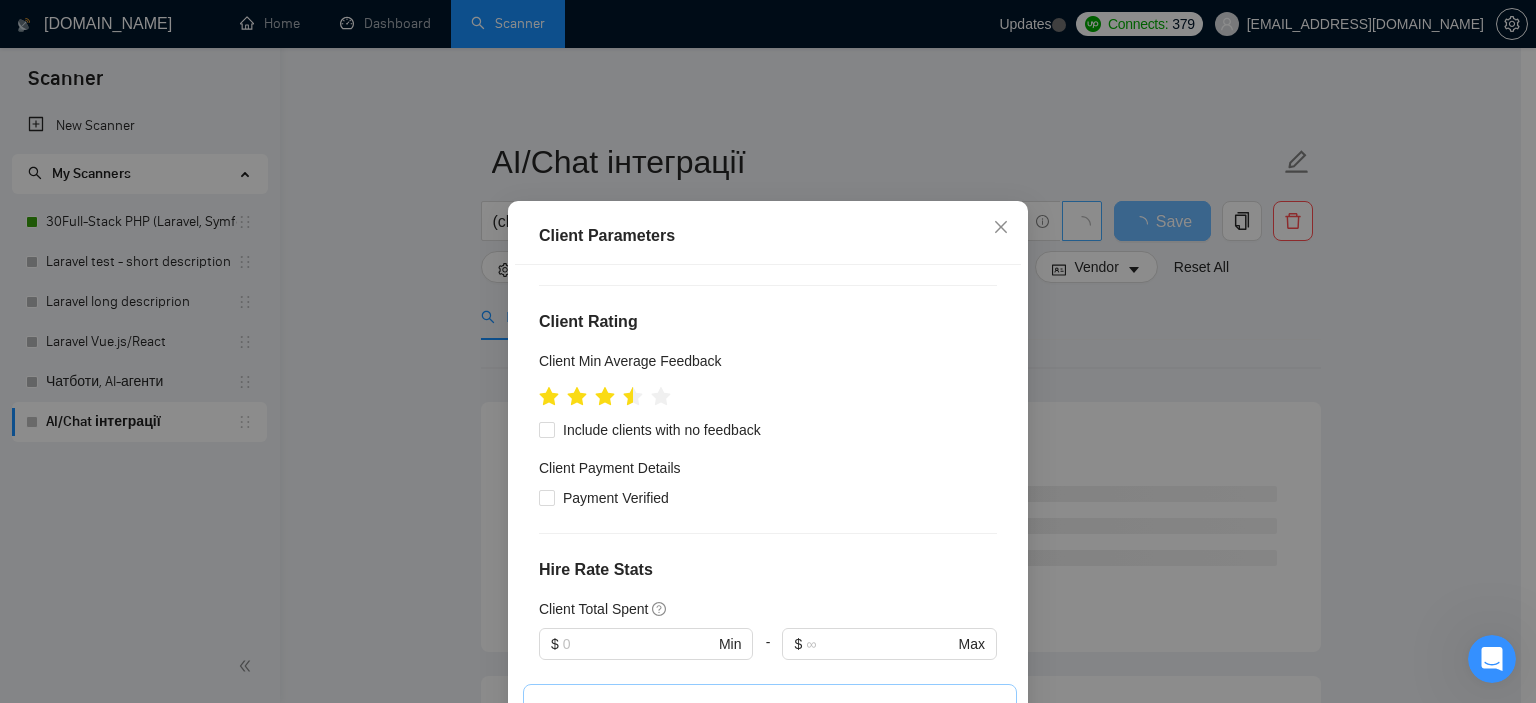 scroll, scrollTop: 228, scrollLeft: 0, axis: vertical 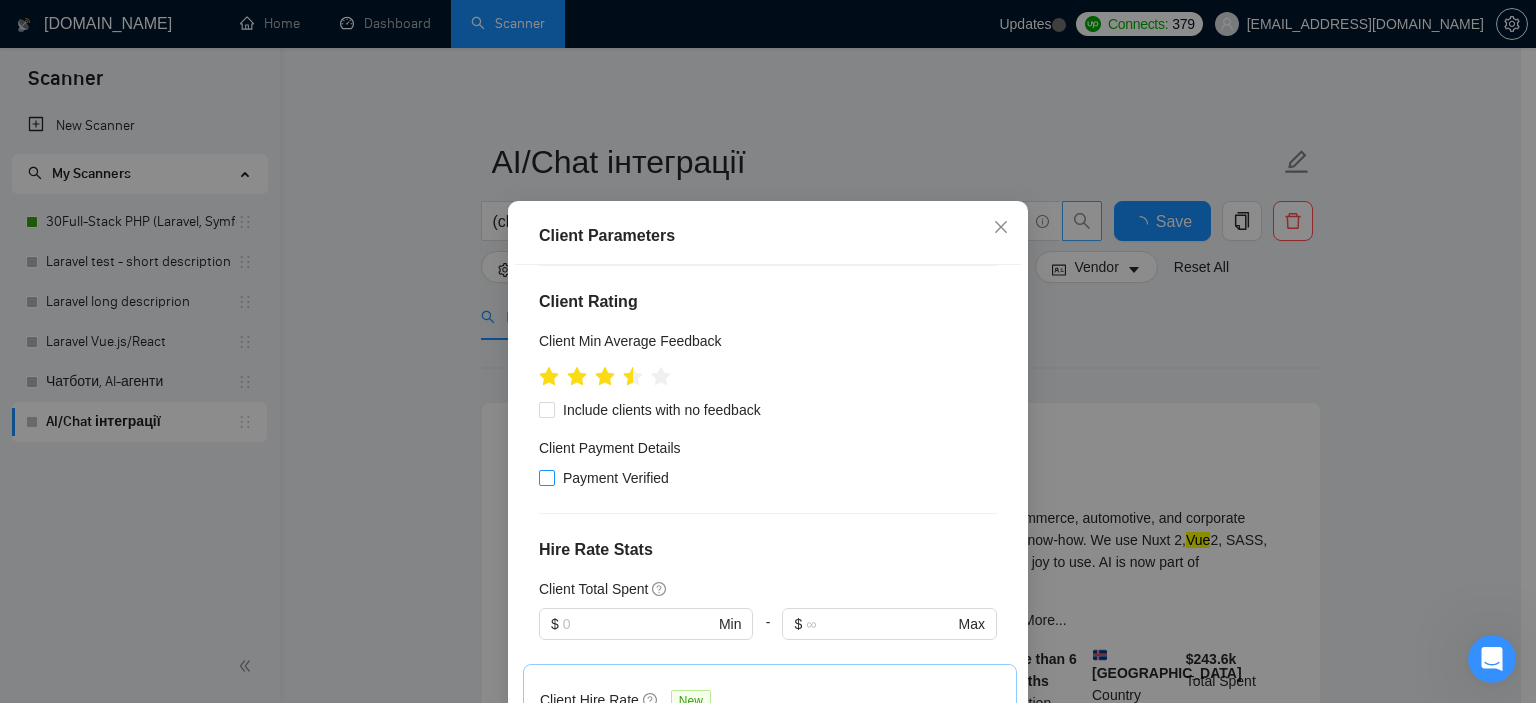 click at bounding box center (547, 478) 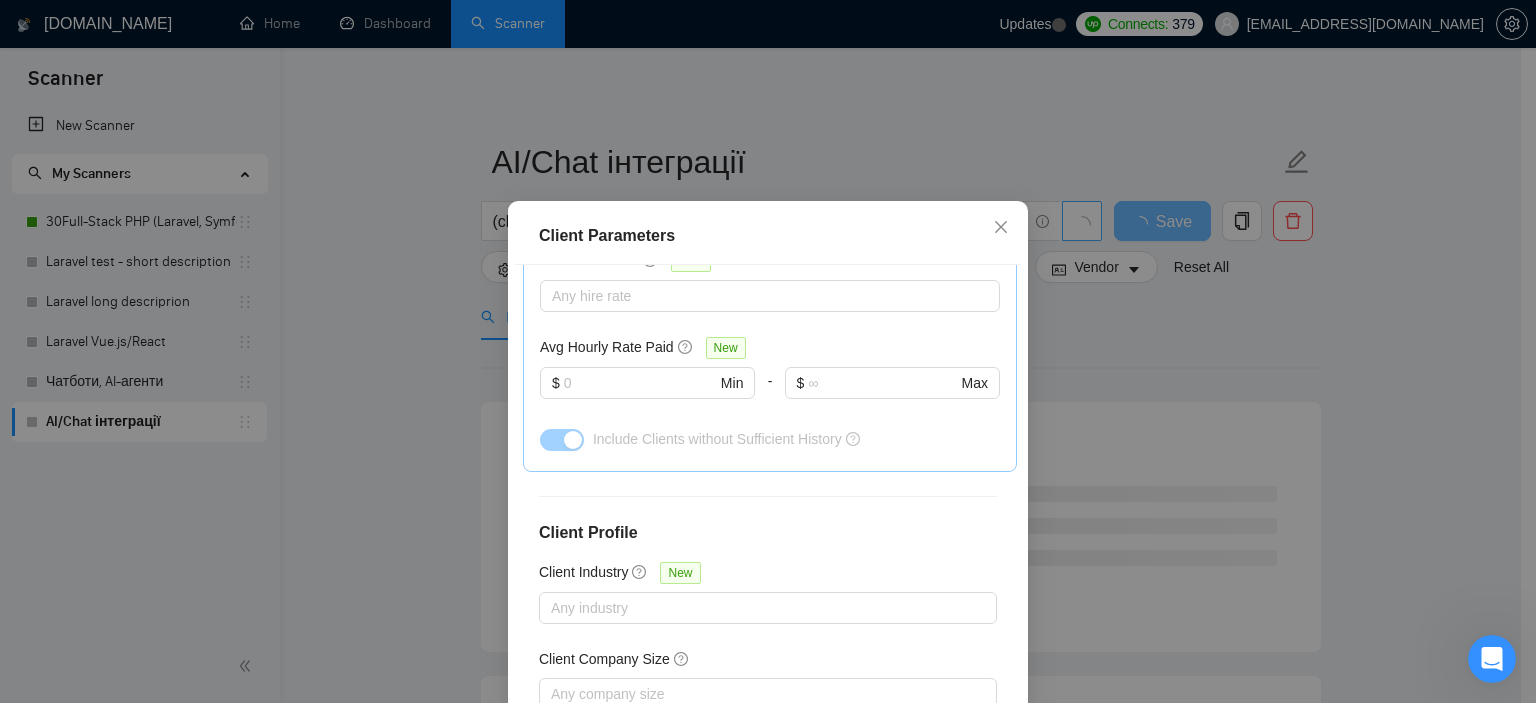 scroll, scrollTop: 756, scrollLeft: 0, axis: vertical 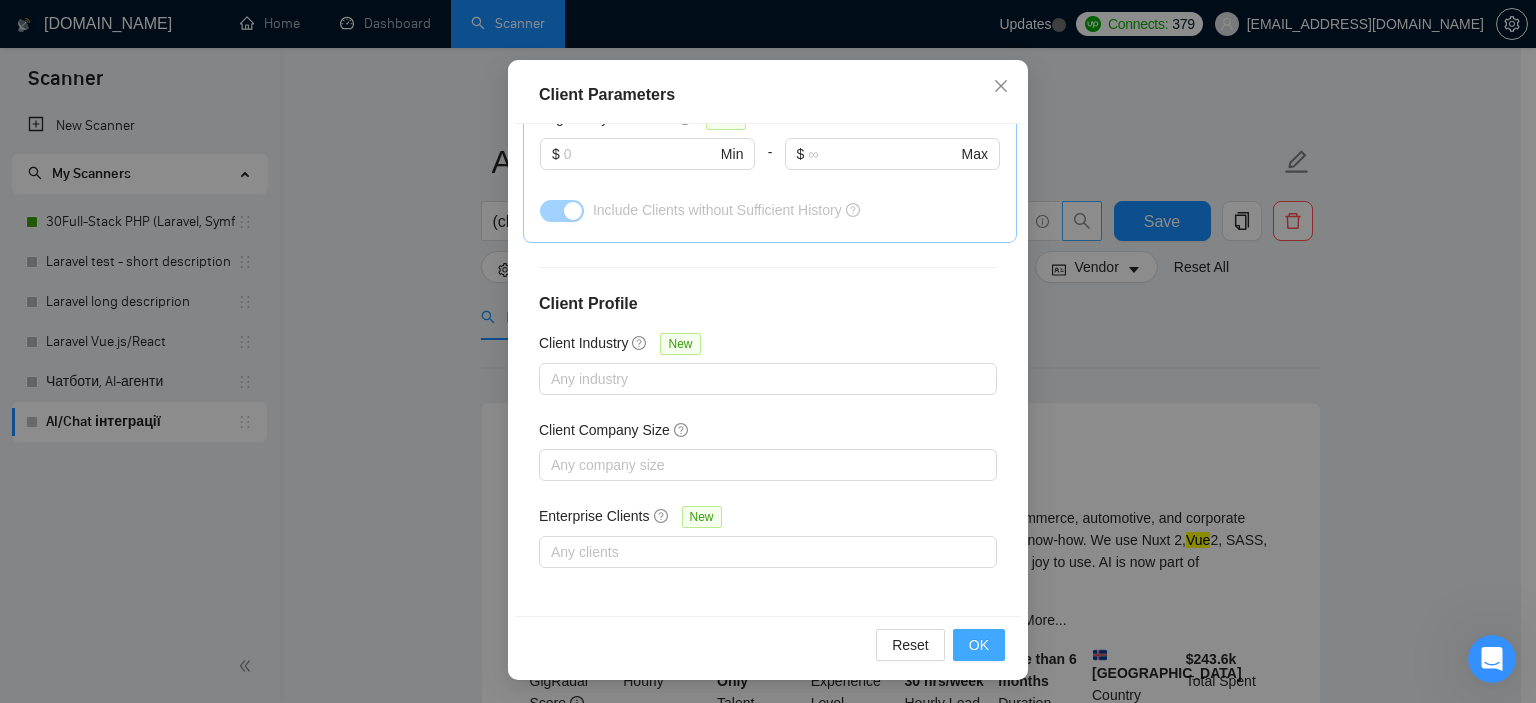 click on "OK" at bounding box center [979, 645] 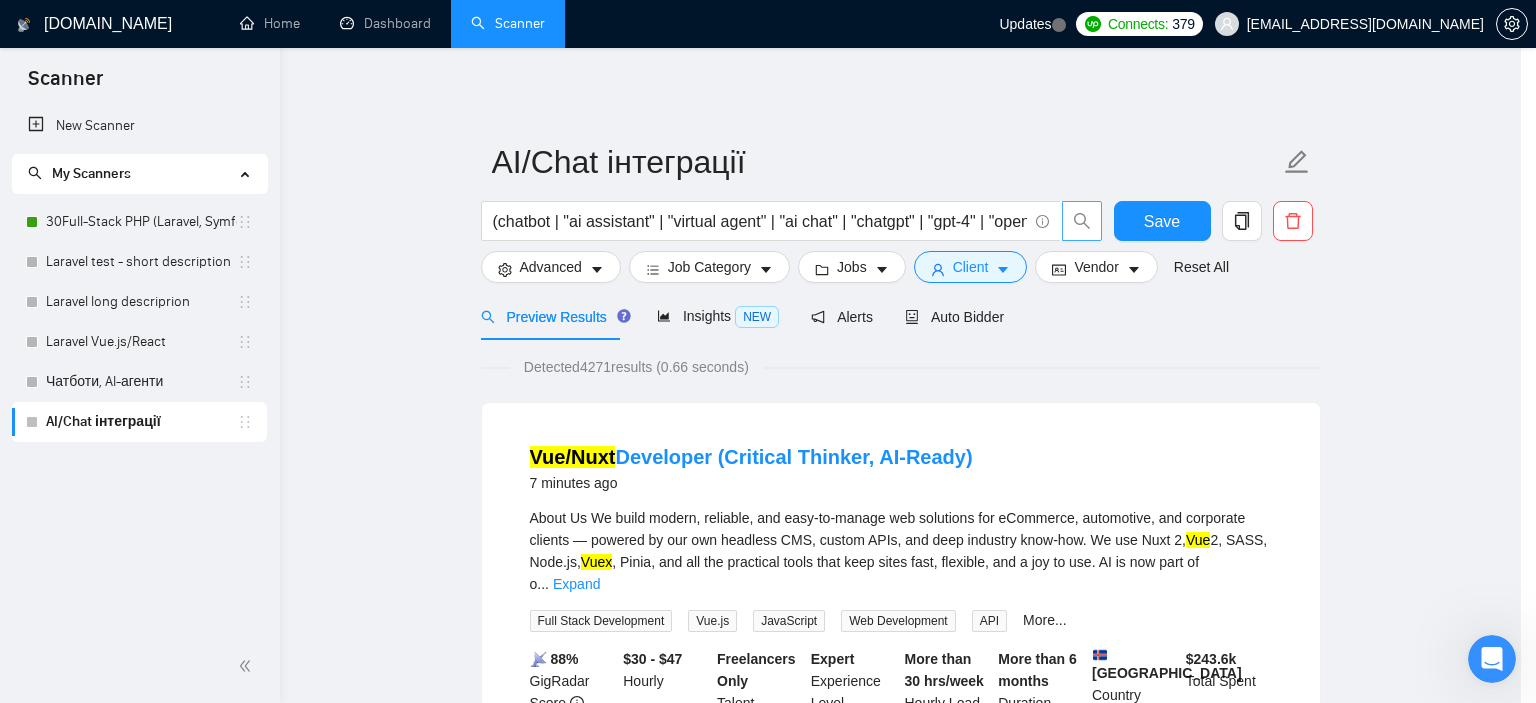 scroll, scrollTop: 60, scrollLeft: 0, axis: vertical 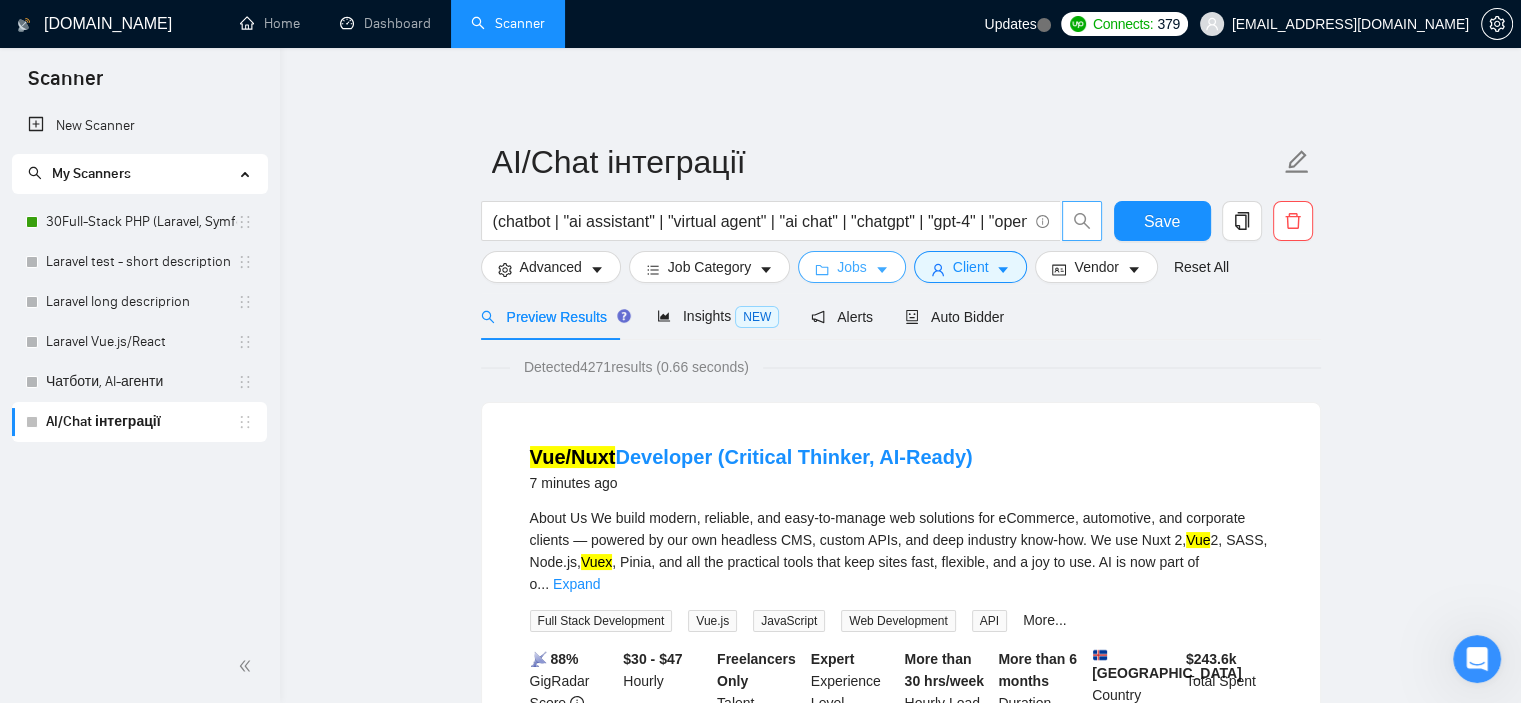 click on "Jobs" at bounding box center (852, 267) 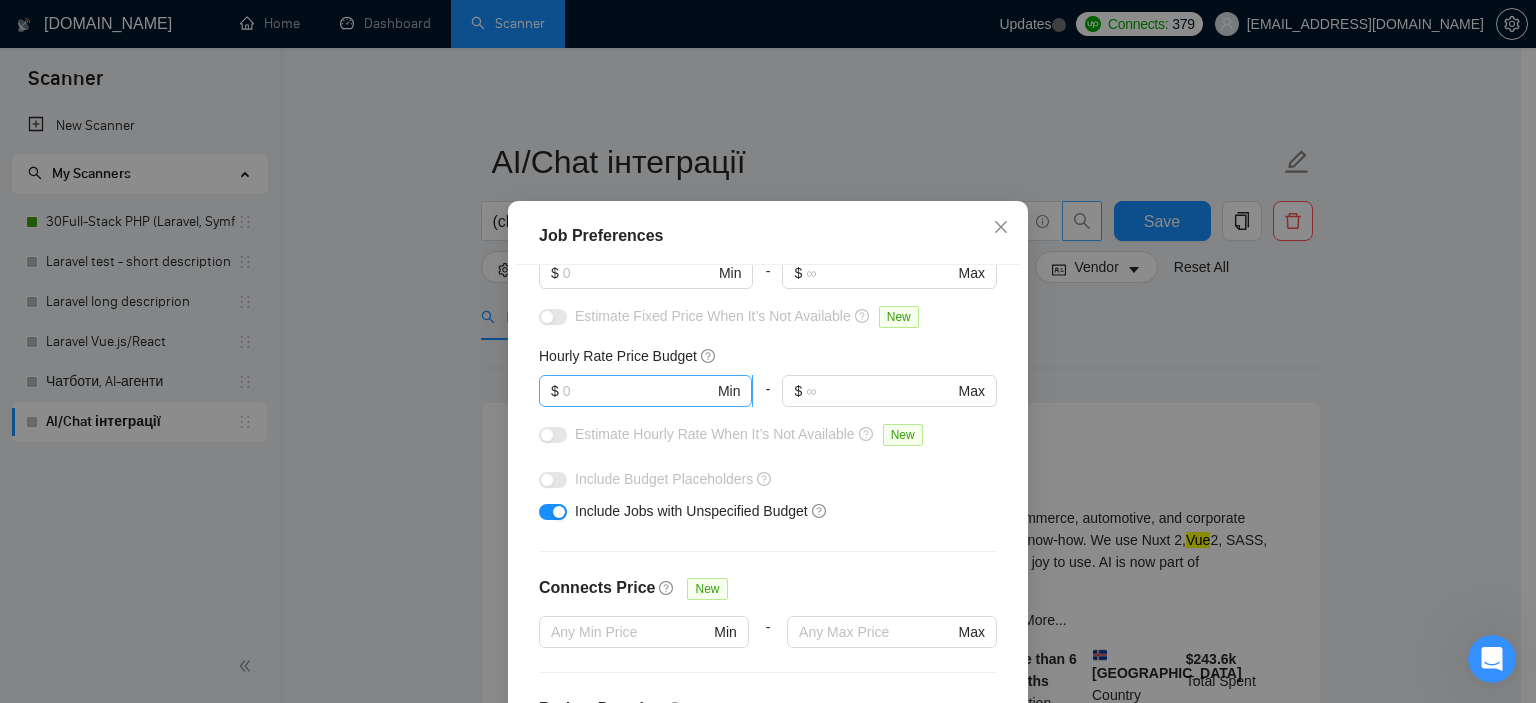 scroll, scrollTop: 180, scrollLeft: 0, axis: vertical 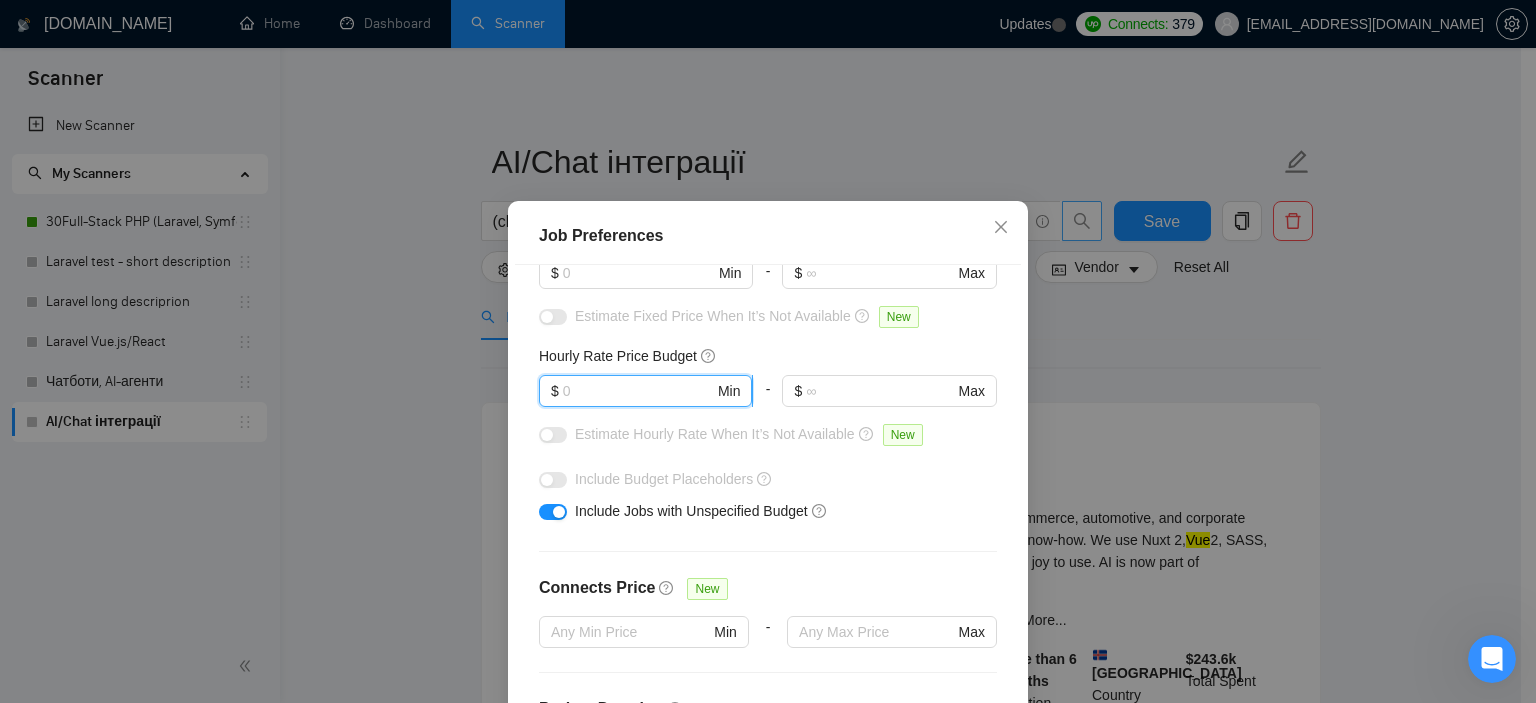 click at bounding box center [638, 391] 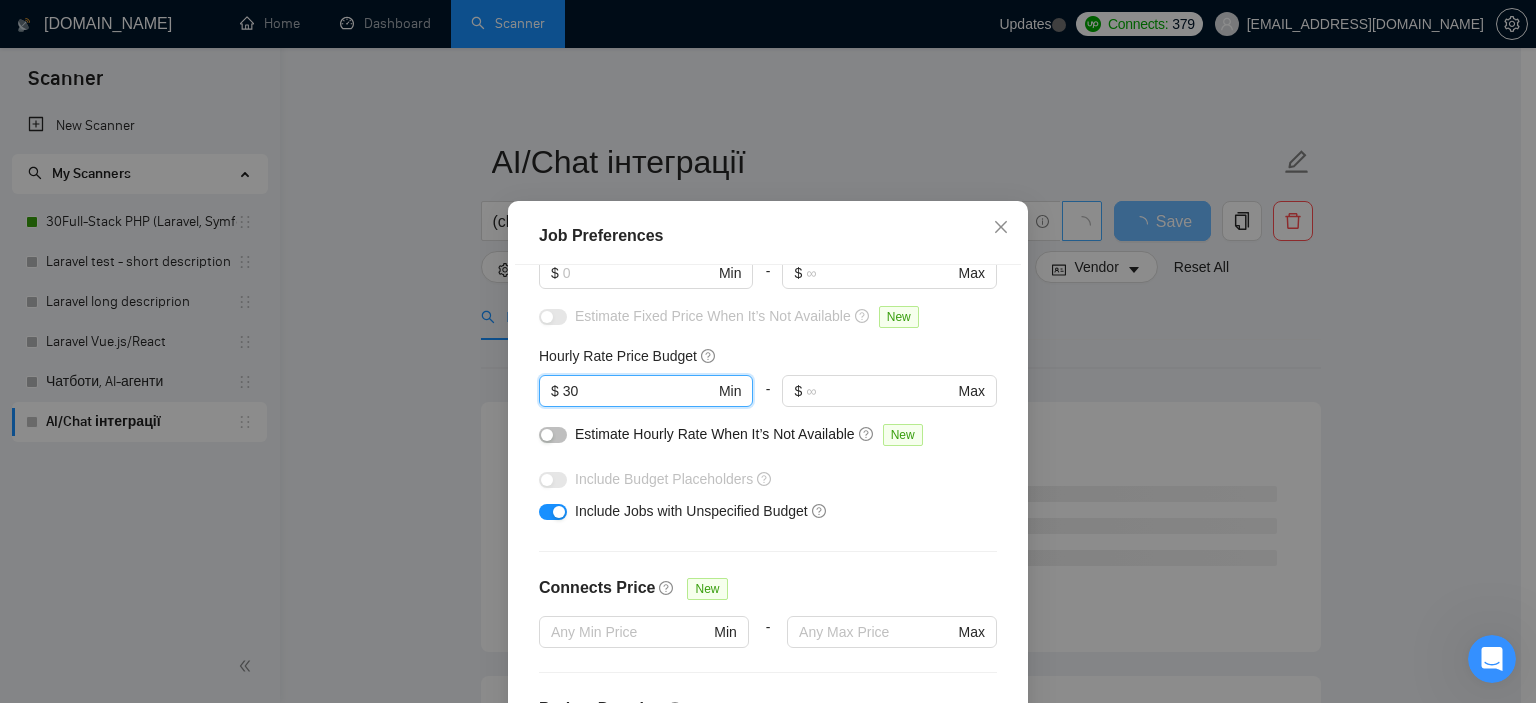 type on "30" 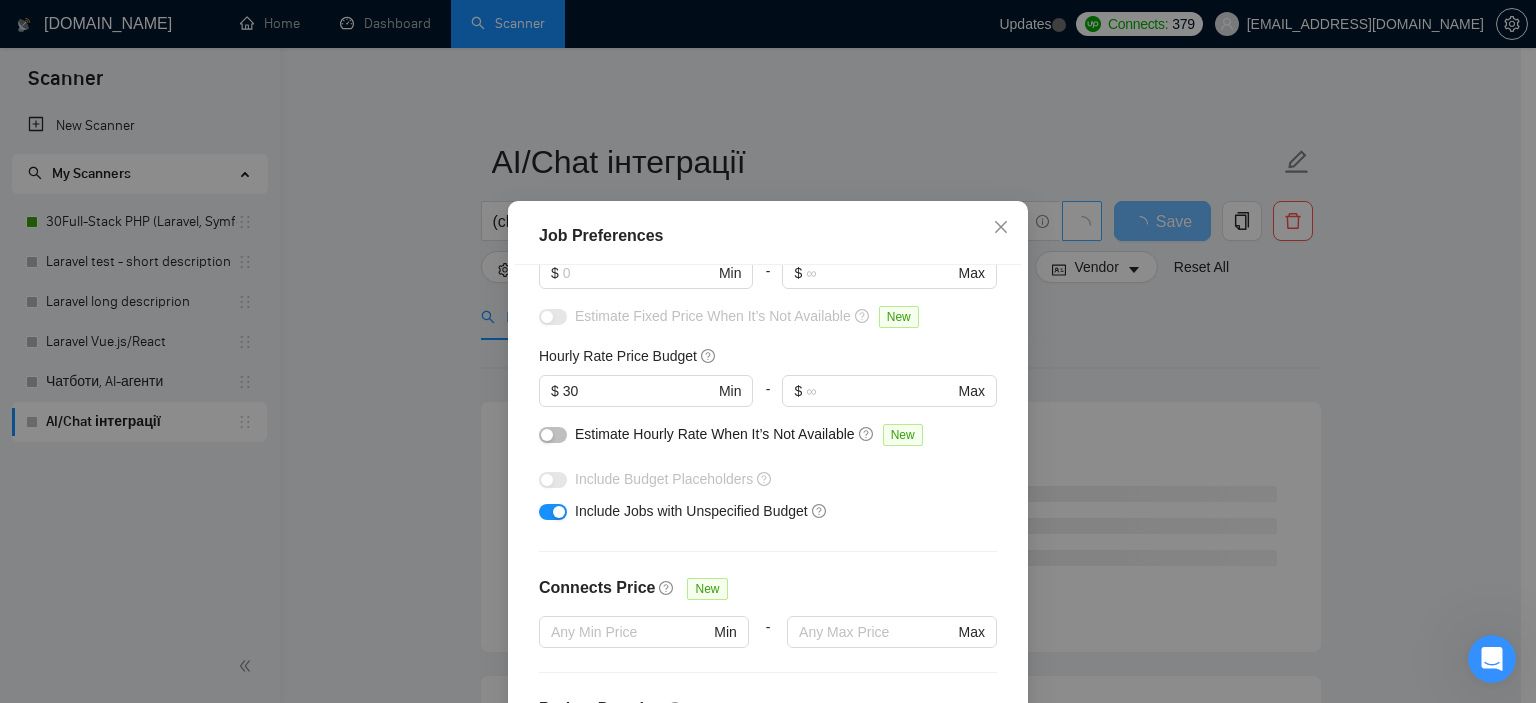 click at bounding box center (553, 512) 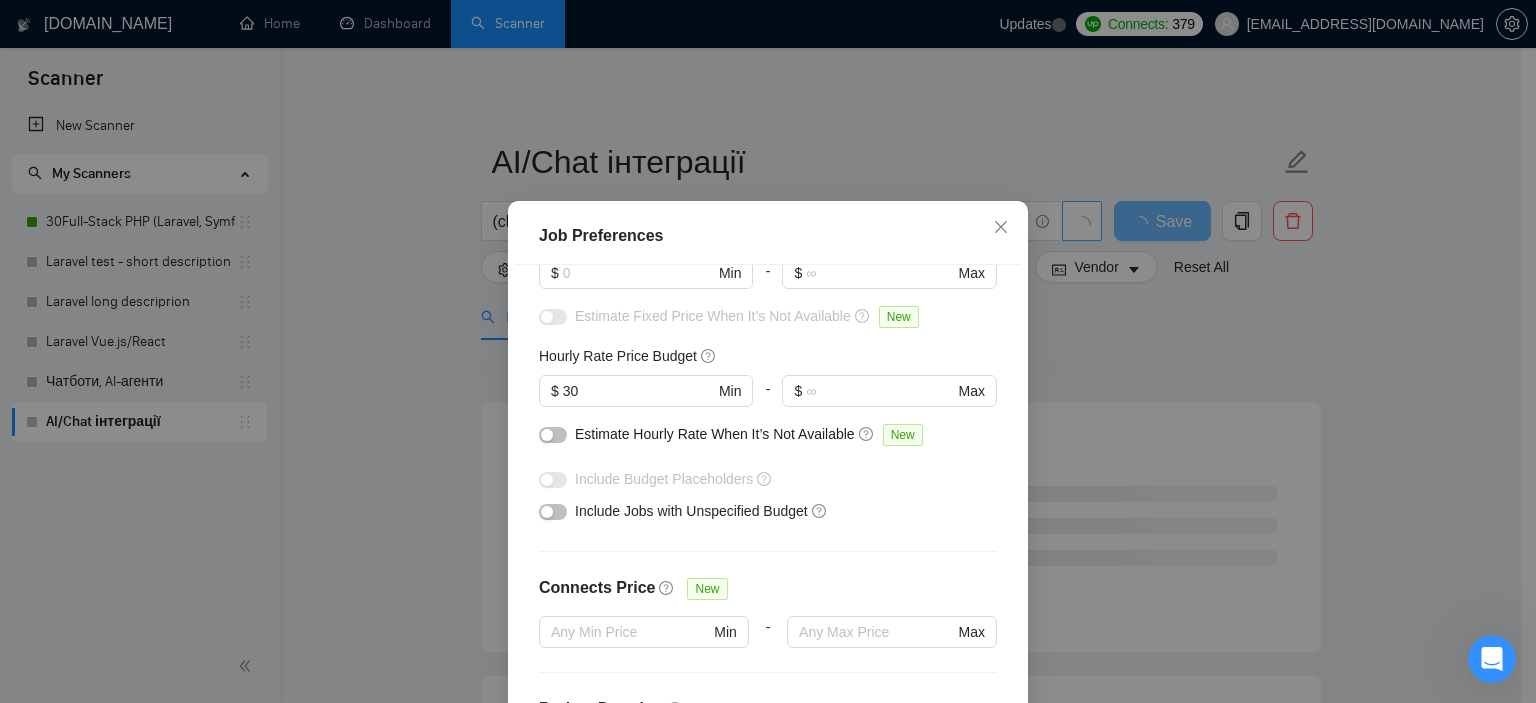 click at bounding box center [553, 435] 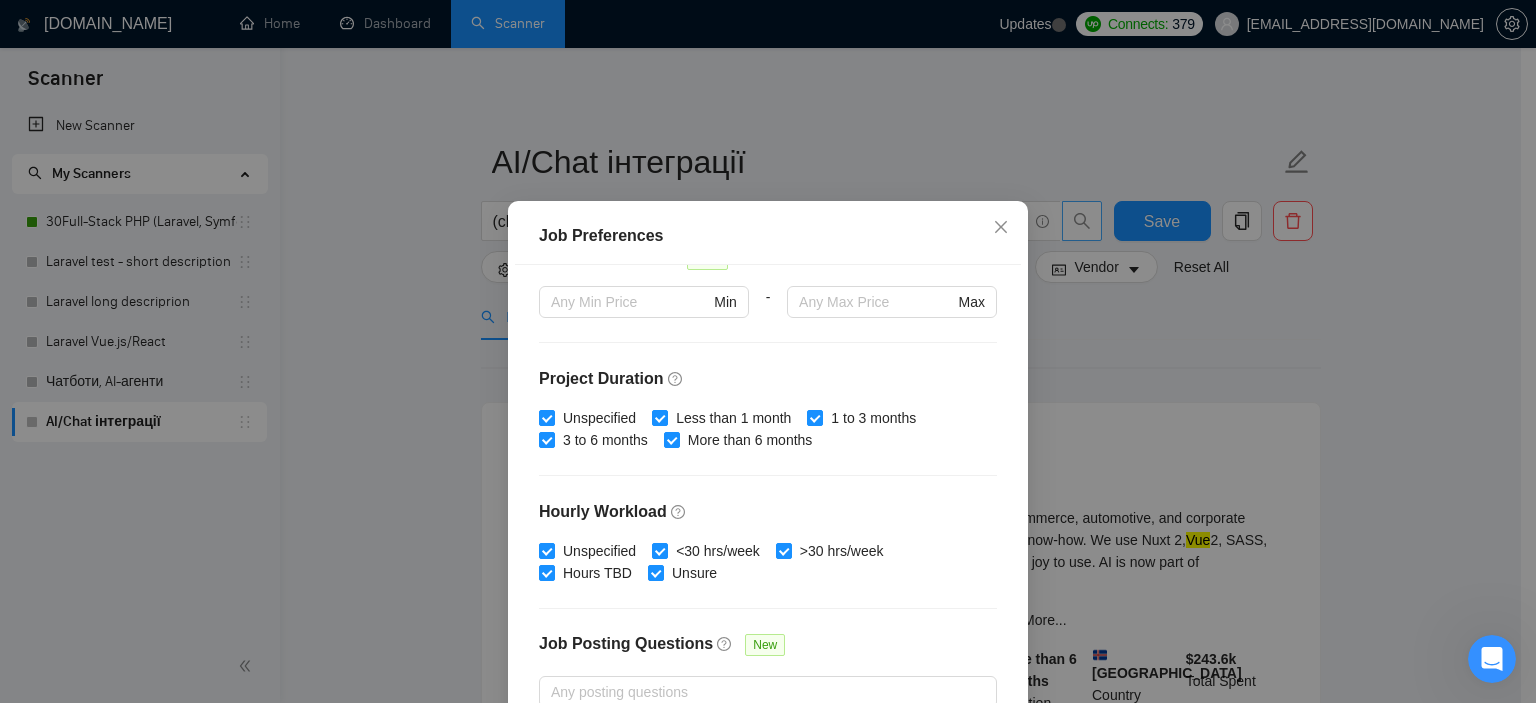 scroll, scrollTop: 635, scrollLeft: 0, axis: vertical 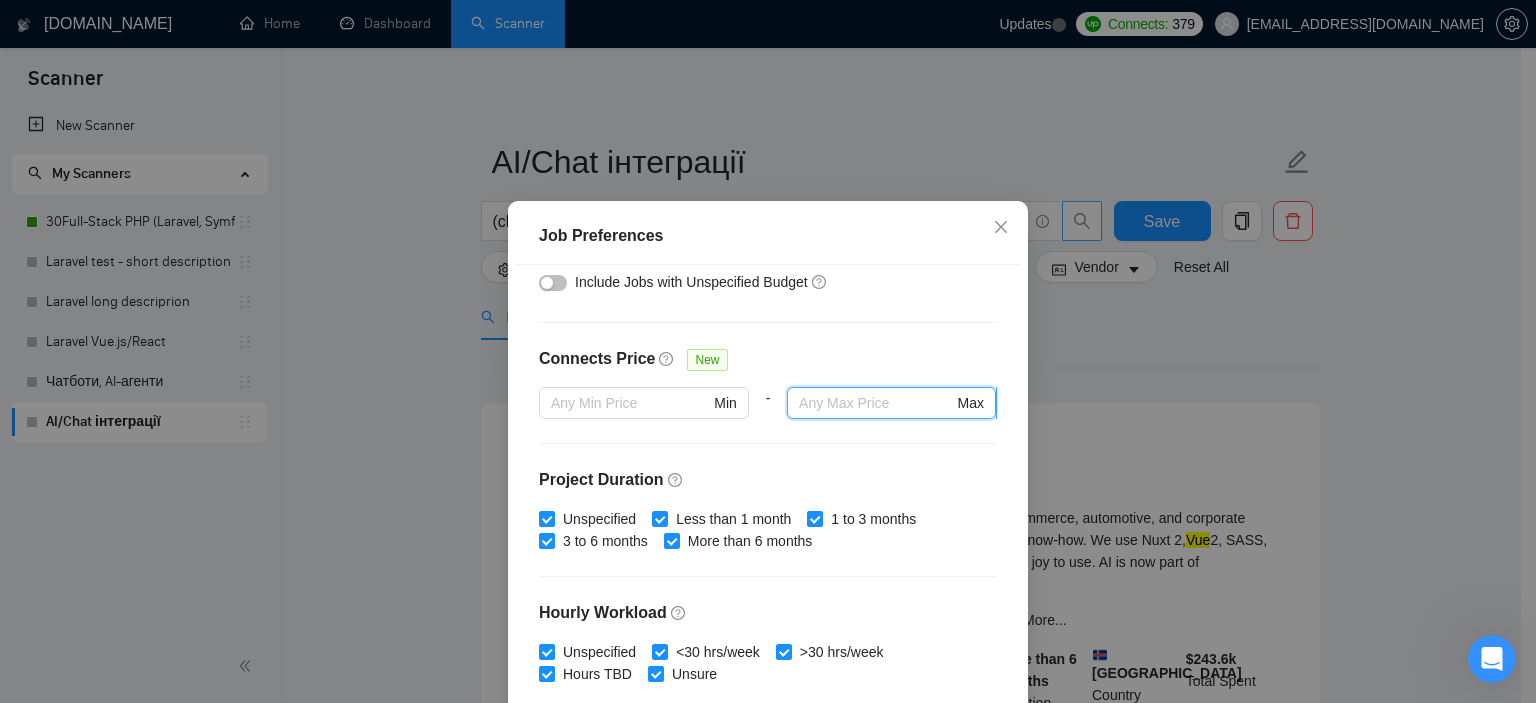 click at bounding box center [876, 403] 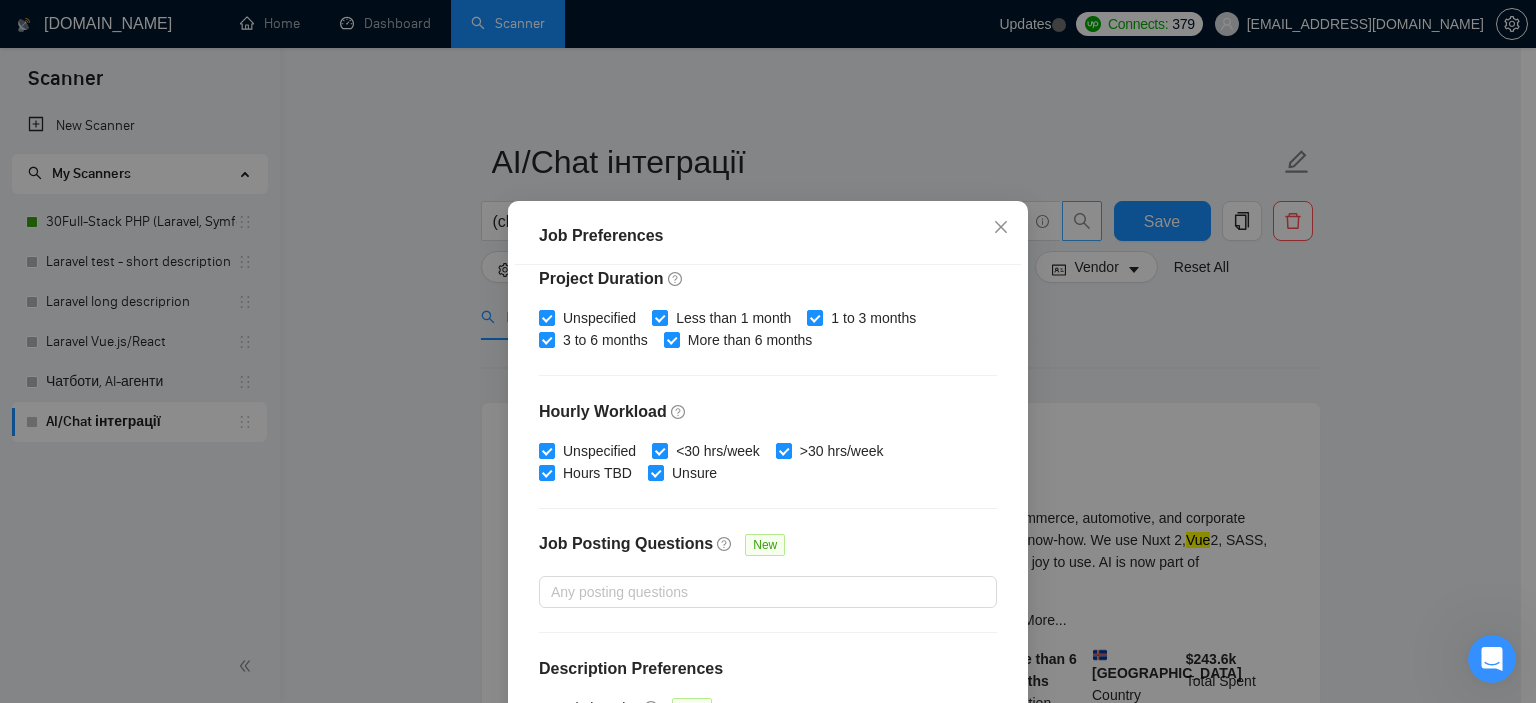 scroll, scrollTop: 635, scrollLeft: 0, axis: vertical 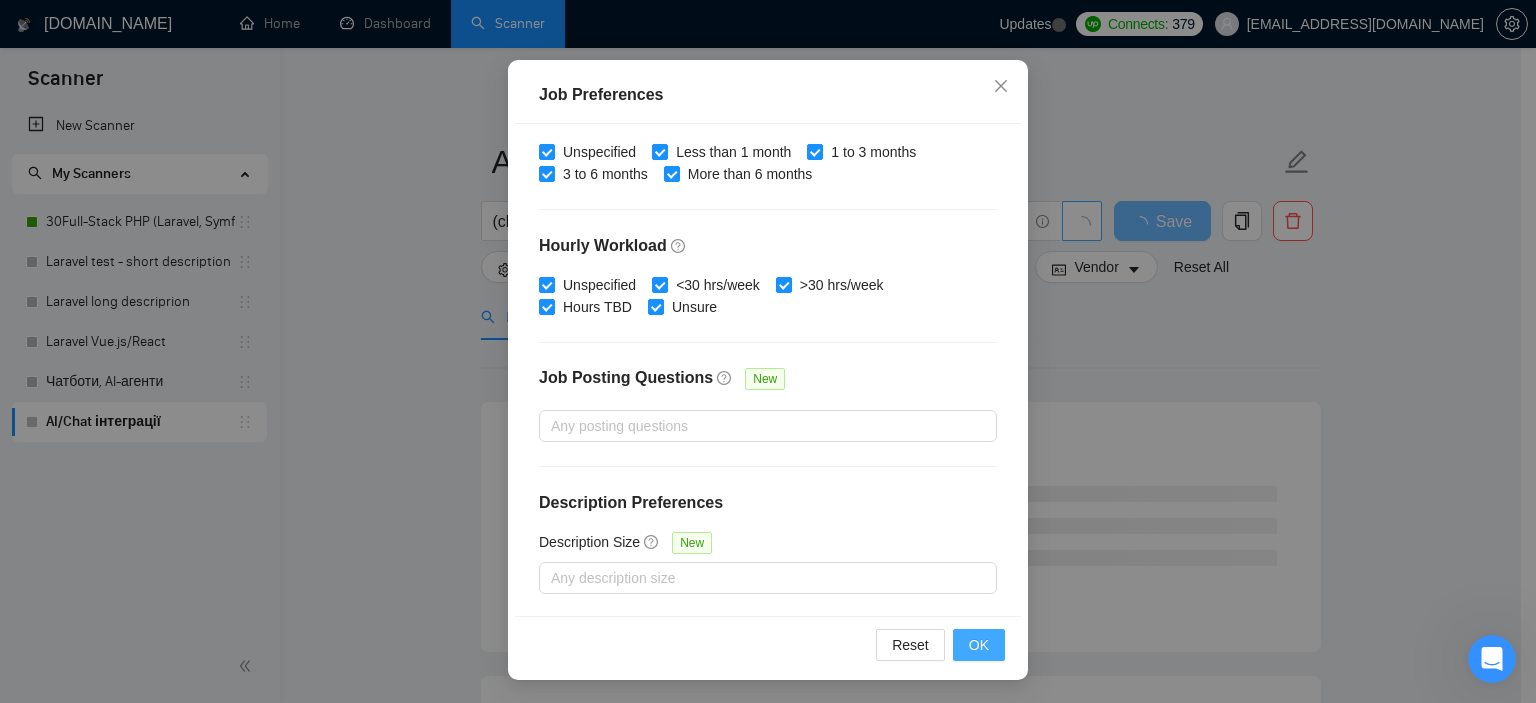 type on "25" 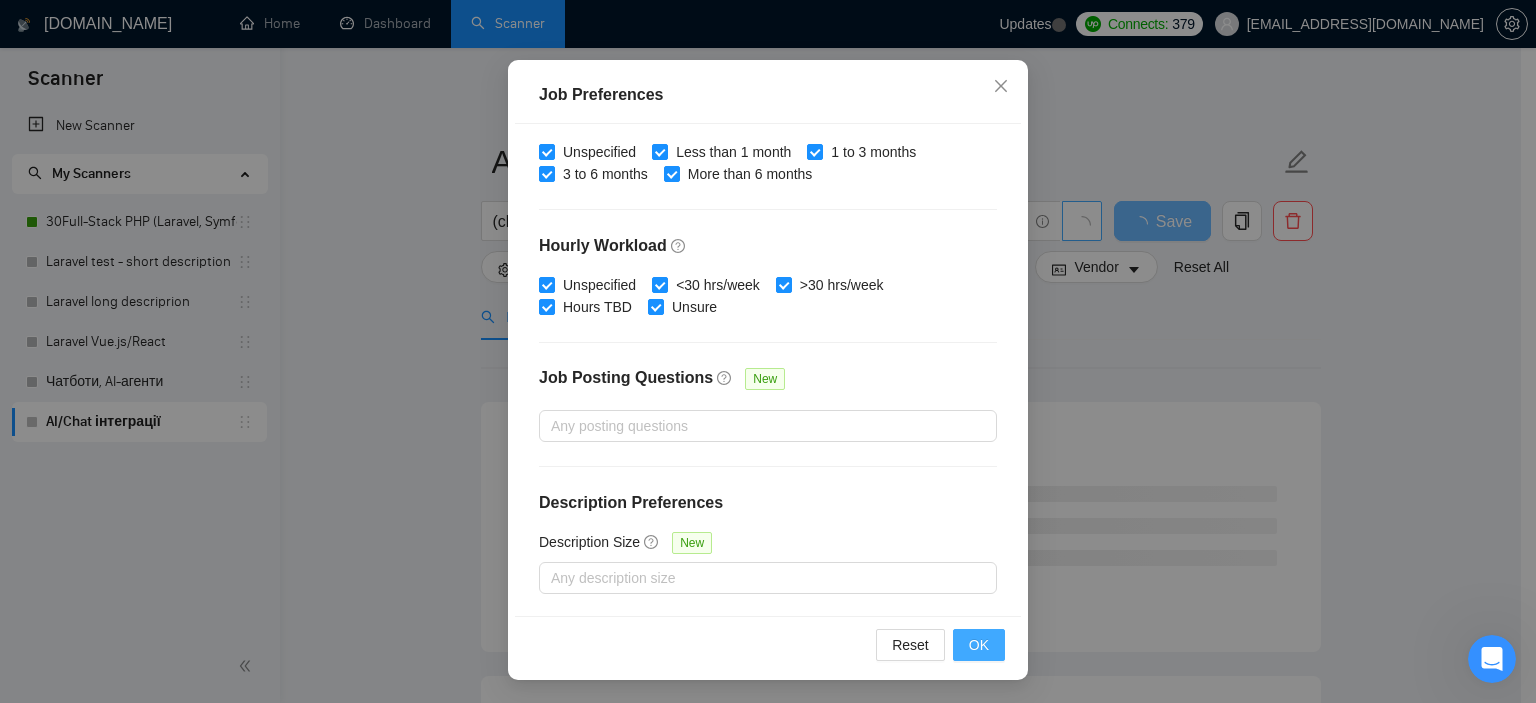 click on "OK" at bounding box center (979, 645) 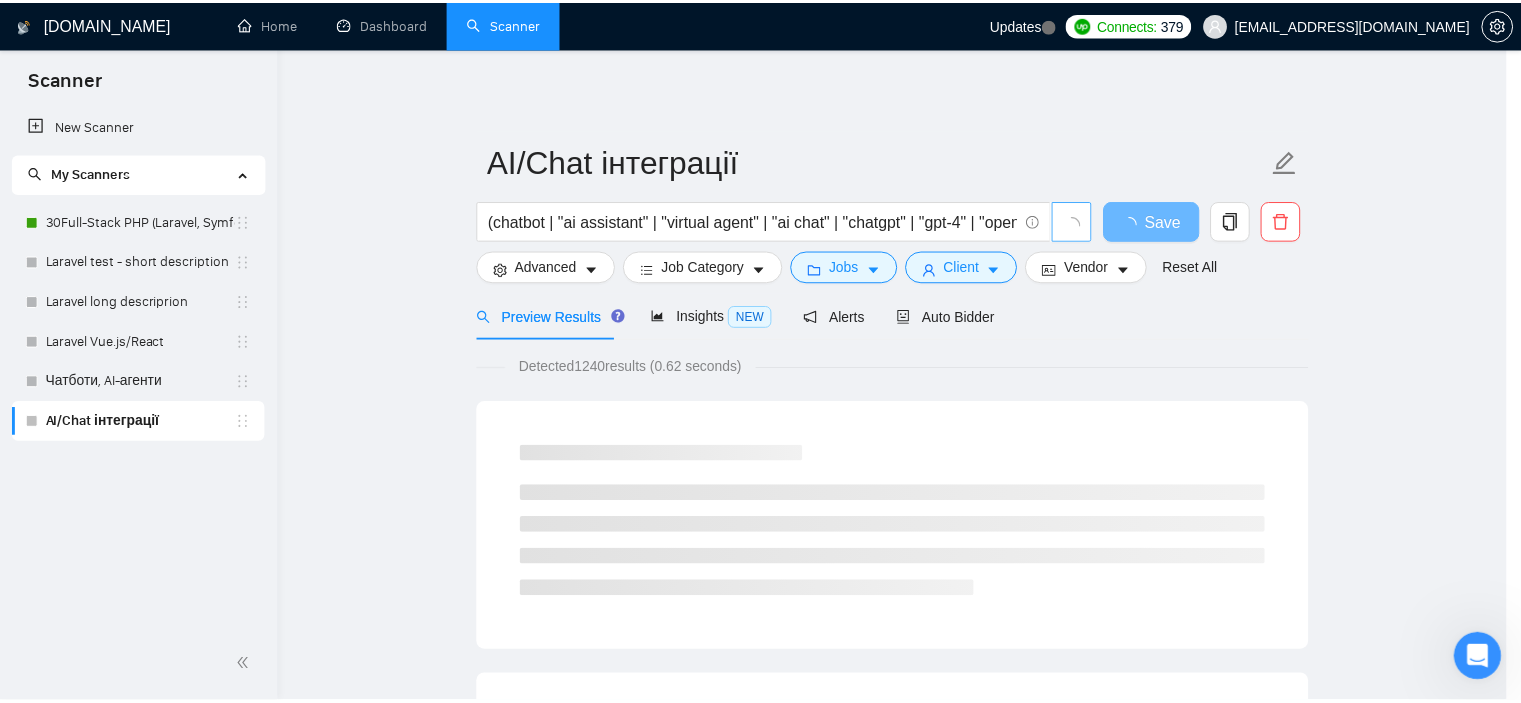 scroll, scrollTop: 60, scrollLeft: 0, axis: vertical 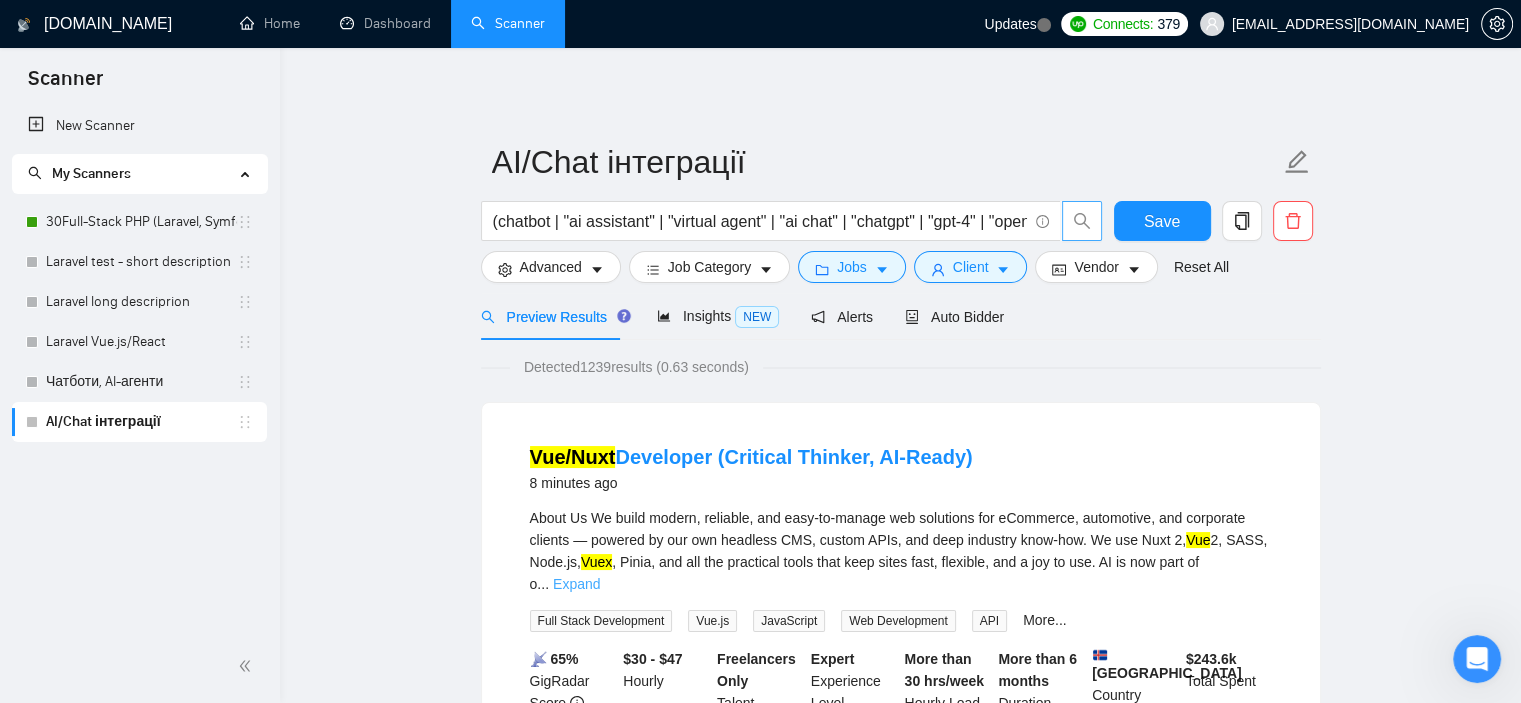 click on "Expand" at bounding box center (576, 584) 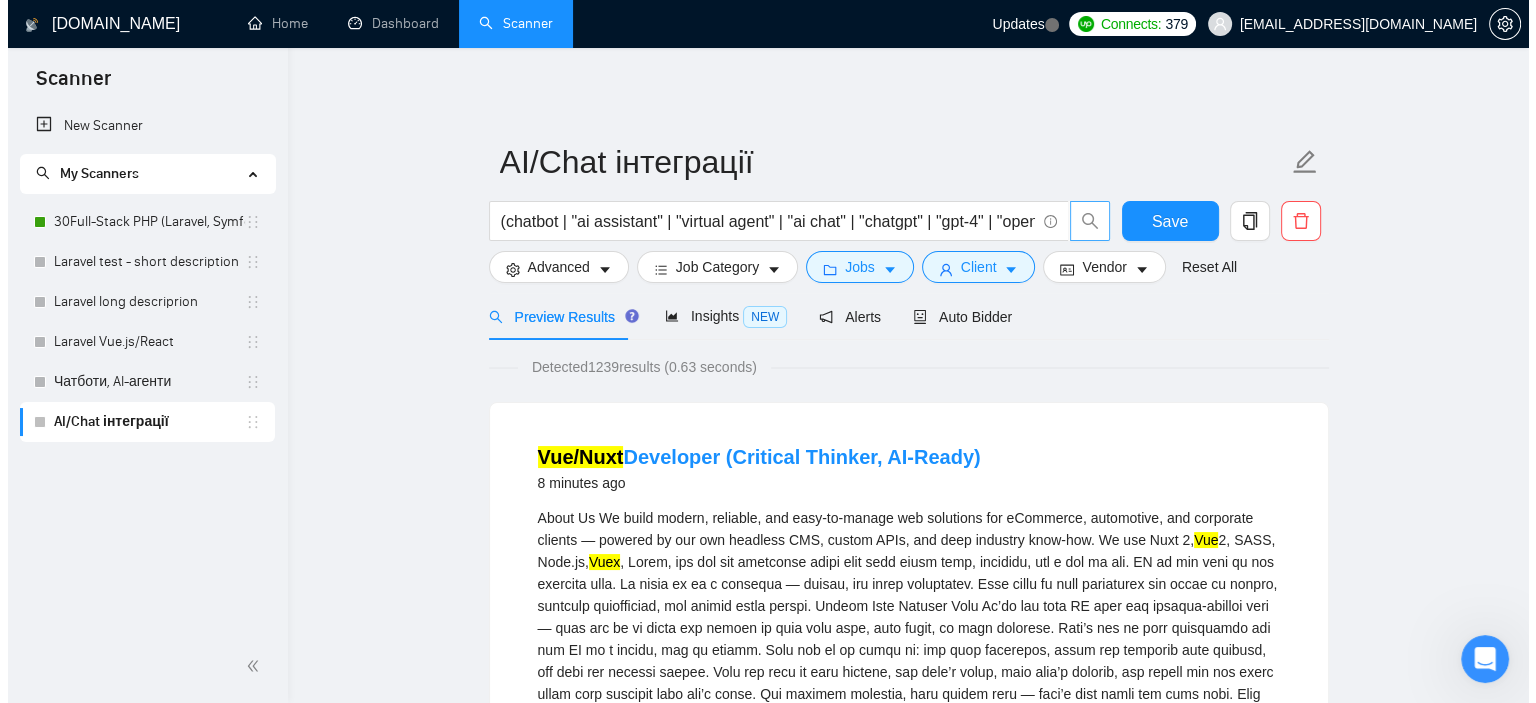 scroll, scrollTop: 0, scrollLeft: 0, axis: both 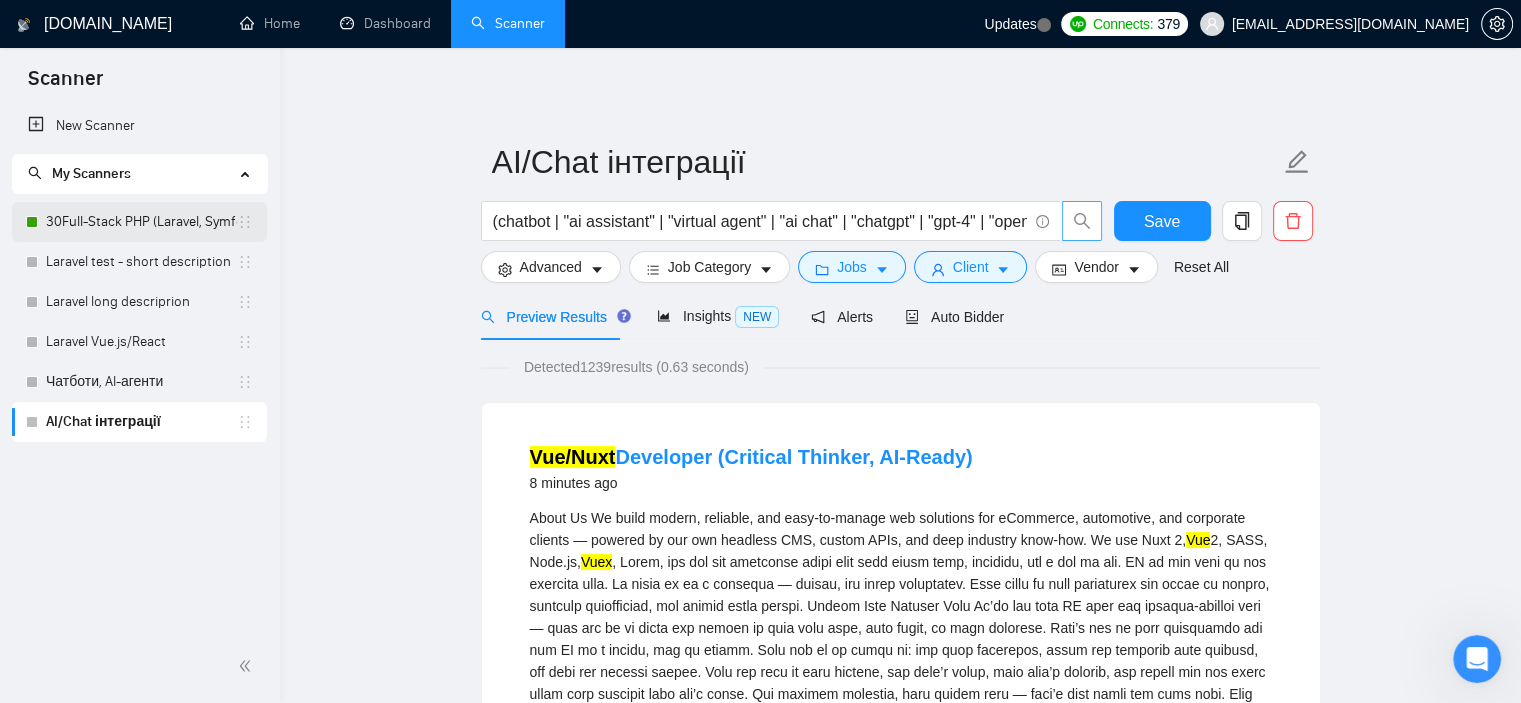 click on "30Full-Stack PHP (Laravel, Symfony, Vue, React)" at bounding box center [141, 222] 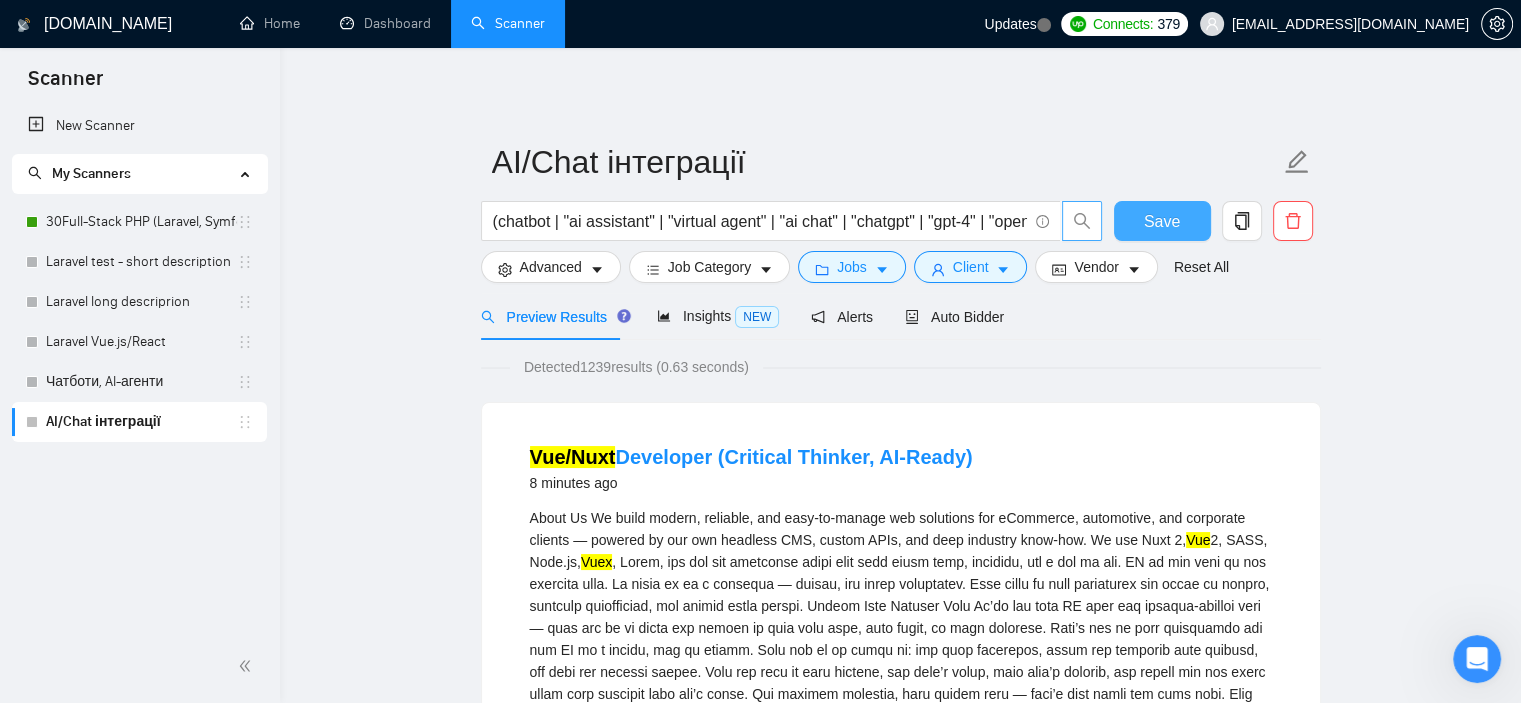 click on "Save" at bounding box center (1162, 221) 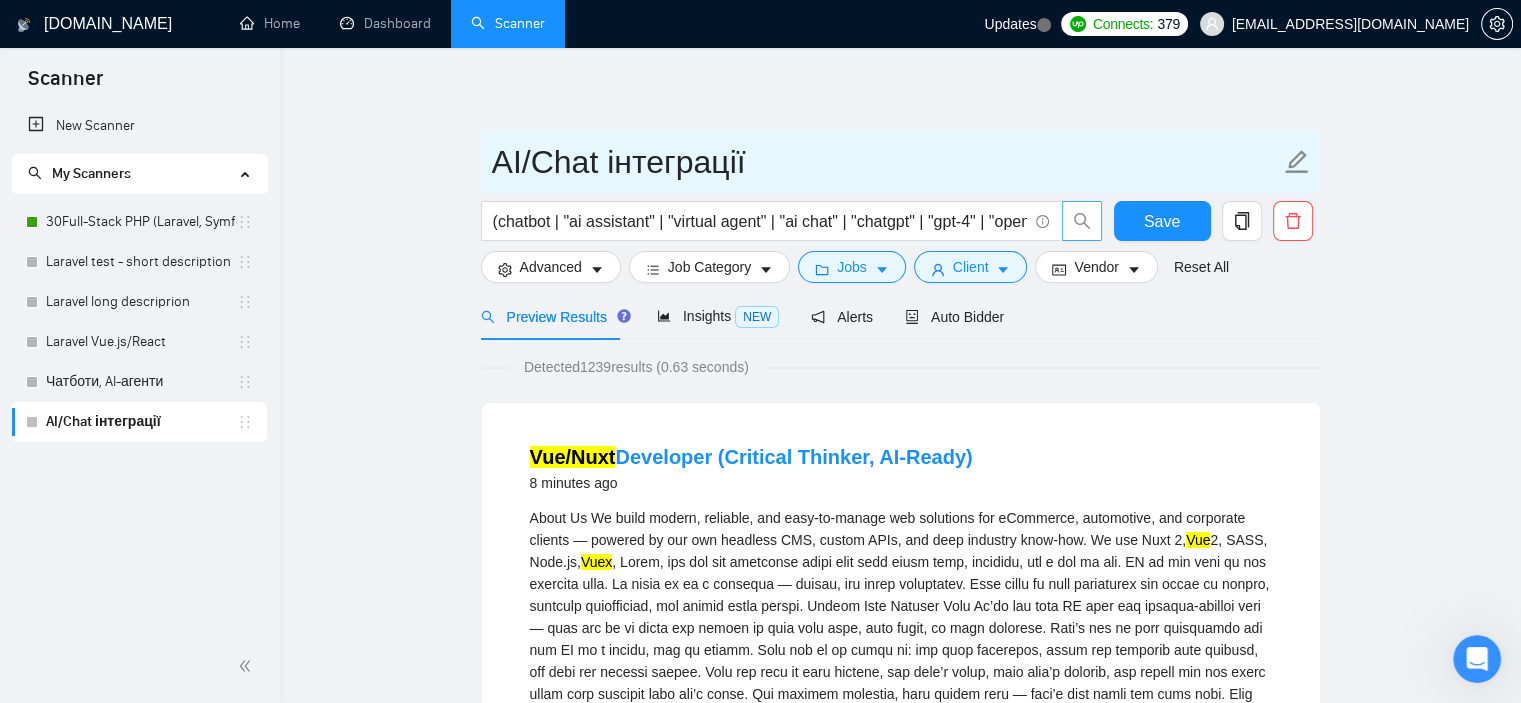 click on "AI/Chat інтеграції" at bounding box center [886, 162] 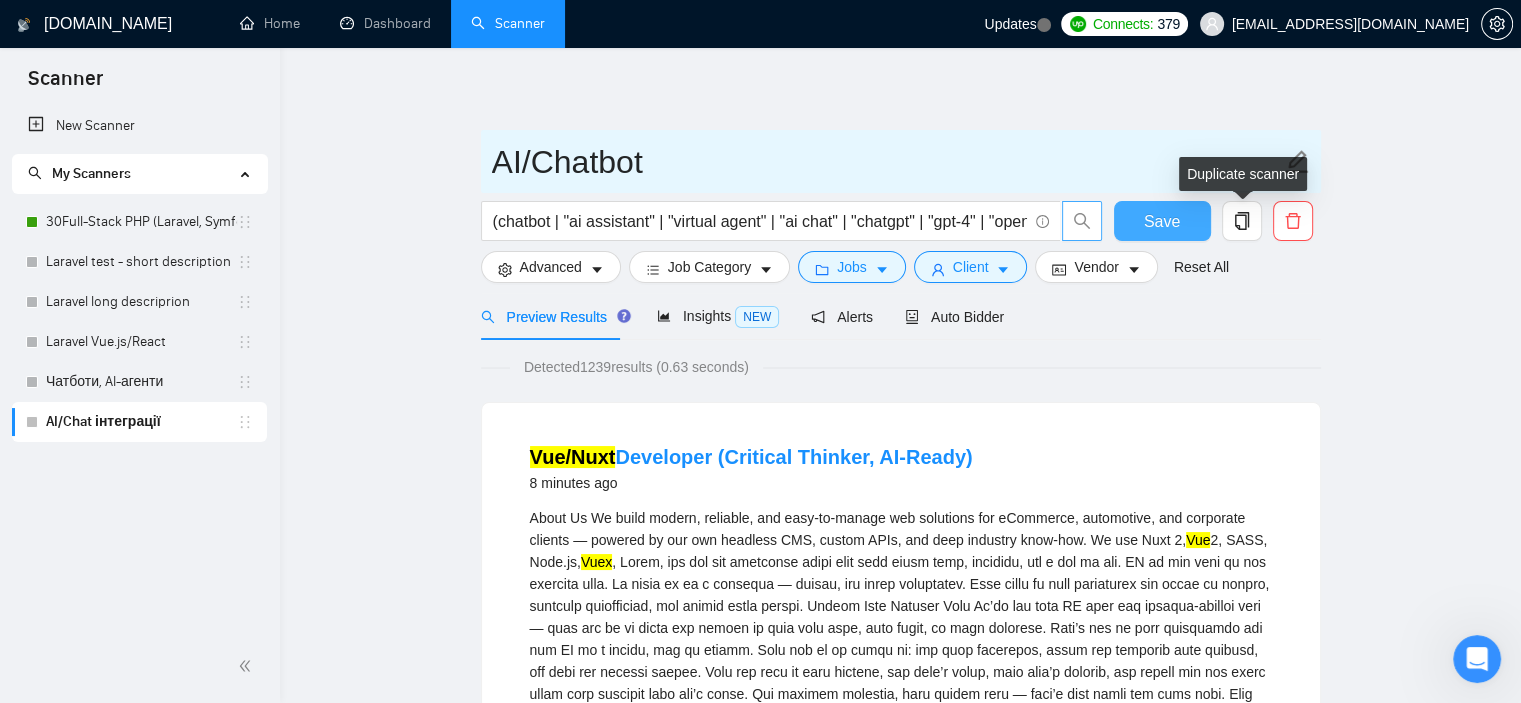 type on "AI/Chatbot" 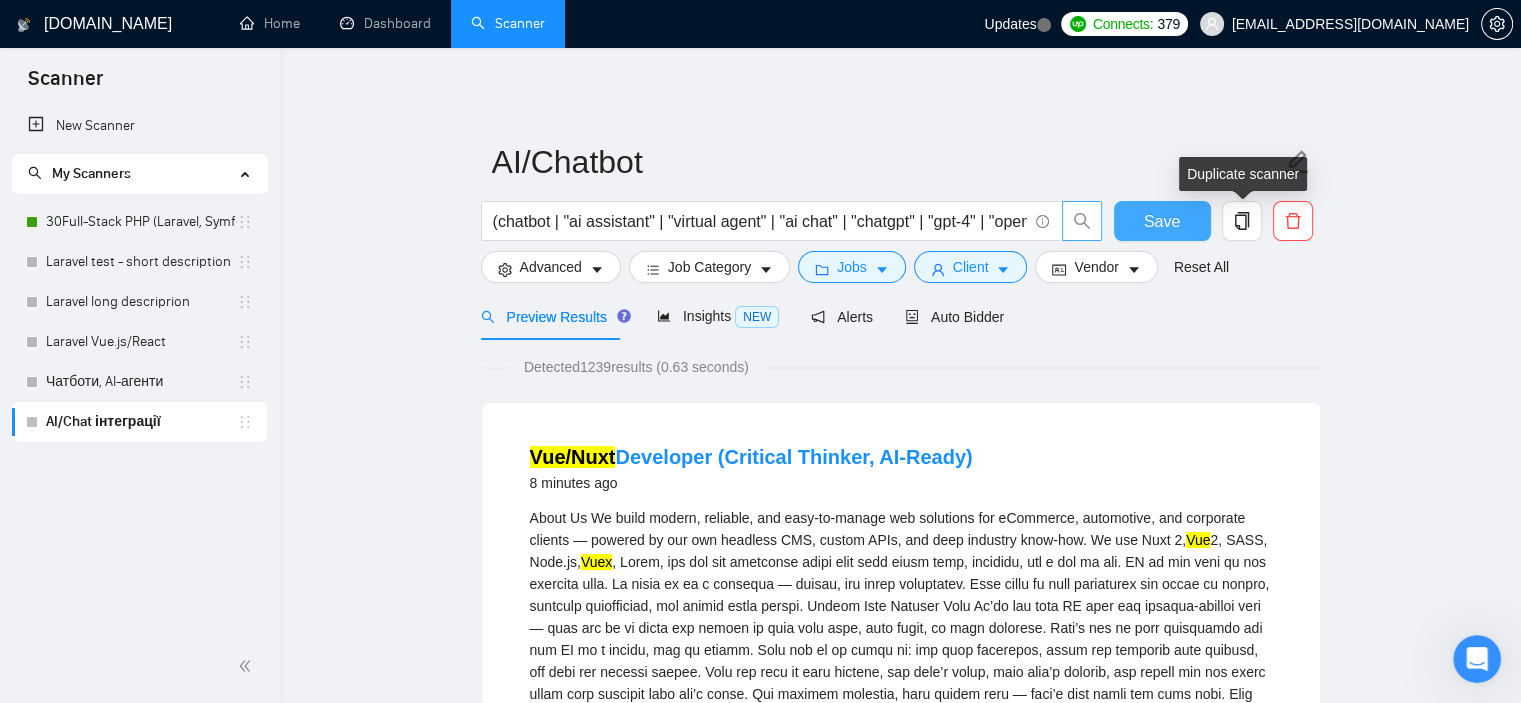 click on "Save" at bounding box center (1162, 221) 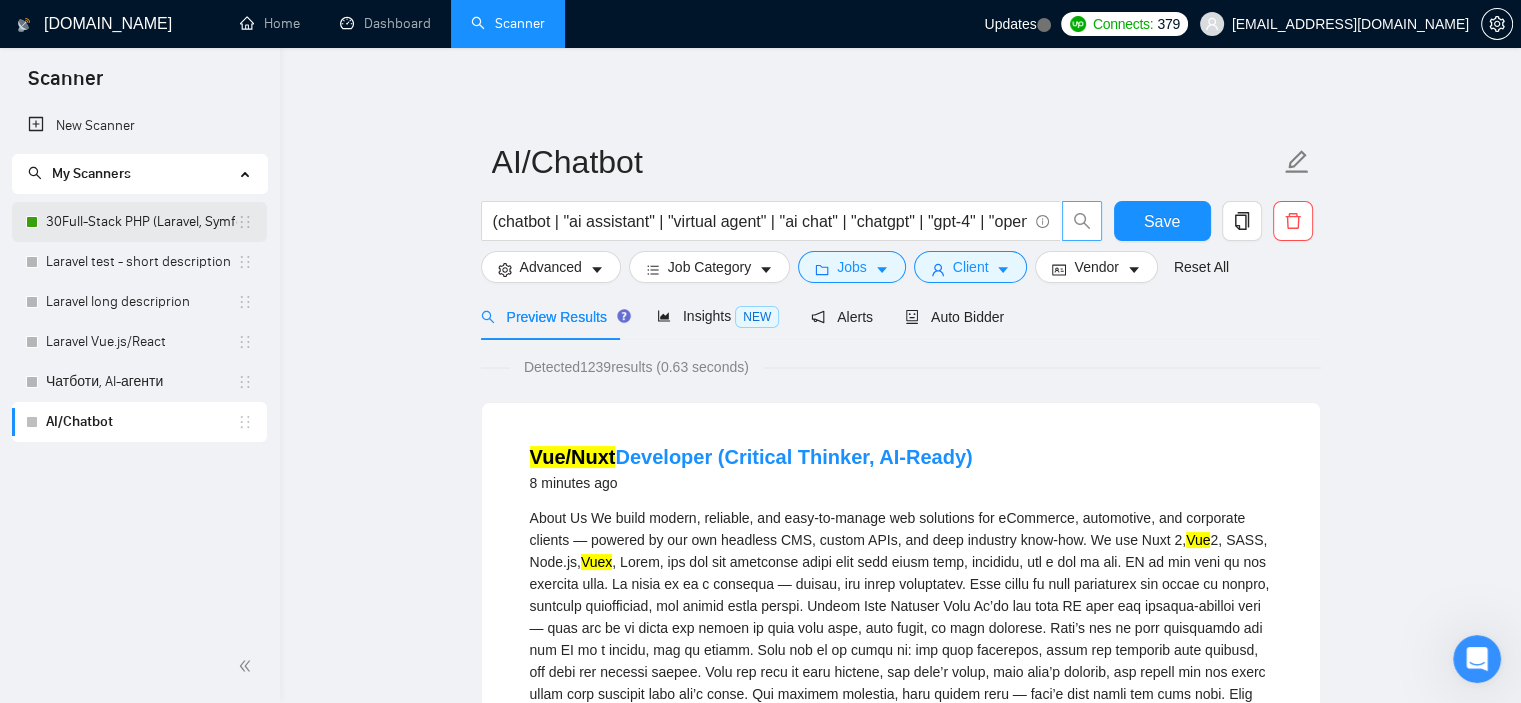 click on "30Full-Stack PHP (Laravel, Symfony, Vue, React)" at bounding box center [141, 222] 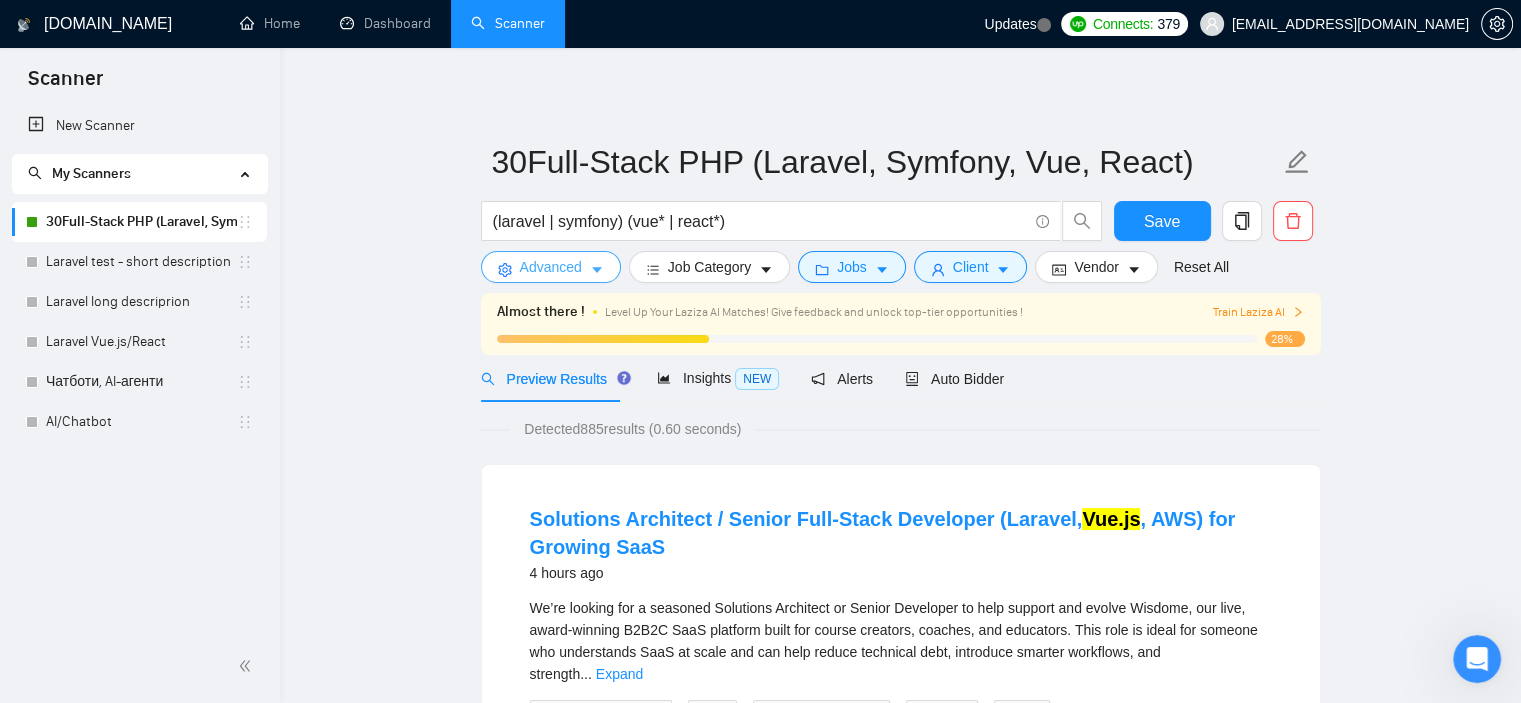 click on "Advanced" at bounding box center (551, 267) 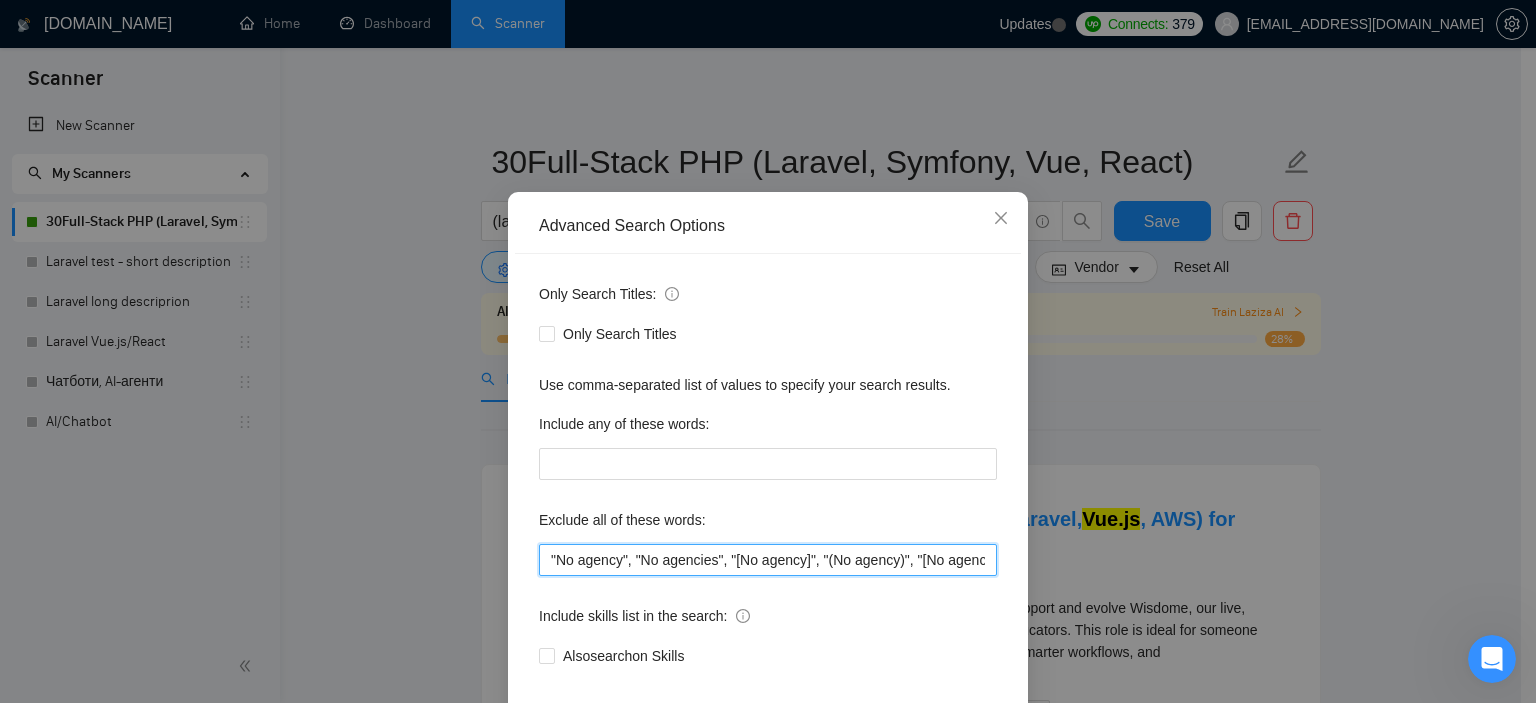 click on ""No agency", "No agencies", "[No agency]", "(No agency)", "[No agencies]", "(No agencies)", "[No agency", "No agency]", "(No agency", "No agency)", "[No agencies", "No agencies]", "(No agencies", "No agencies)", "No-agency", "no-agencies", "no-agency -", "no agencies -", "no agency/", "no agencies/", "no-agency/", "no agencies/", "no agency.", "no agencies.", "no-agency.", "no agencies.", "no agency,", "no agencies,", "no-agency,", "no agencies,", "Freelancer only", "Freelancers only", "freelancer-only", "freelancers-only", "Individual only", "Individuals only", "Individual-only", "Individuals-only", "Independent only", "Independent-only"" at bounding box center (768, 560) 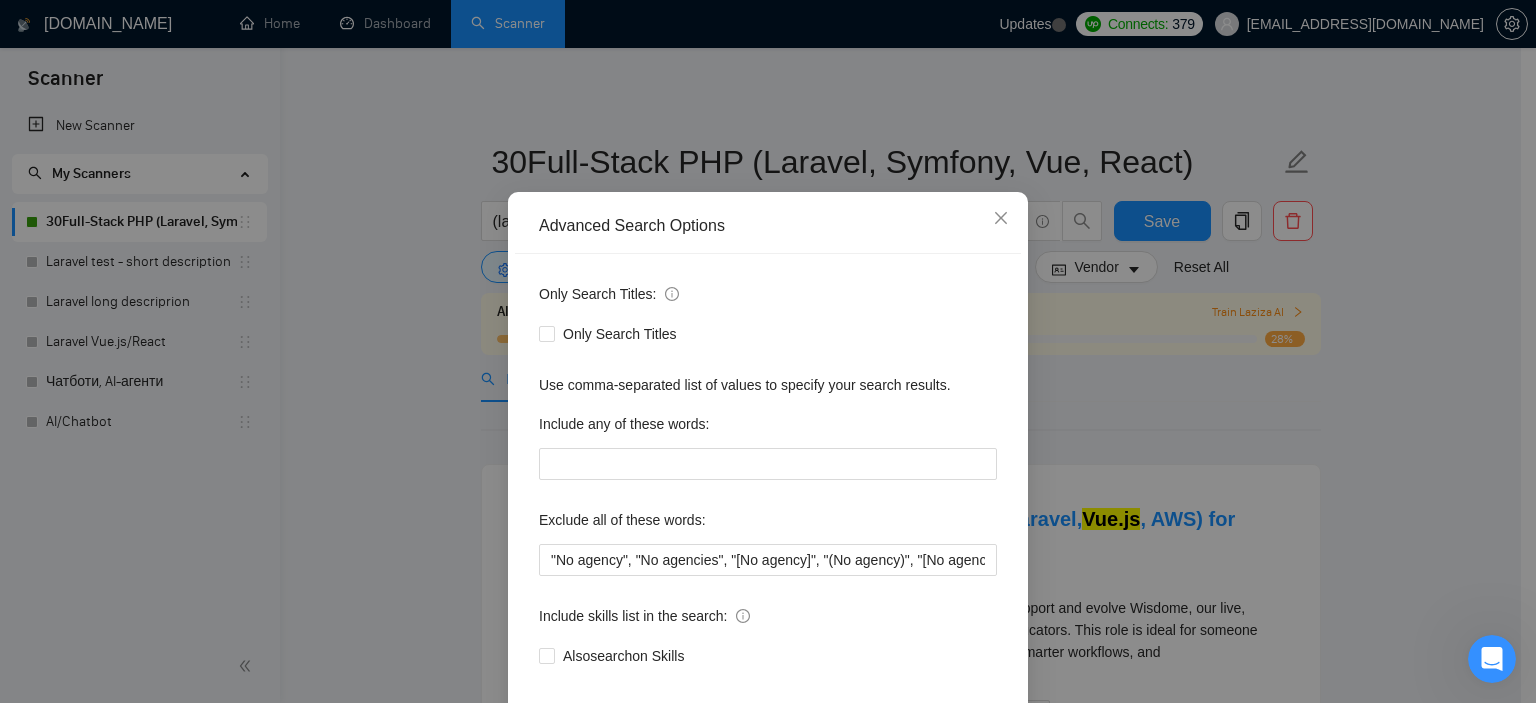 click on "Advanced Search Options Only Search Titles:   Only Search Titles Use comma-separated list of values to specify your search results. Include any of these words: Exclude all of these words: "No agency", "No agencies", "[No agency]", "(No agency)", "[No agencies]", "(No agencies)", "[No agency", "No agency]", "(No agency", "No agency)", "[No agencies", "No agencies]", "(No agencies", "No agencies)", "No-agency", "no-agencies", "no-agency -", "no agencies -", "no agency/", "no agencies/", "no-agency/", "no agencies/", "no agency.", "no agencies.", "no-agency.", "no agencies.", "no agency,", "no agencies,", "no-agency,", "no agencies,", "Freelancer only", "Freelancers only", "freelancer-only", "freelancers-only", "Individual only", "Individuals only", "Individual-only", "Individuals-only", "Independent only", "Independent-only" Include skills list in the search:   Also  search  on Skills Reset OK" at bounding box center (768, 351) 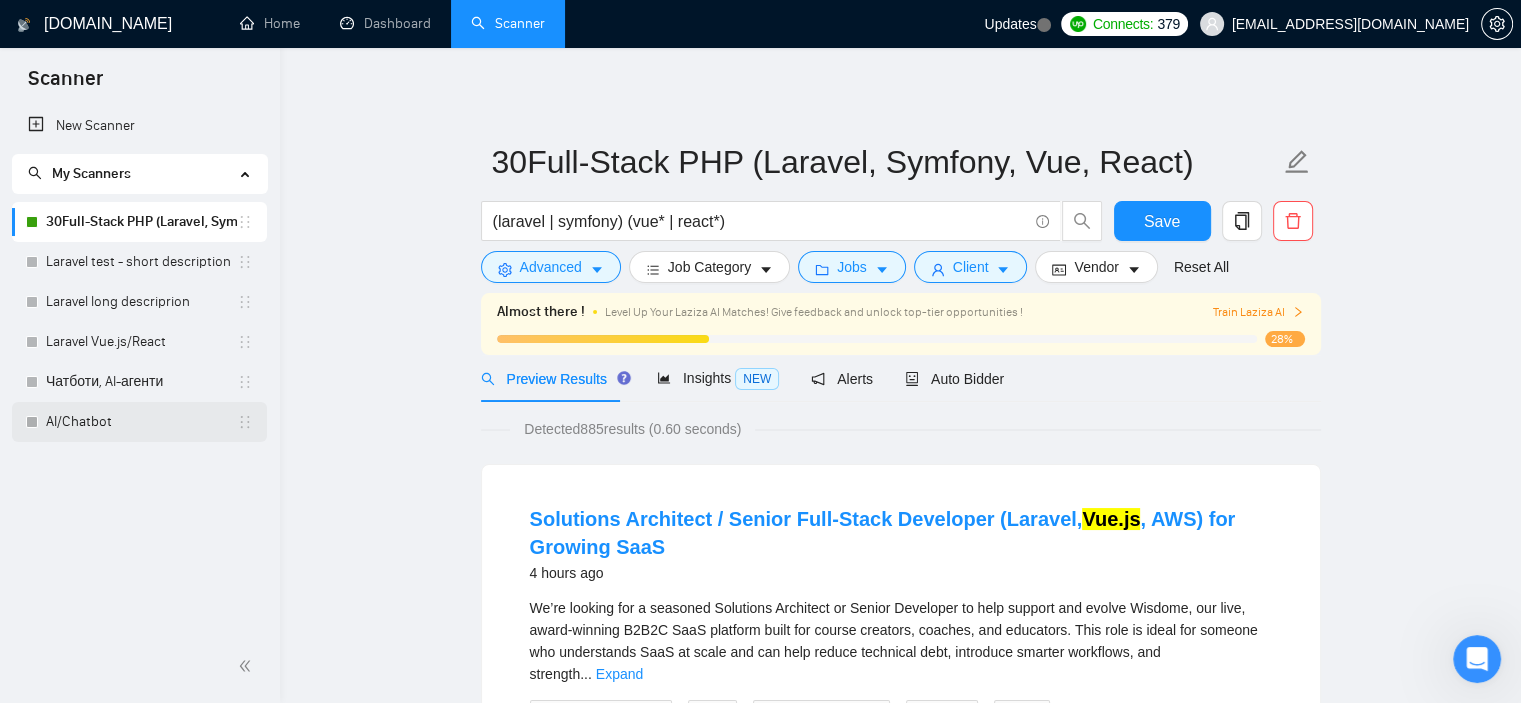click on "AI/Chatbot" at bounding box center [141, 422] 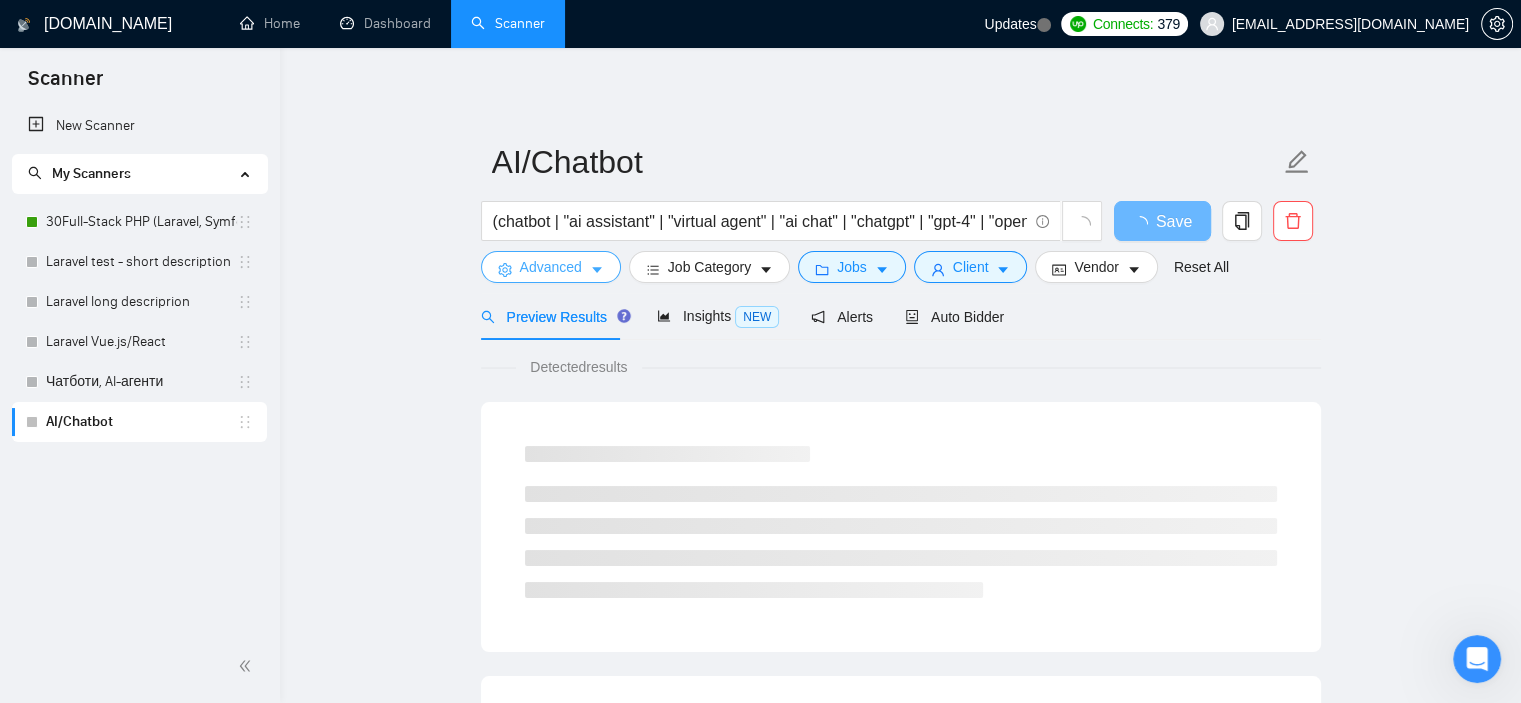 click on "Advanced" at bounding box center [551, 267] 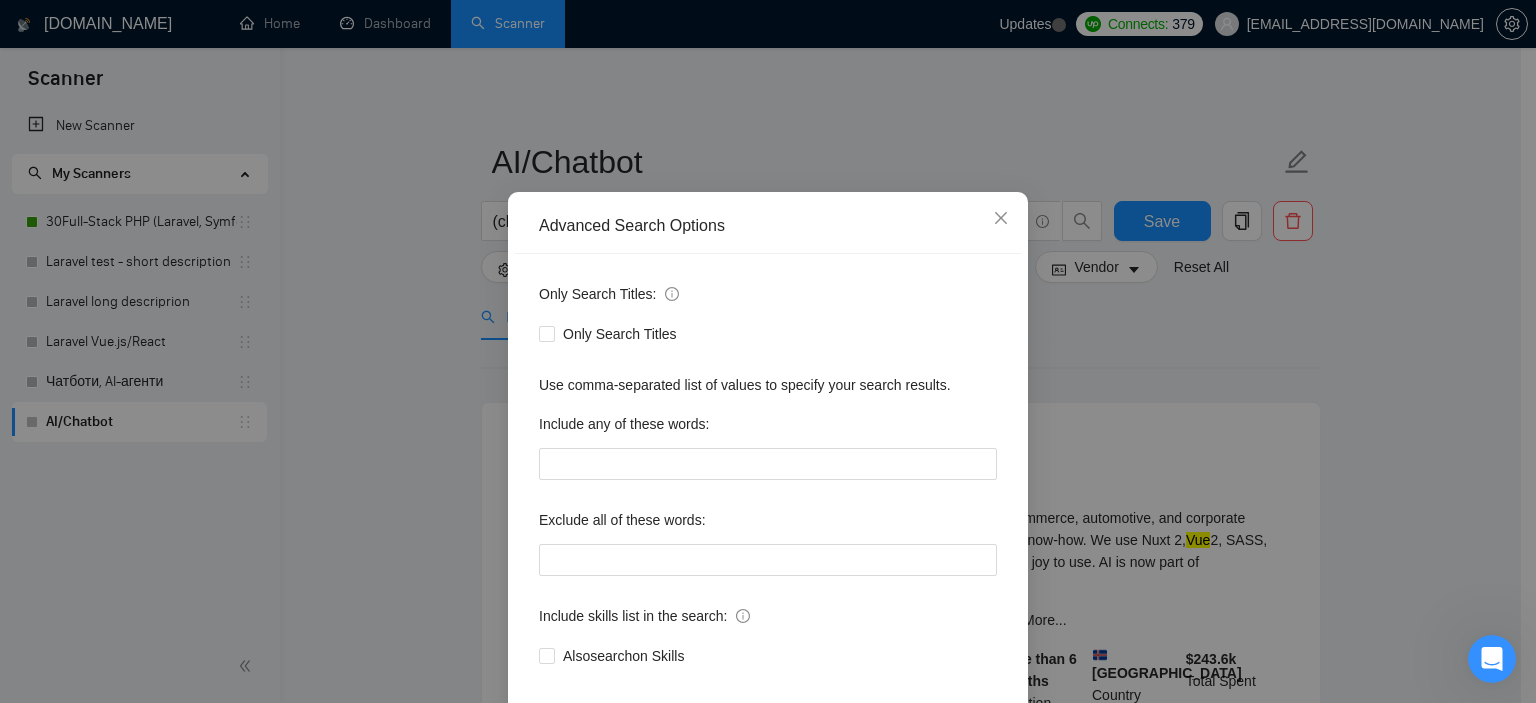 scroll, scrollTop: 128, scrollLeft: 0, axis: vertical 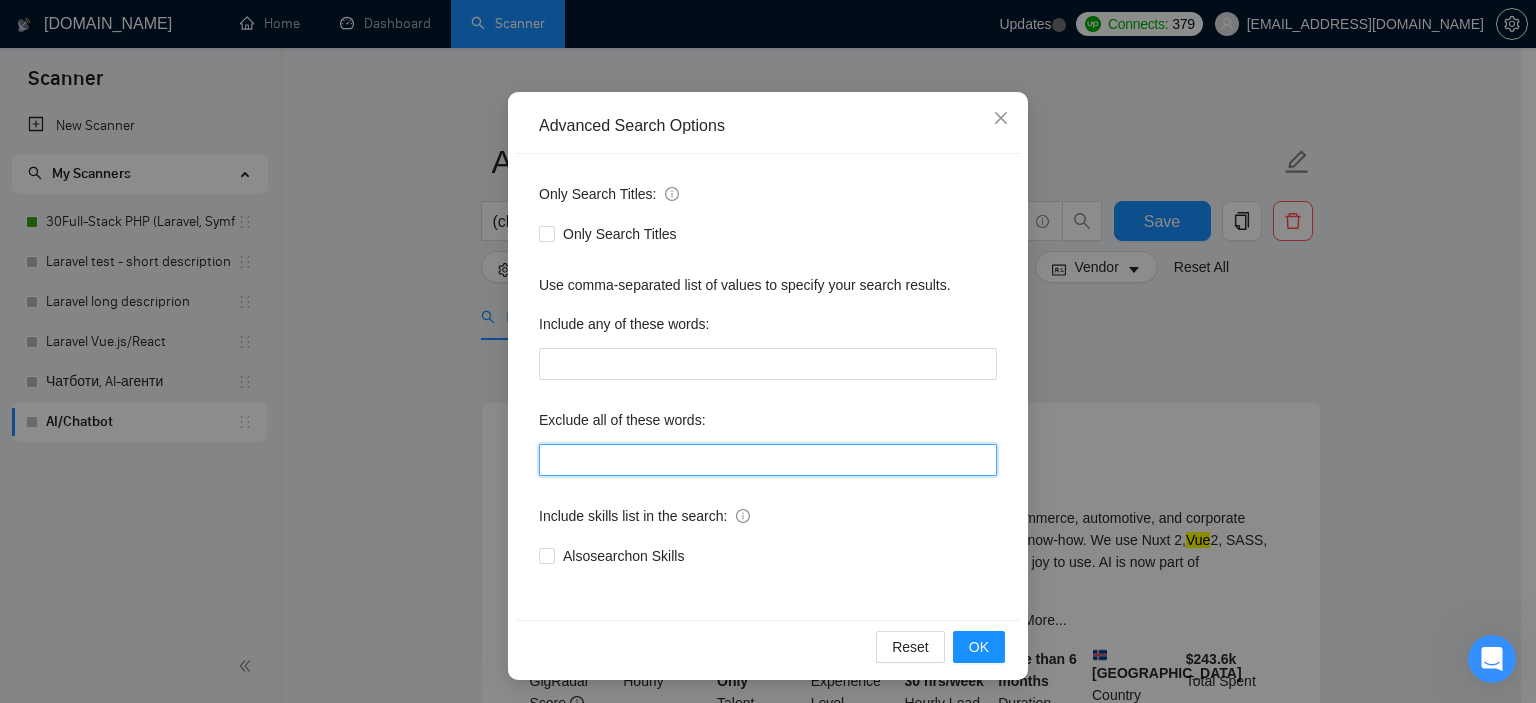 click at bounding box center (768, 460) 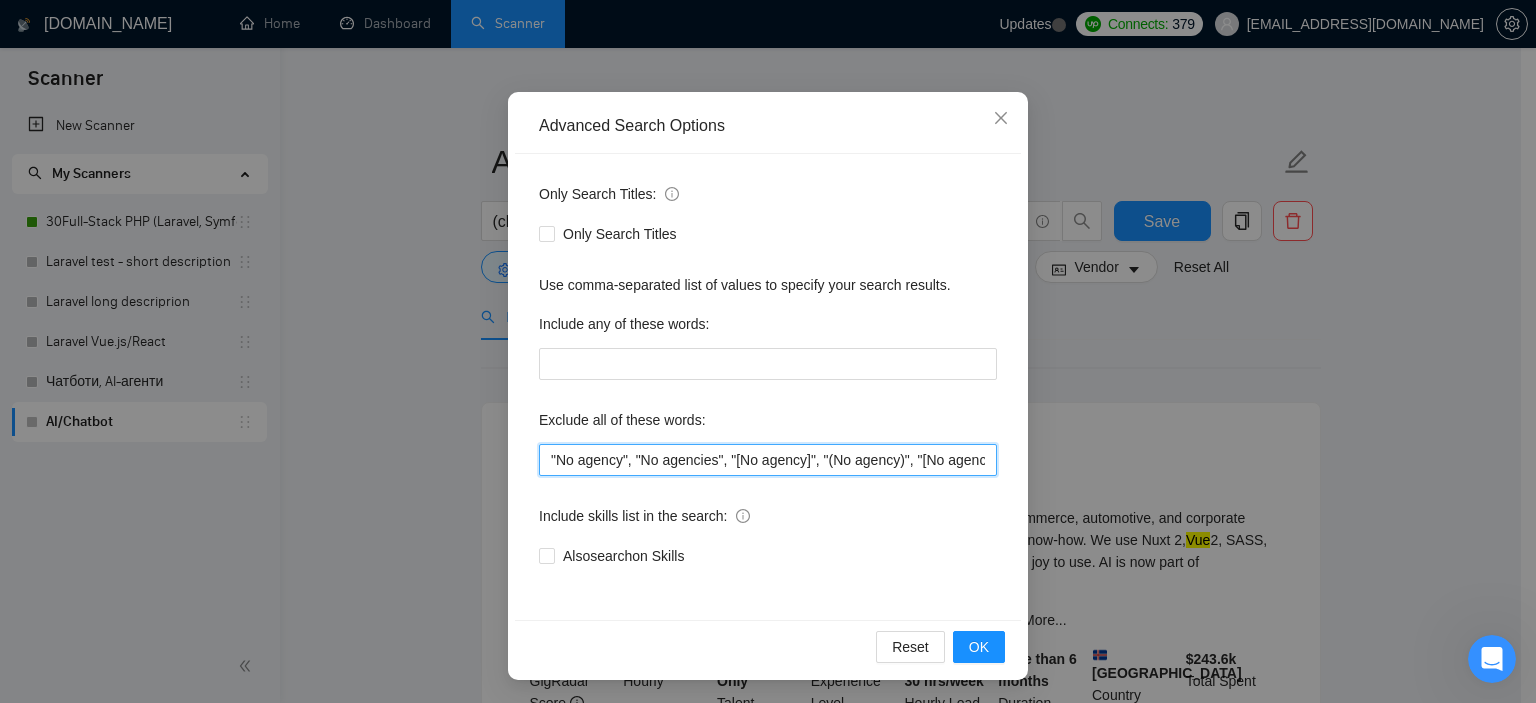 scroll, scrollTop: 0, scrollLeft: 3497, axis: horizontal 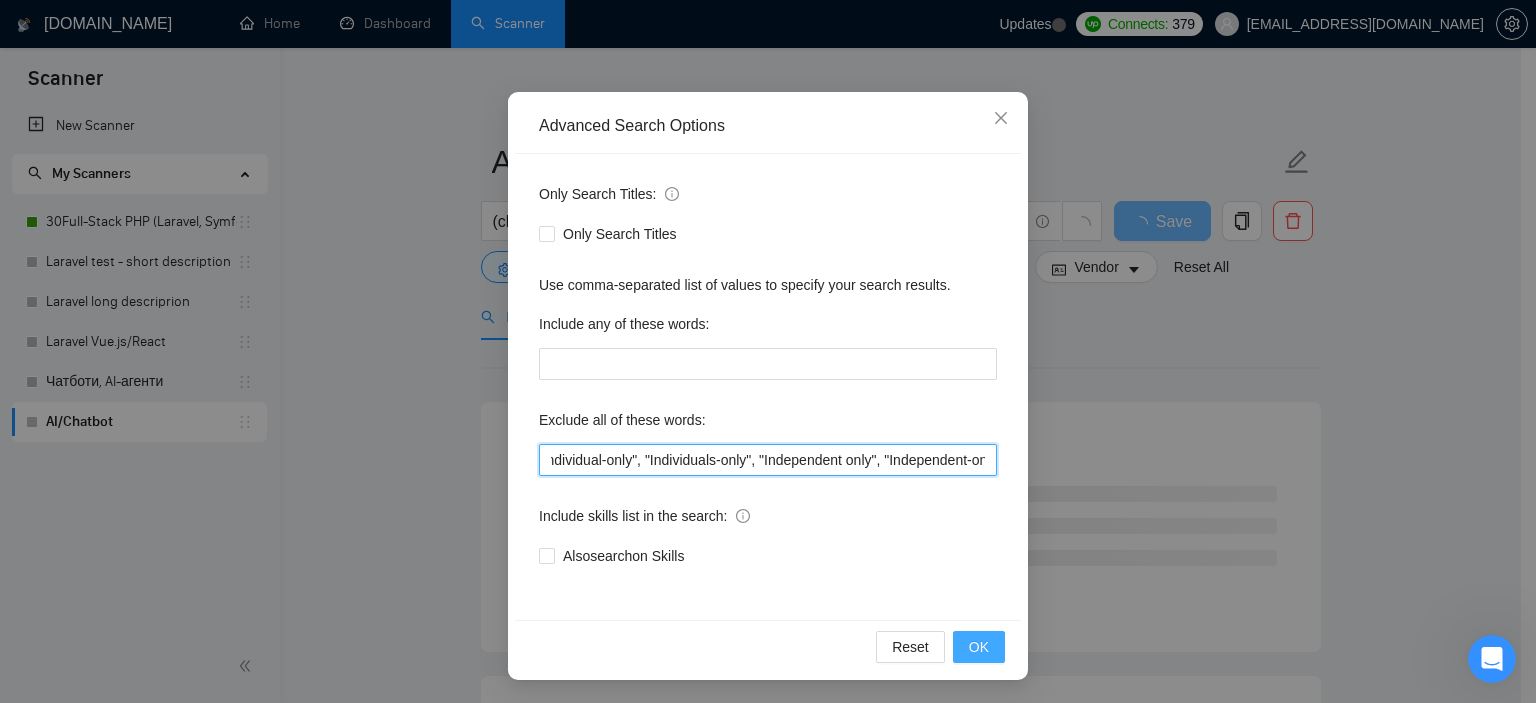 type on ""No agency", "No agencies", "[No agency]", "(No agency)", "[No agencies]", "(No agencies)", "[No agency", "No agency]", "(No agency", "No agency)", "[No agencies", "No agencies]", "(No agencies", "No agencies)", "No-agency", "no-agencies", "no-agency -", "no agencies -", "no agency/", "no agencies/", "no-agency/", "no agencies/", "no agency.", "no agencies.", "no-agency.", "no agencies.", "no agency,", "no agencies,", "no-agency,", "no agencies,", "Freelancer only", "Freelancers only", "freelancer-only", "freelancers-only", "Individual only", "Individuals only", "Individual-only", "Individuals-only", "Independent only", "Independent-only"" 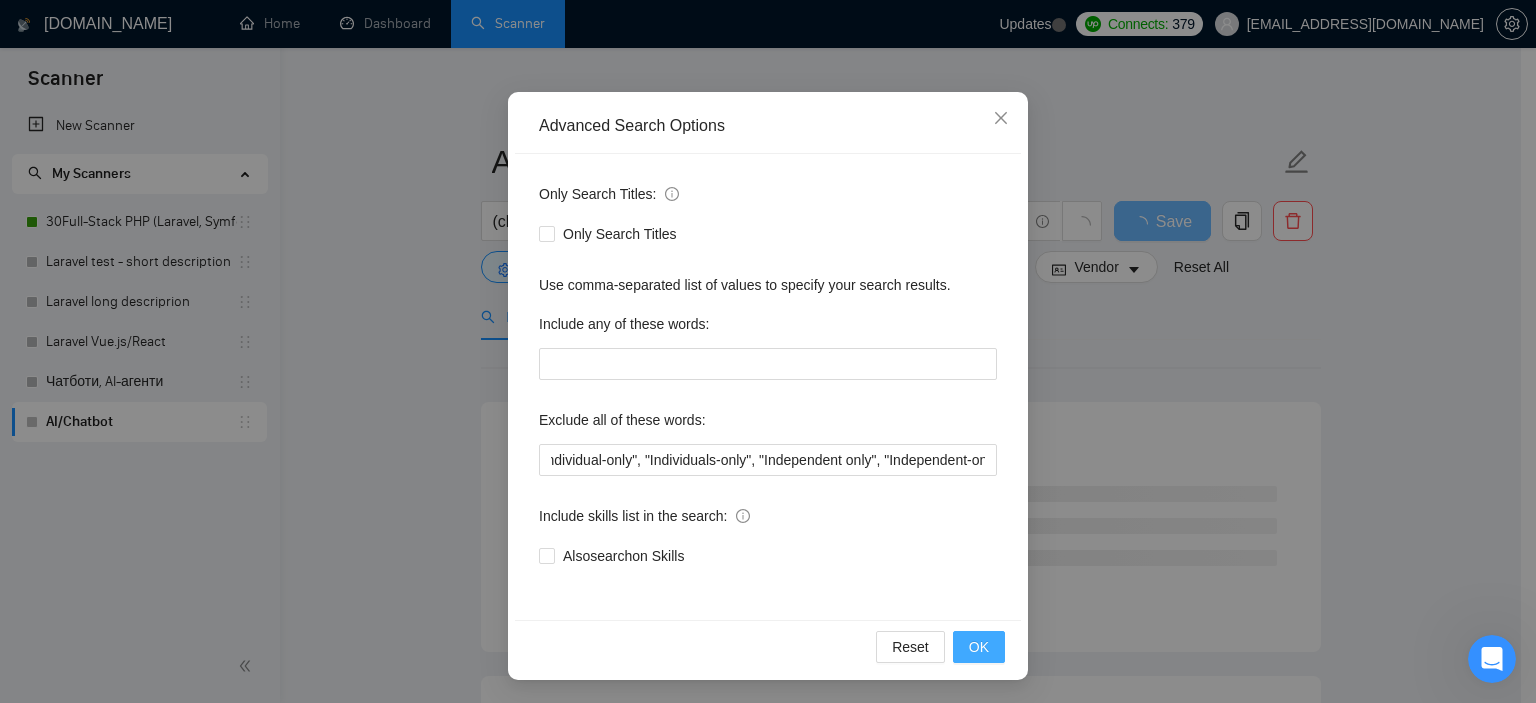 scroll, scrollTop: 0, scrollLeft: 0, axis: both 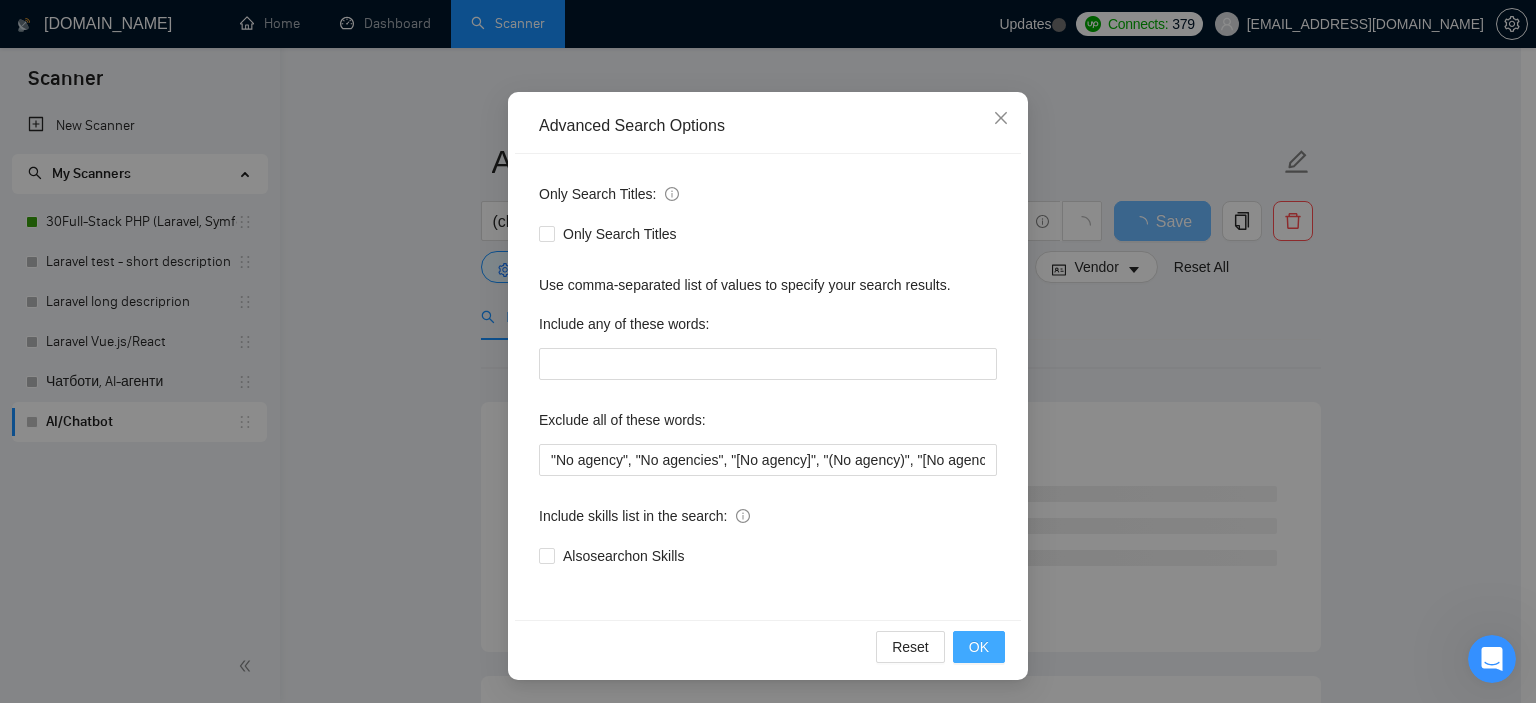 click on "OK" at bounding box center [979, 647] 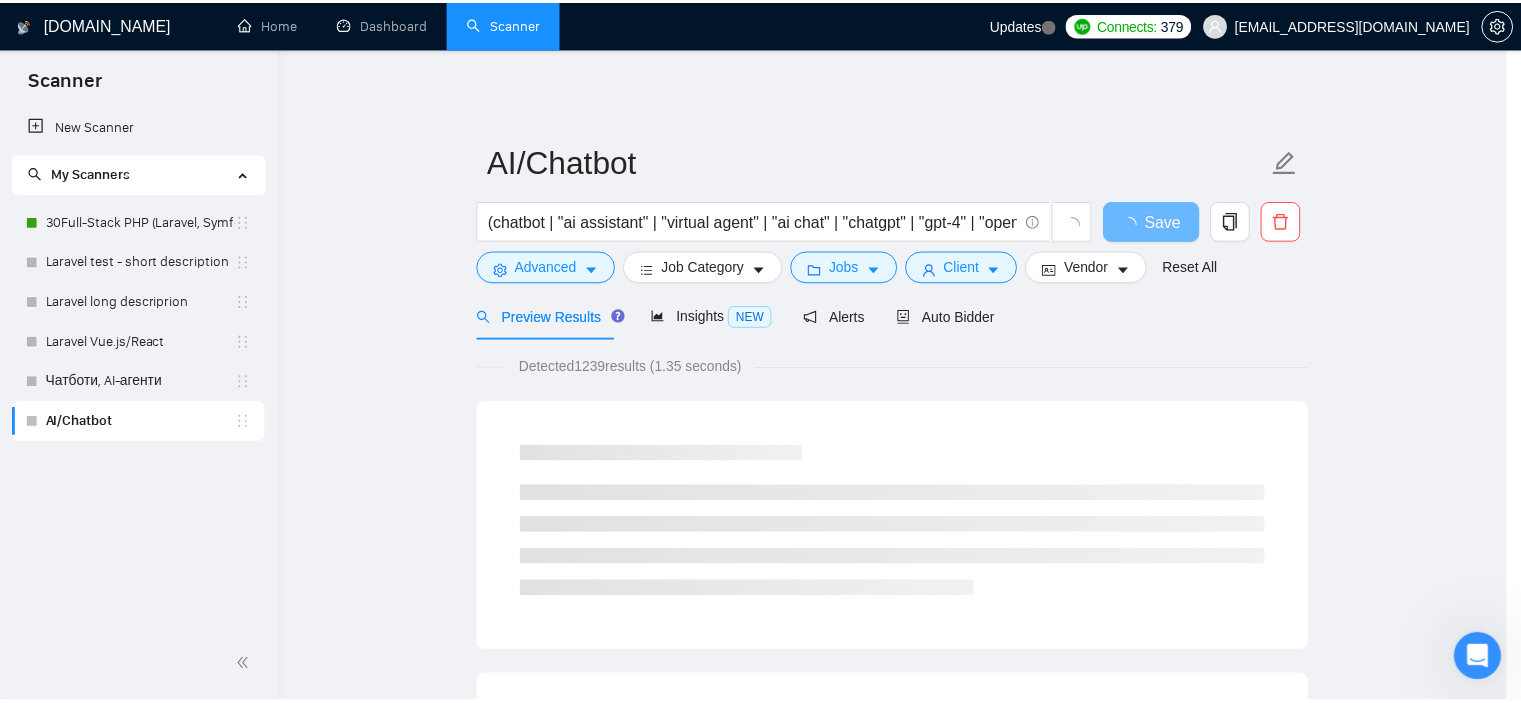 scroll, scrollTop: 28, scrollLeft: 0, axis: vertical 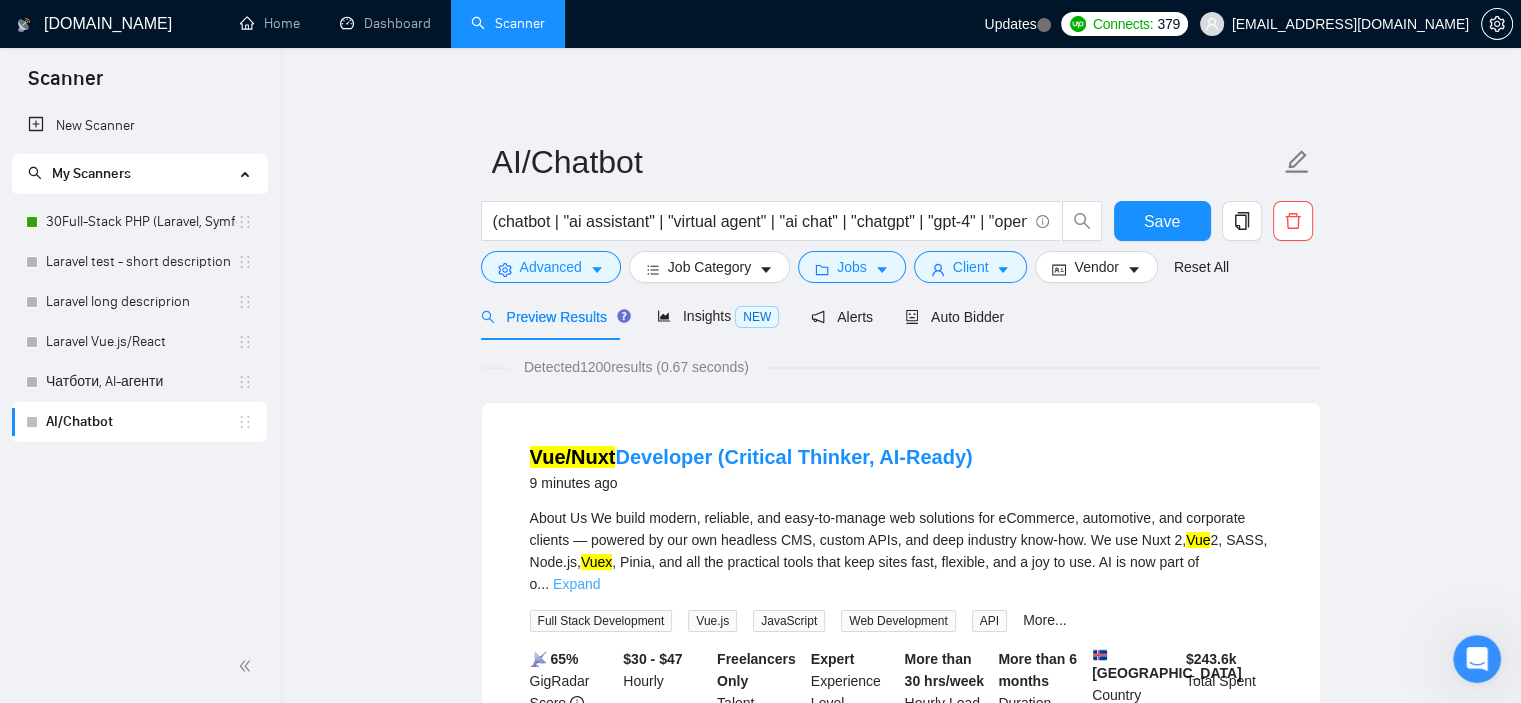 click on "Expand" at bounding box center [576, 584] 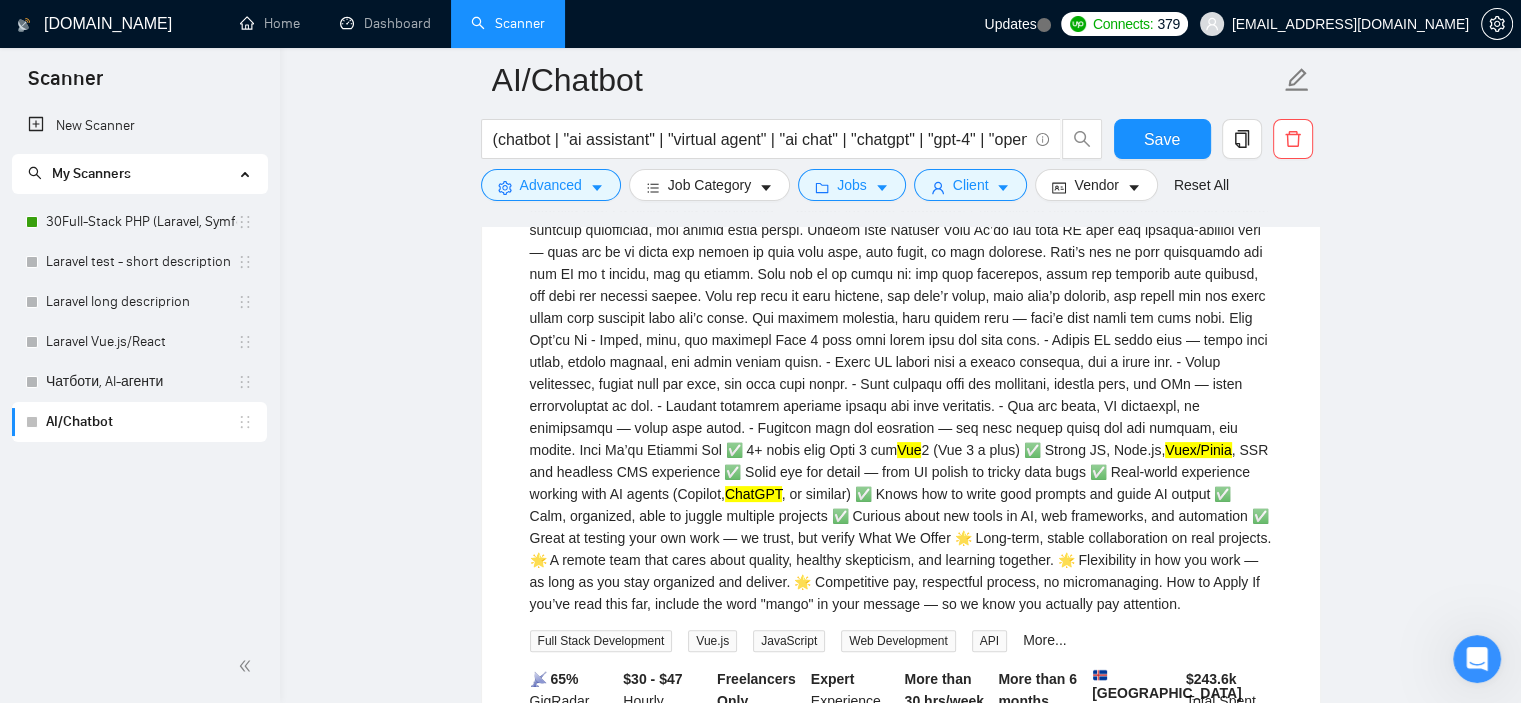 scroll, scrollTop: 391, scrollLeft: 0, axis: vertical 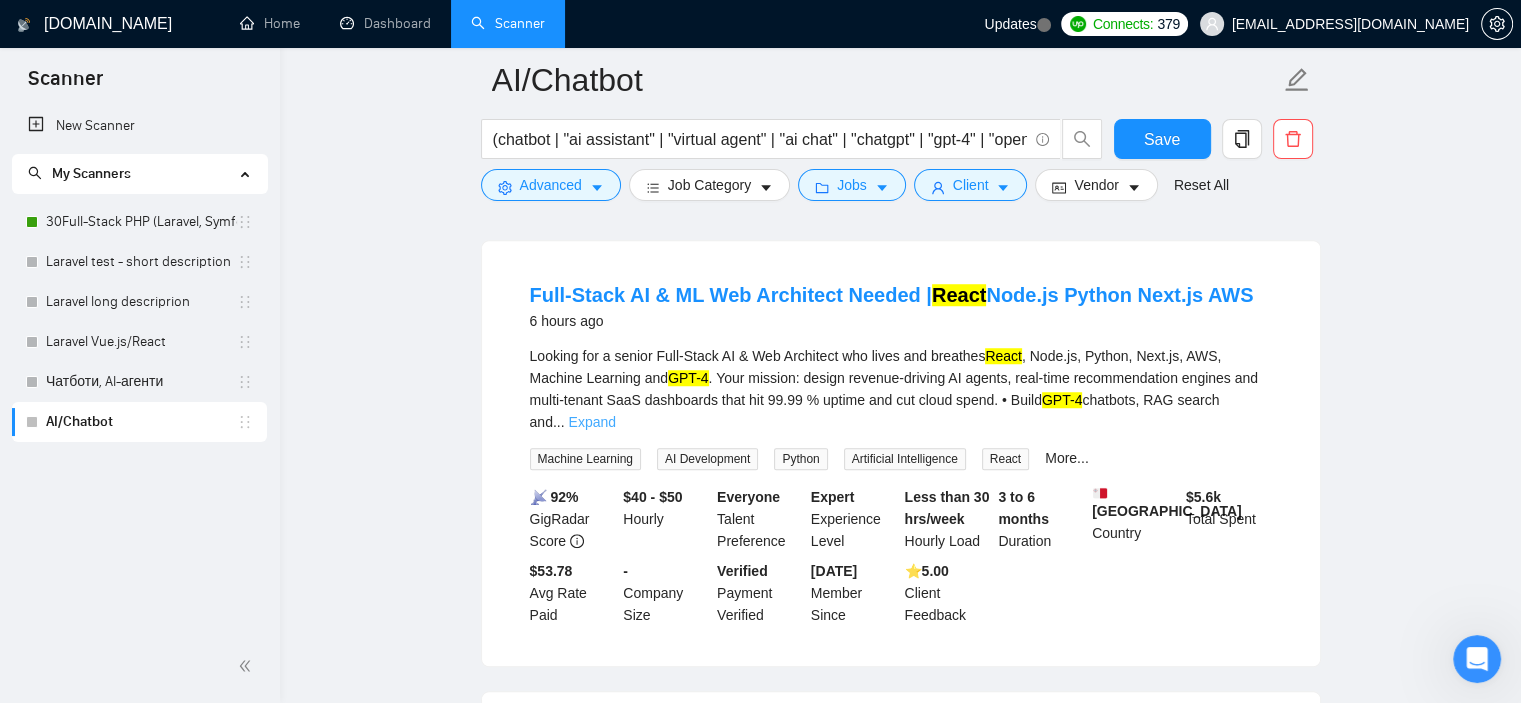 click on "Expand" at bounding box center (592, 422) 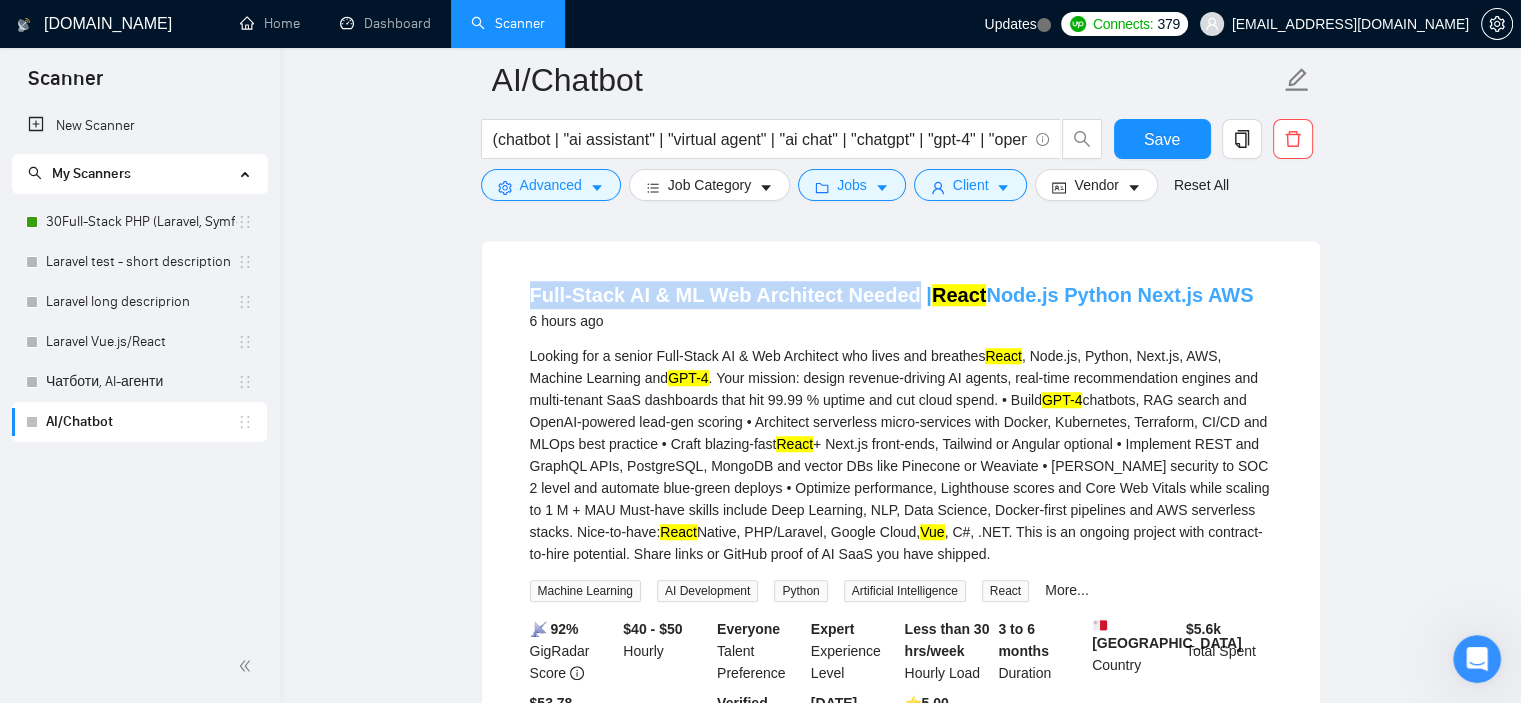 drag, startPoint x: 520, startPoint y: 295, endPoint x: 904, endPoint y: 301, distance: 384.04688 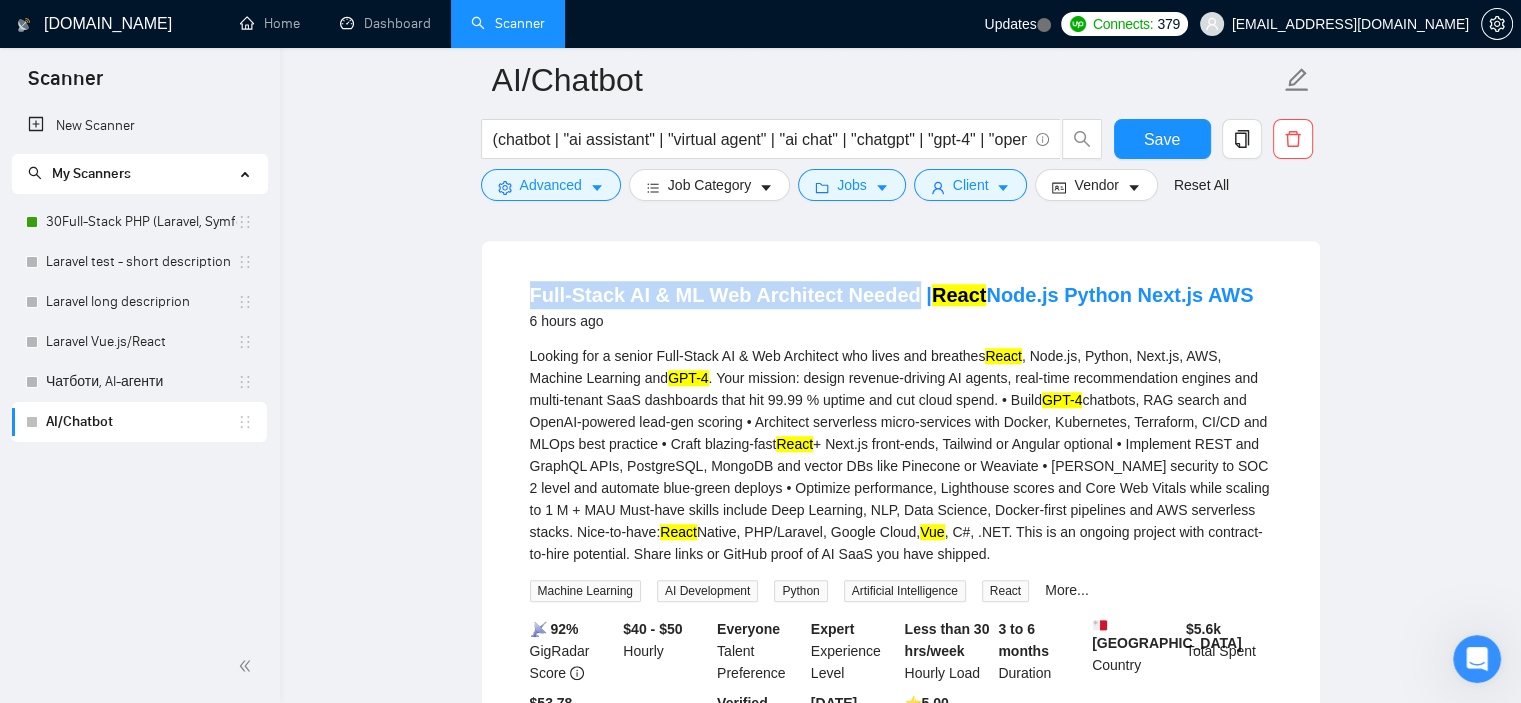 copy on "Full-Stack AI & ML Web Architect Needed" 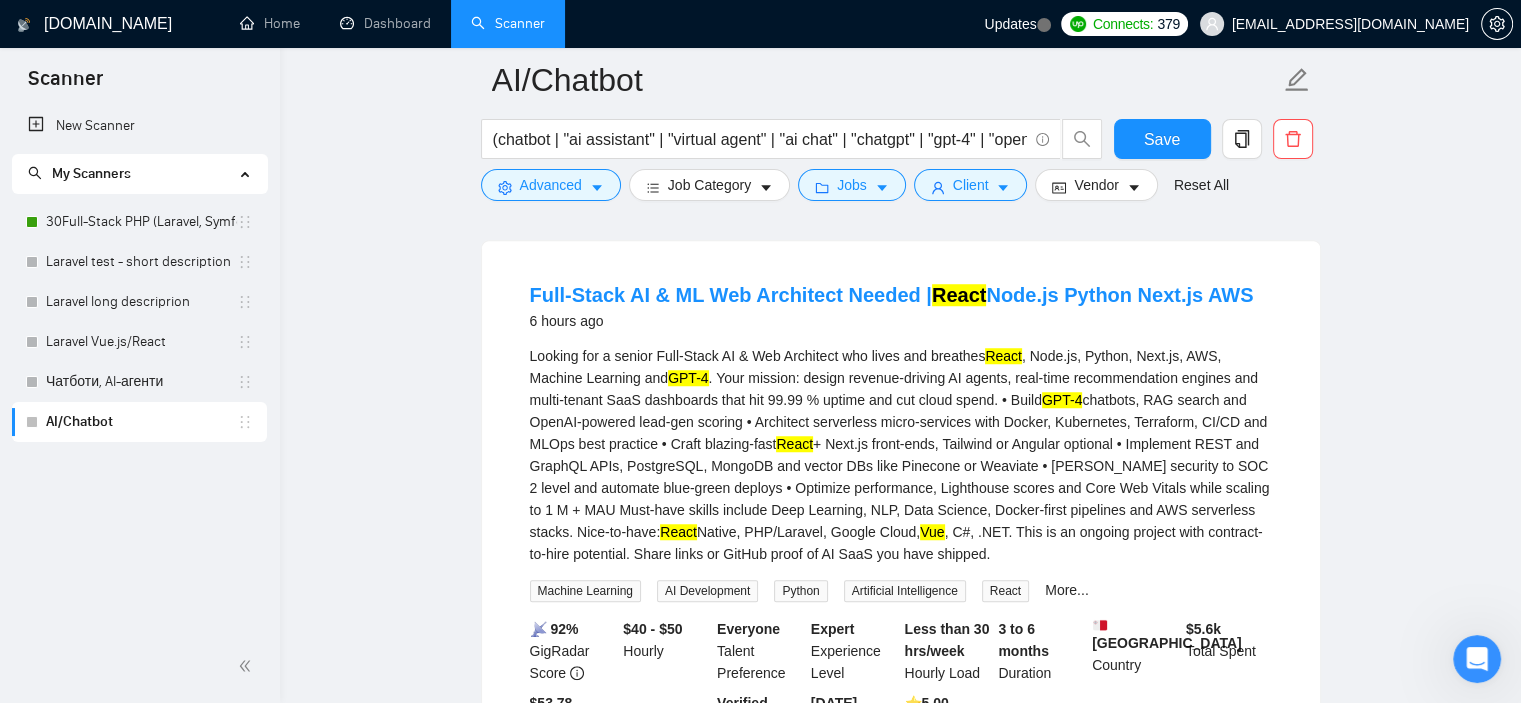 click on "6 hours ago" at bounding box center (892, 321) 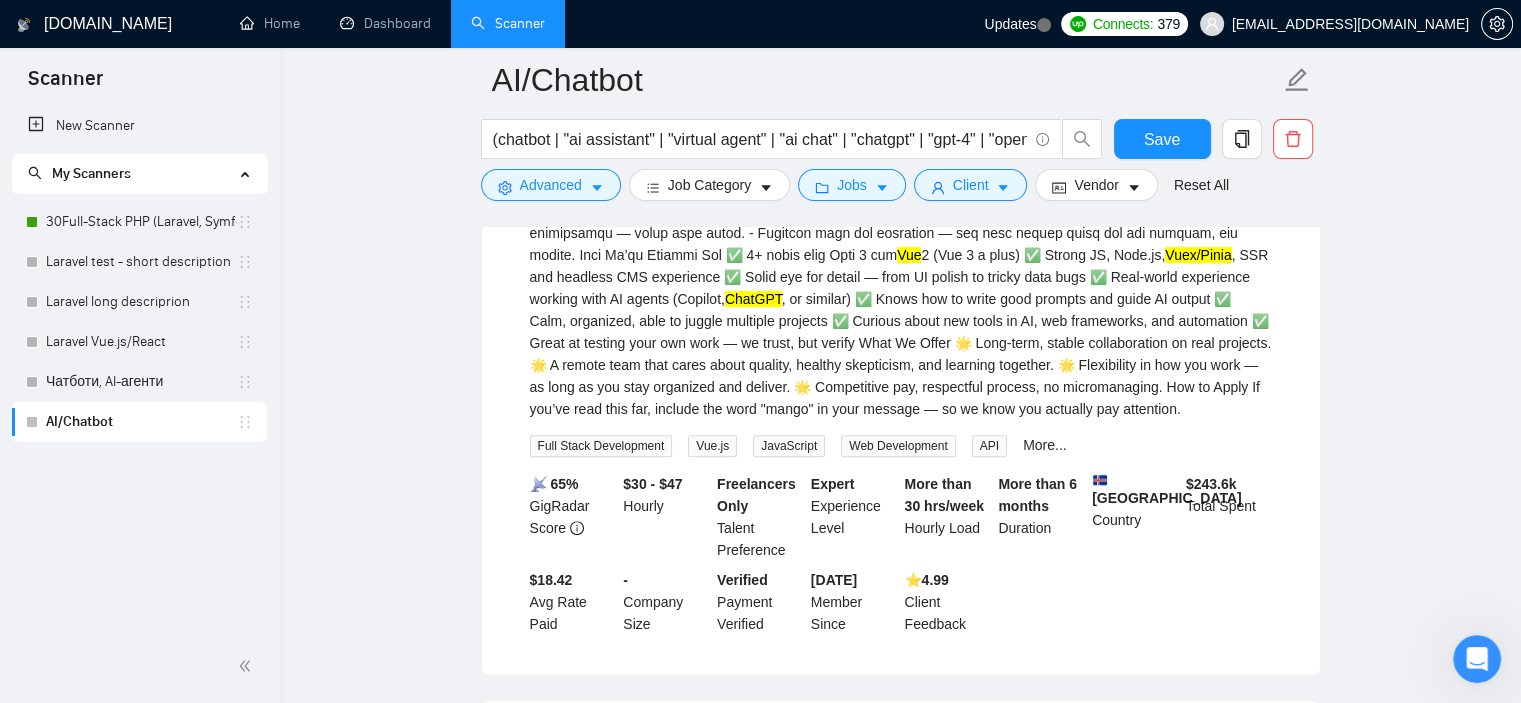 scroll, scrollTop: 0, scrollLeft: 0, axis: both 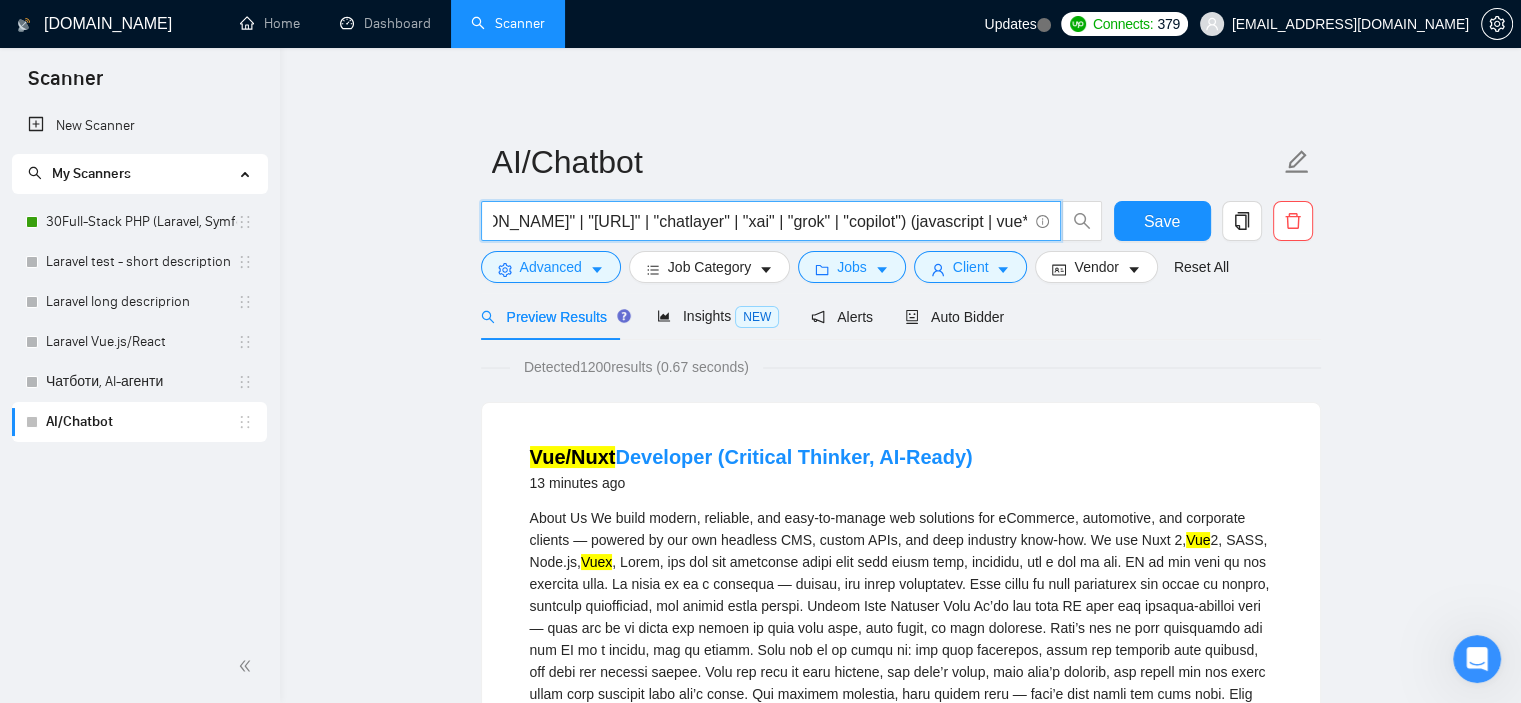drag, startPoint x: 564, startPoint y: 219, endPoint x: 840, endPoint y: 227, distance: 276.1159 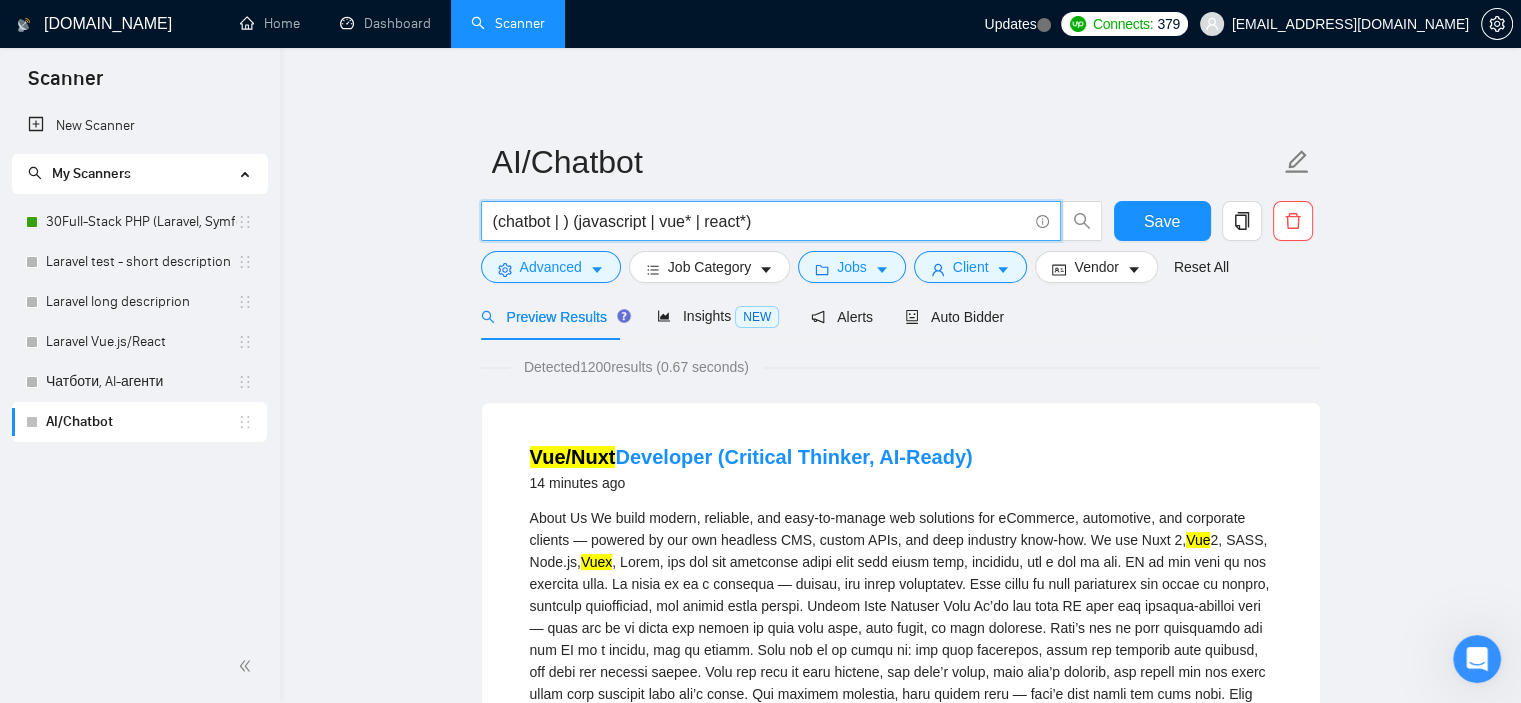 scroll, scrollTop: 0, scrollLeft: 0, axis: both 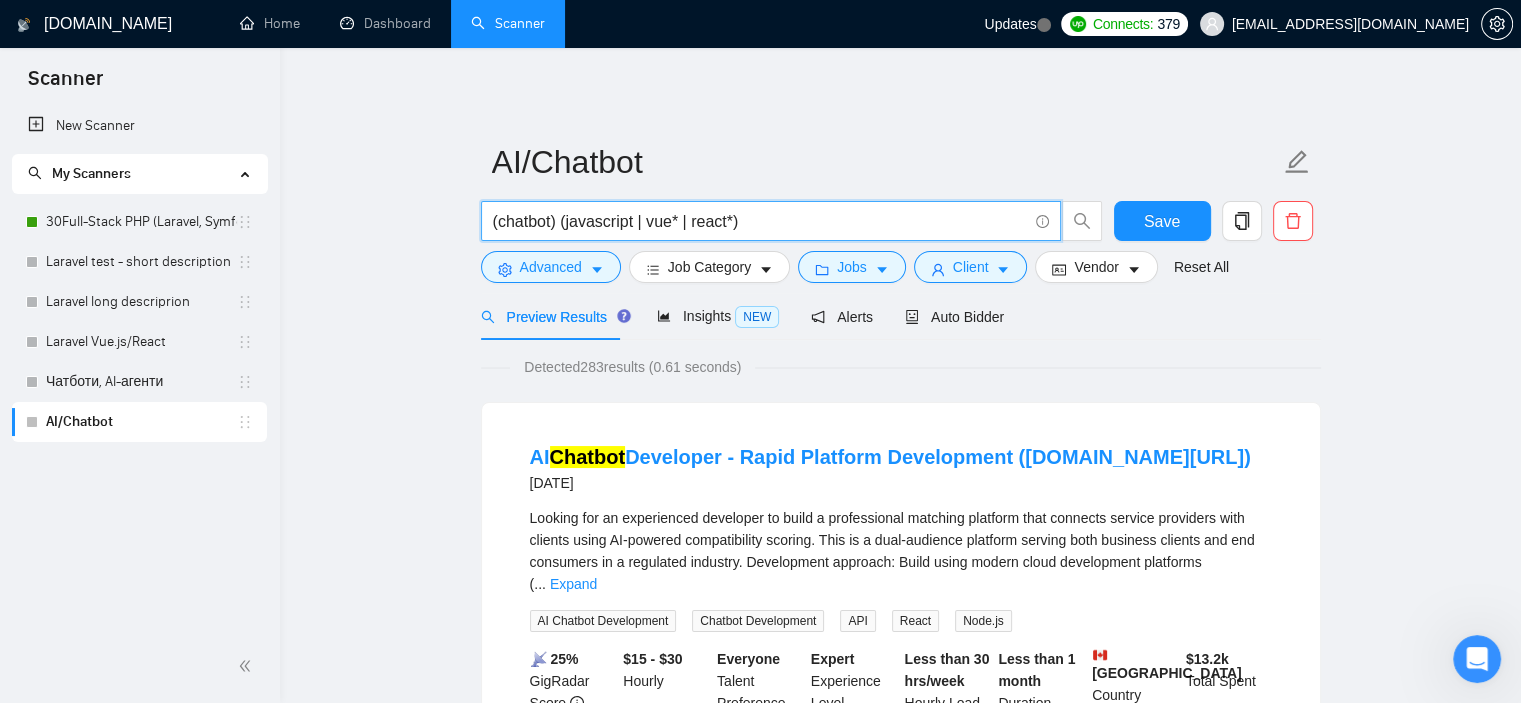 click on "(chatbot) (javascript | vue* | react*)" at bounding box center [760, 221] 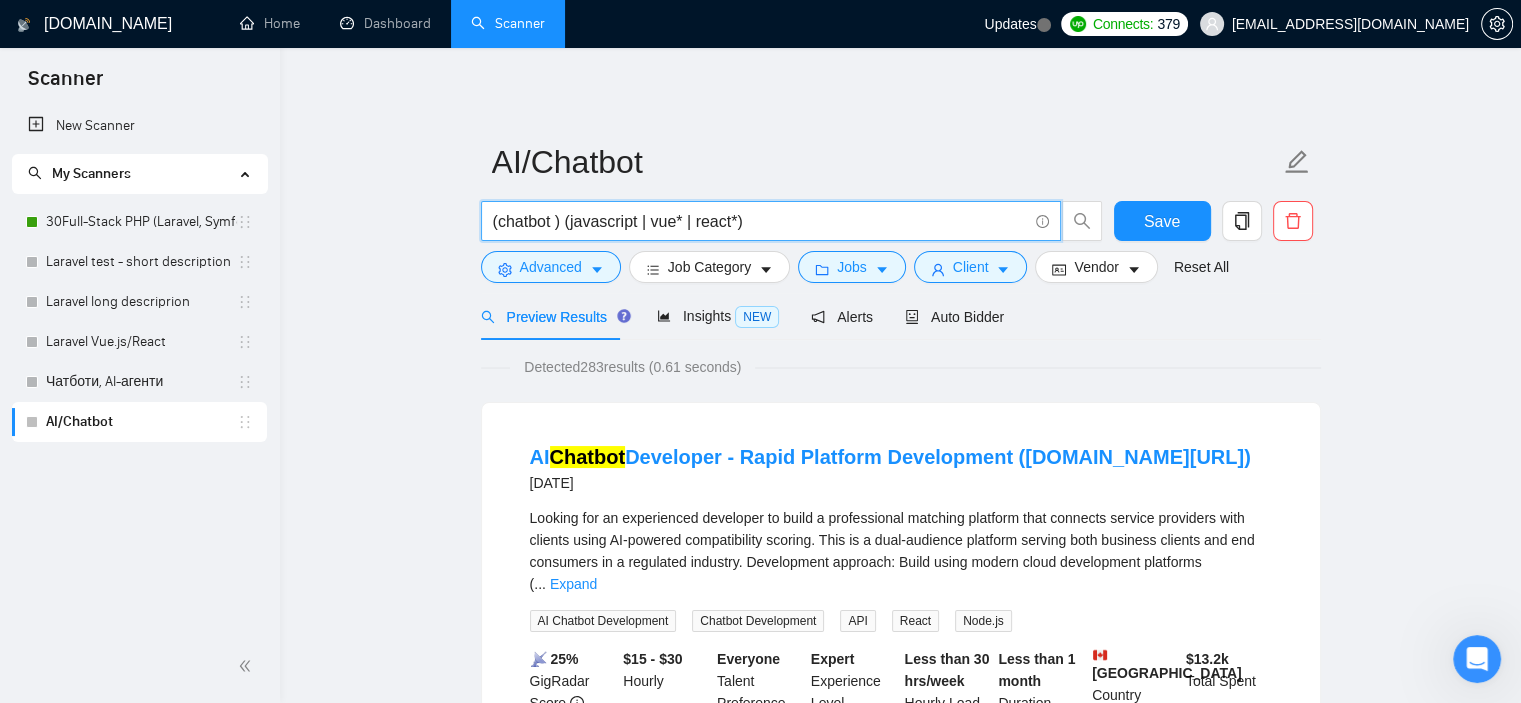 paste on "|" 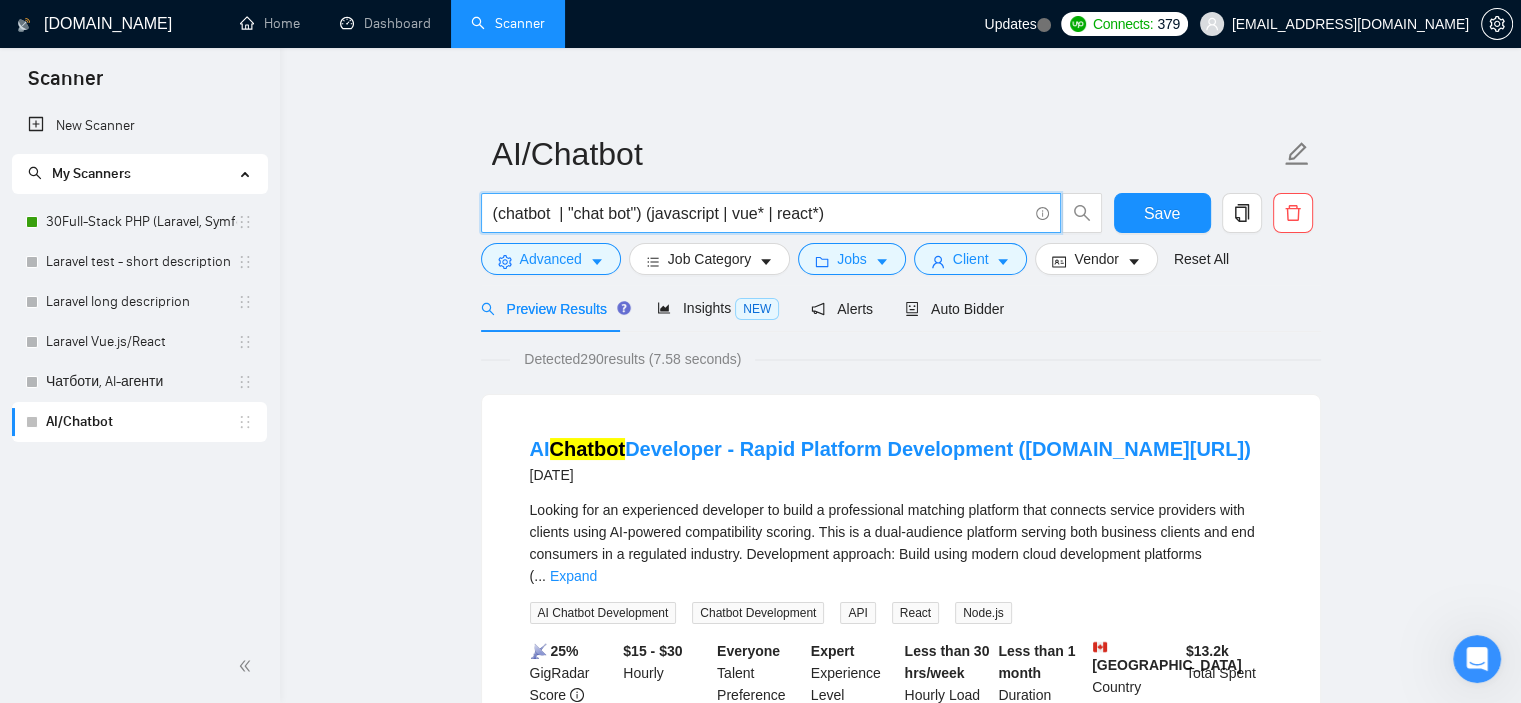 scroll, scrollTop: 0, scrollLeft: 0, axis: both 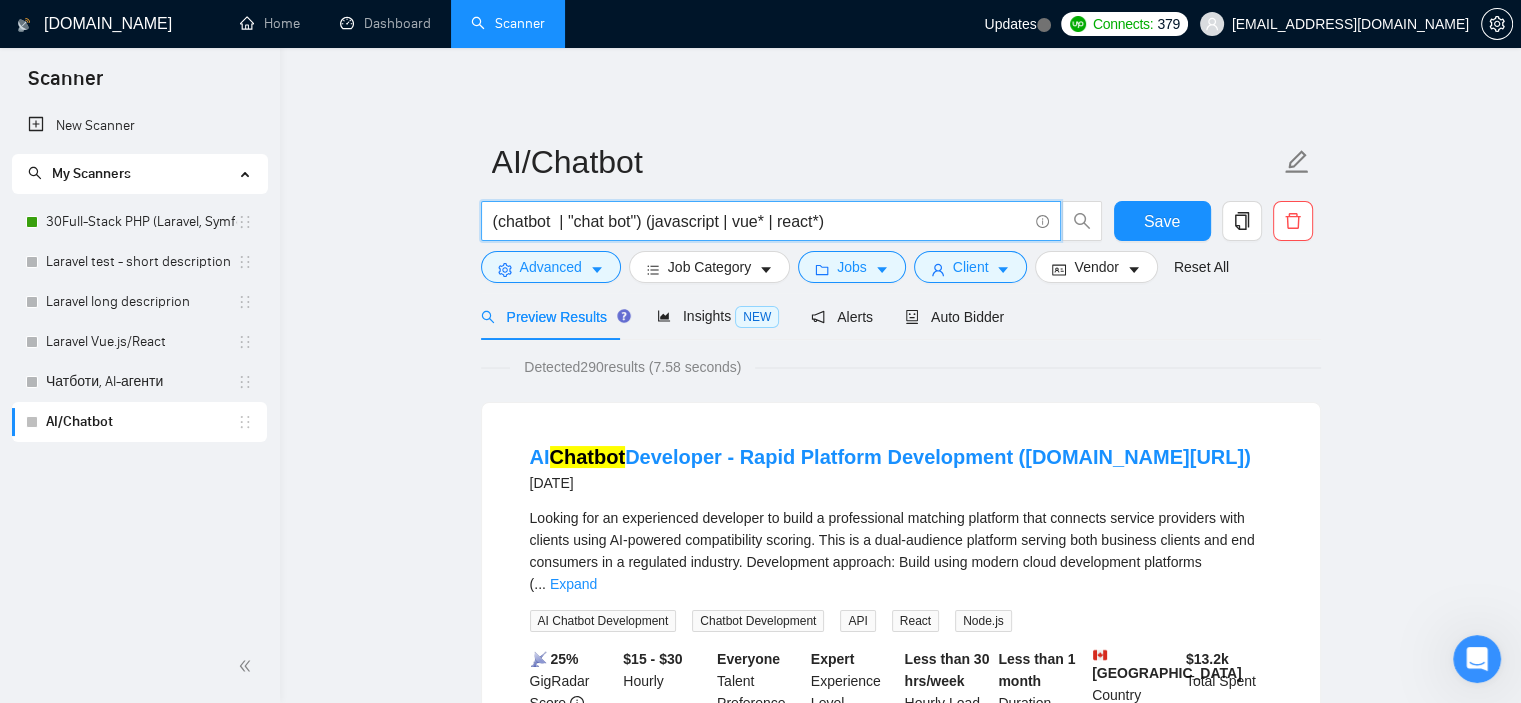 drag, startPoint x: 870, startPoint y: 224, endPoint x: 463, endPoint y: 196, distance: 407.962 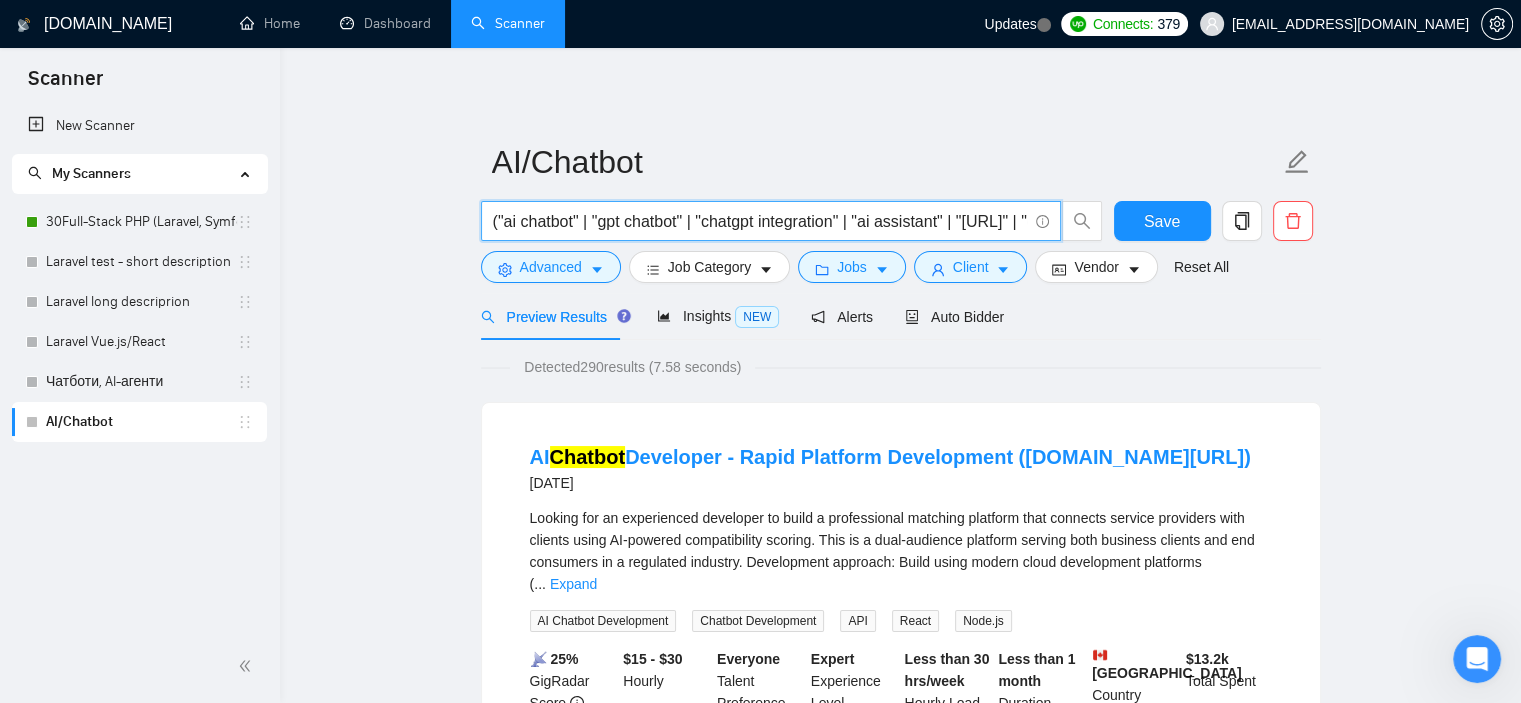 scroll, scrollTop: 0, scrollLeft: 1481, axis: horizontal 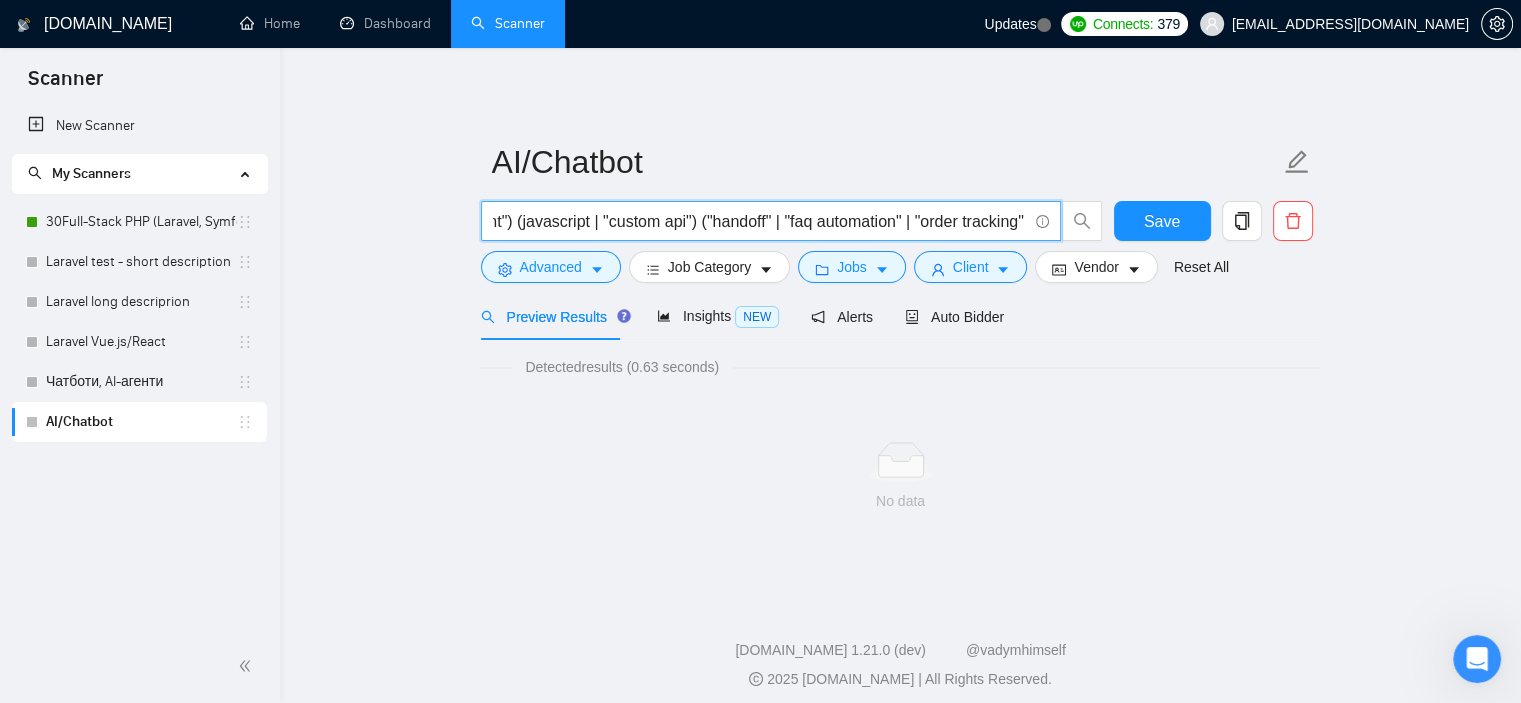 click on "("ai chatbot" | "gpt chatbot" | "chatgpt integration" | "ai assistant" | "[URL]" | "chatlayer" | "openai api" | "gpt-4" | "[PERSON_NAME]") ("salesforce" | "service cloud" | apex) ("jwt" | "auth flow" | "session management") (javascript | "custom api") ("handoff" | "faq automation" | "order tracking" | [PERSON_NAME])" at bounding box center [760, 221] 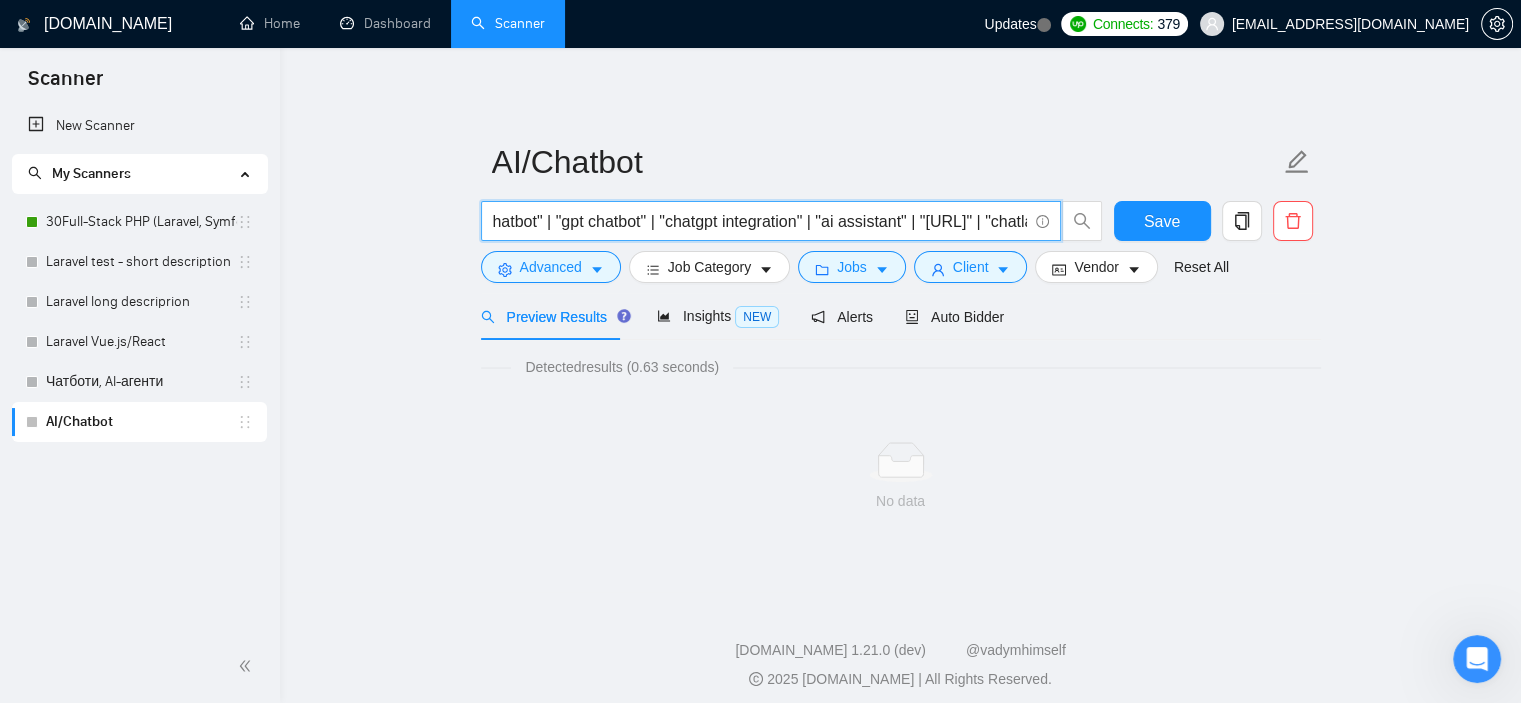 scroll, scrollTop: 0, scrollLeft: 0, axis: both 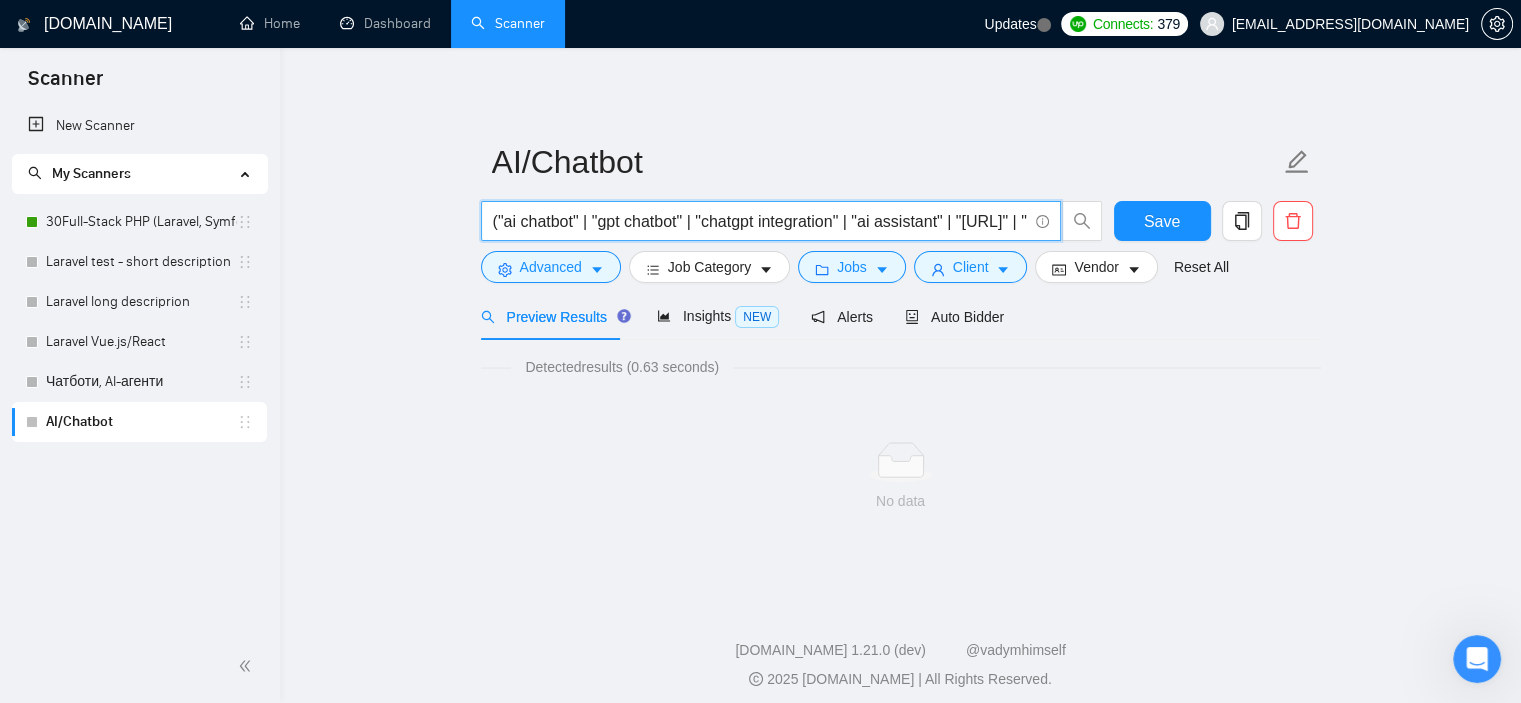 drag, startPoint x: 616, startPoint y: 219, endPoint x: 436, endPoint y: 194, distance: 181.72781 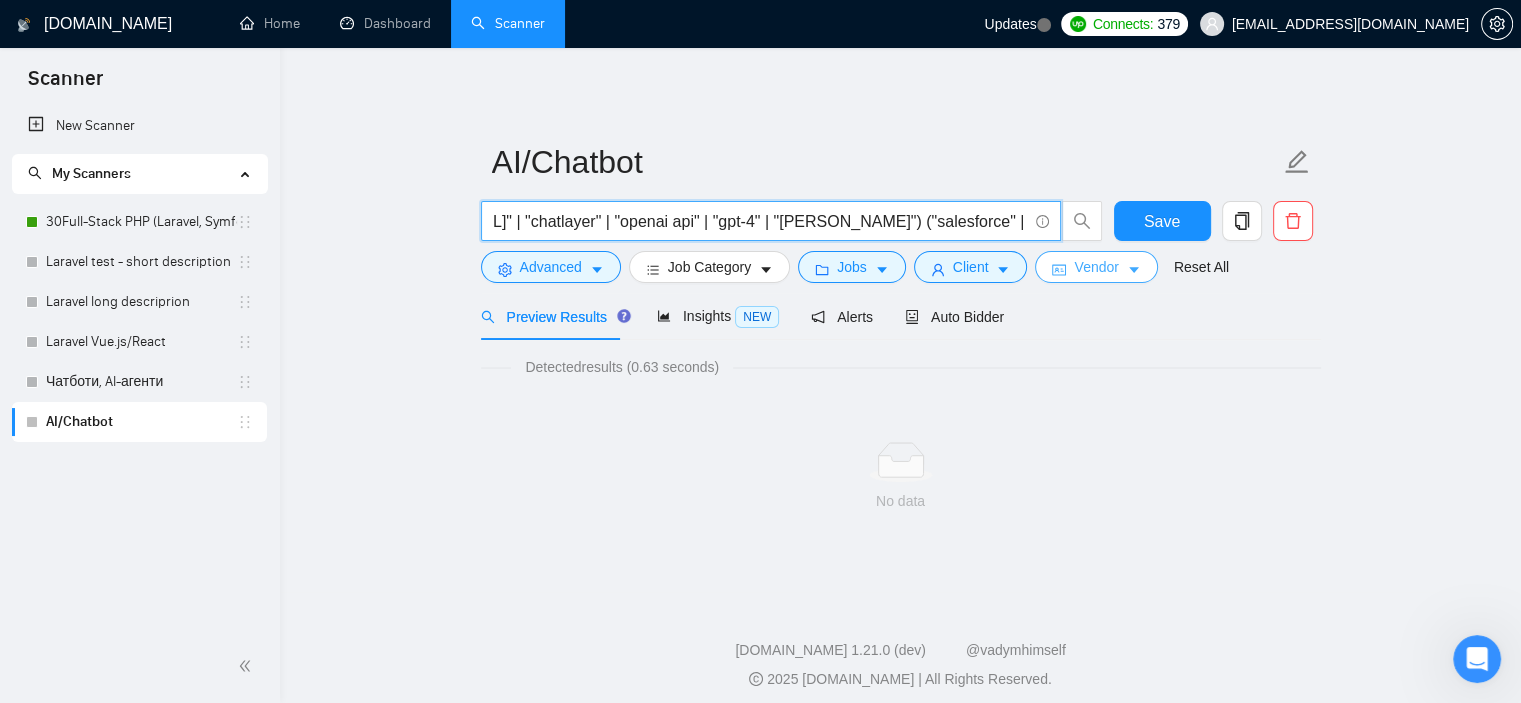 scroll, scrollTop: 0, scrollLeft: 1481, axis: horizontal 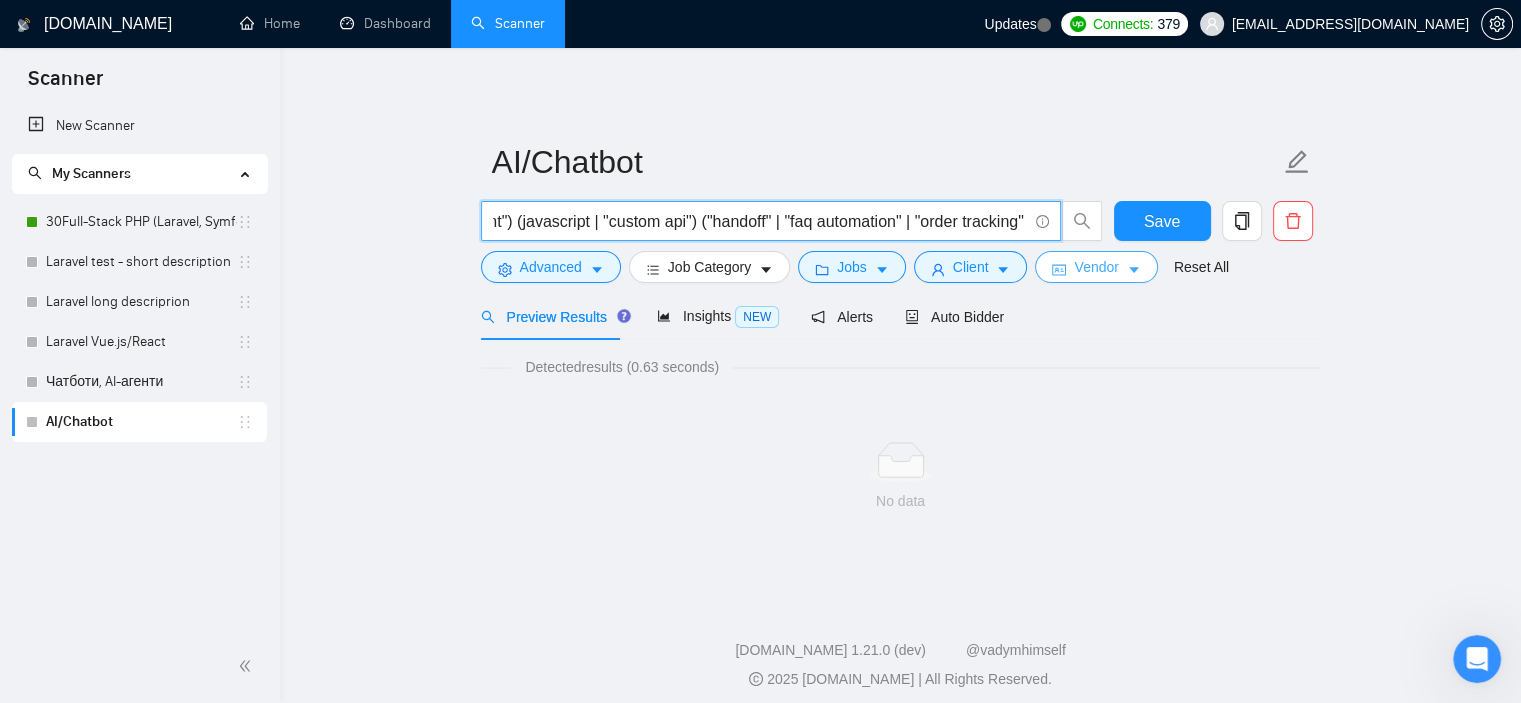 drag, startPoint x: 879, startPoint y: 215, endPoint x: 1108, endPoint y: 259, distance: 233.18877 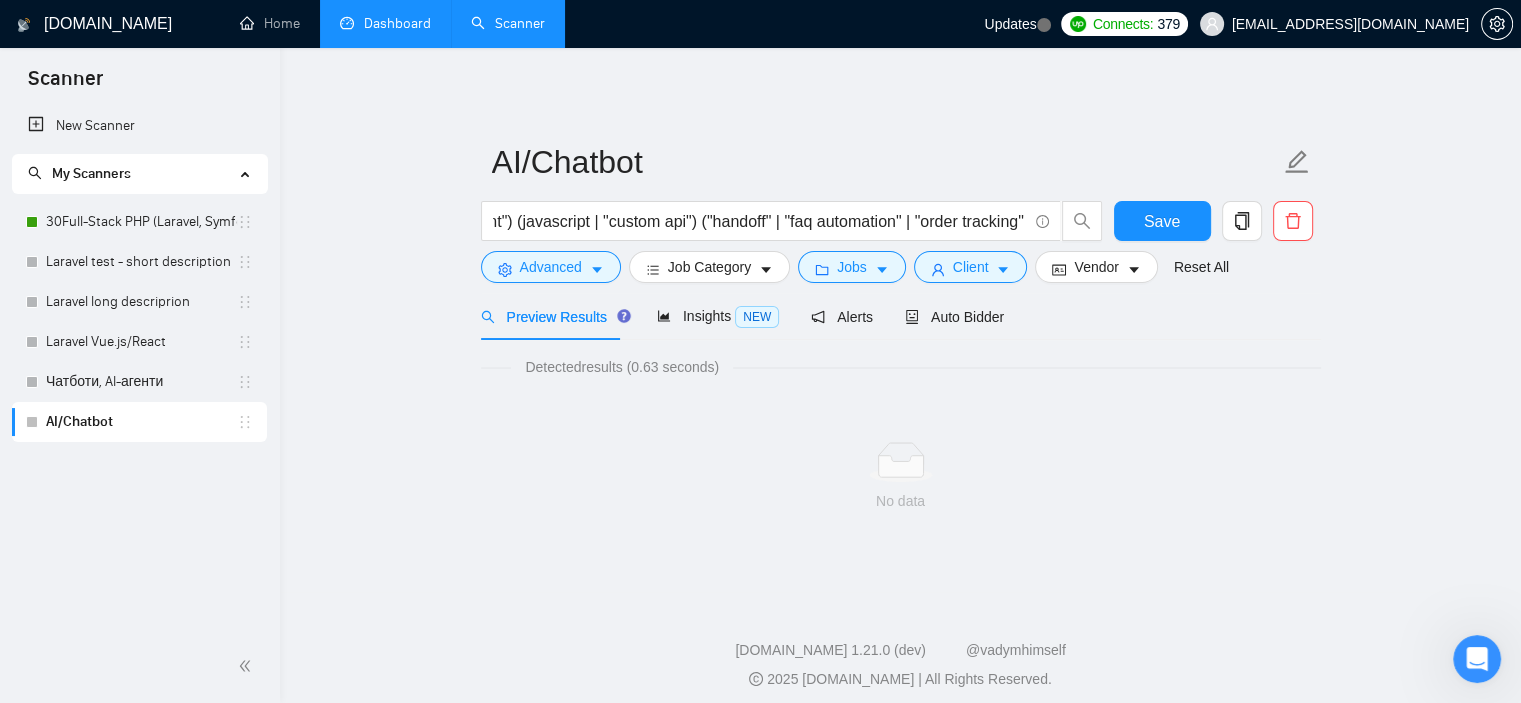 scroll, scrollTop: 0, scrollLeft: 0, axis: both 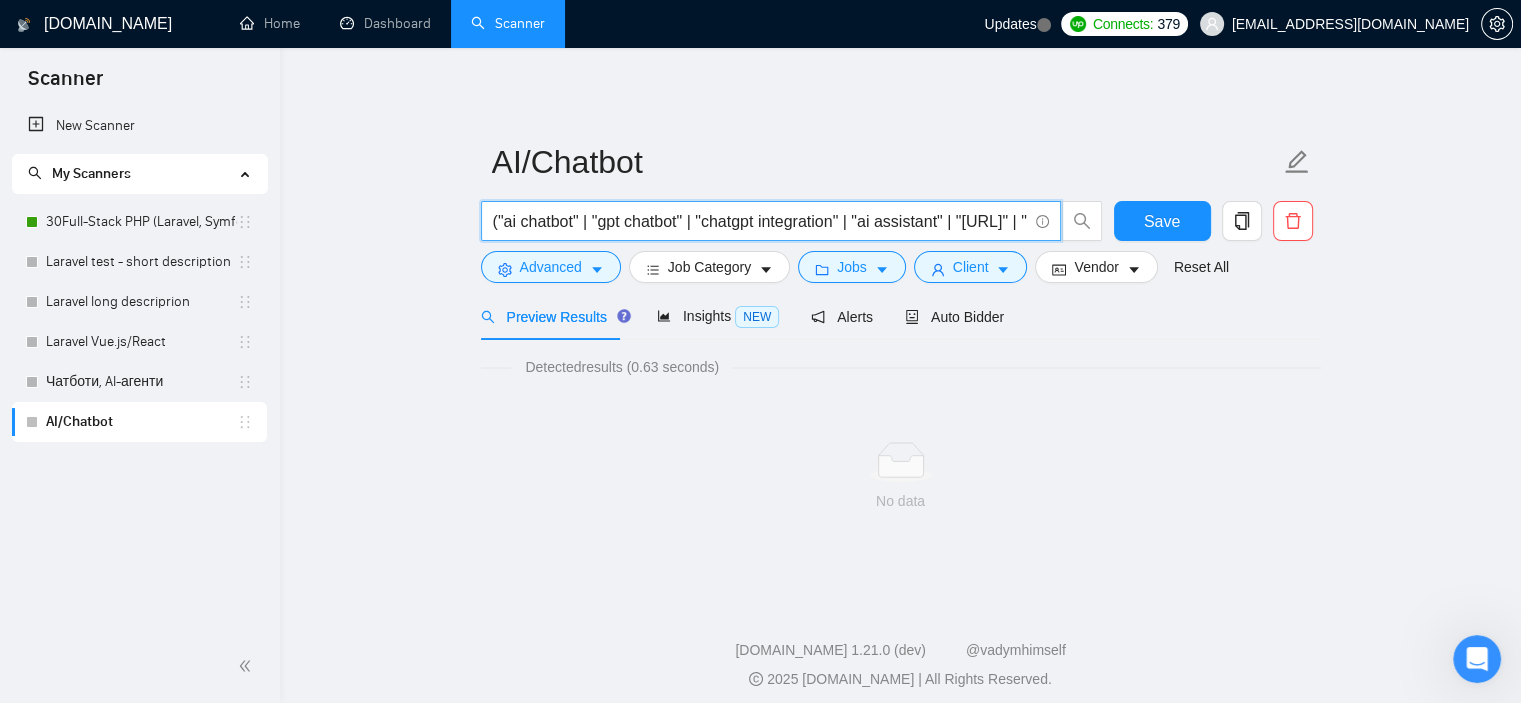 click on "("ai chatbot" | "gpt chatbot" | "chatgpt integration" | "ai assistant" | "[URL]" | "chatlayer" | "openai api" | "gpt-4" | "[PERSON_NAME]") ("salesforce" | "service cloud" | apex) ("jwt" | "auth flow" | "session management") (javascript | "custom api") ("handoff" | "faq automation" | "order tracking" | [PERSON_NAME])" at bounding box center [760, 221] 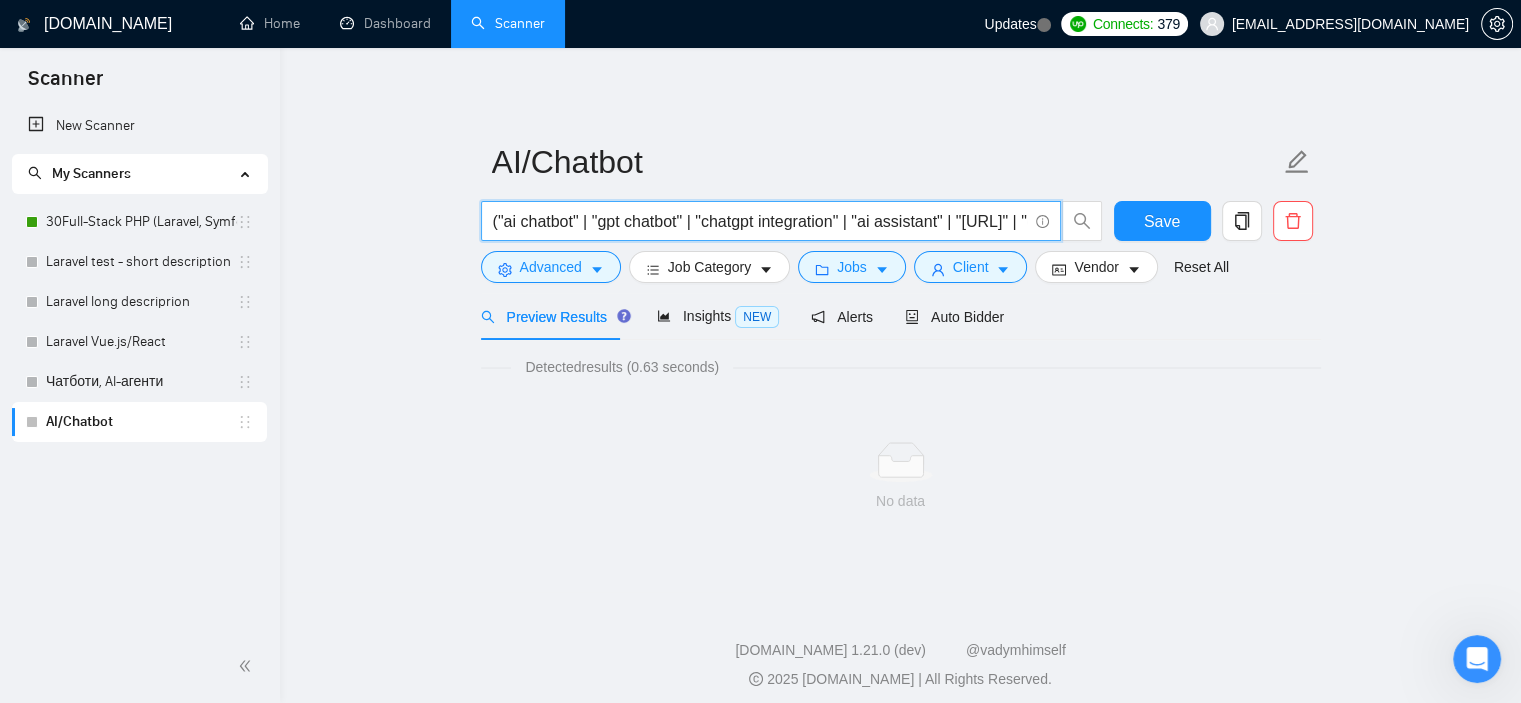 paste on "chatbot using openai" | "gpt chatbot" | "chatgpt integration" | "chatgpt api" | "[URL]" | "chatlayer" | "[PERSON_NAME]" | "gpt-4" | "openai api") (salesforce | apex | "service cloud") (javascript | node | api | integration | backend) ("jwt" | authentication | "custom auth") ("handoff" | "faq automation" | "order tracking"" 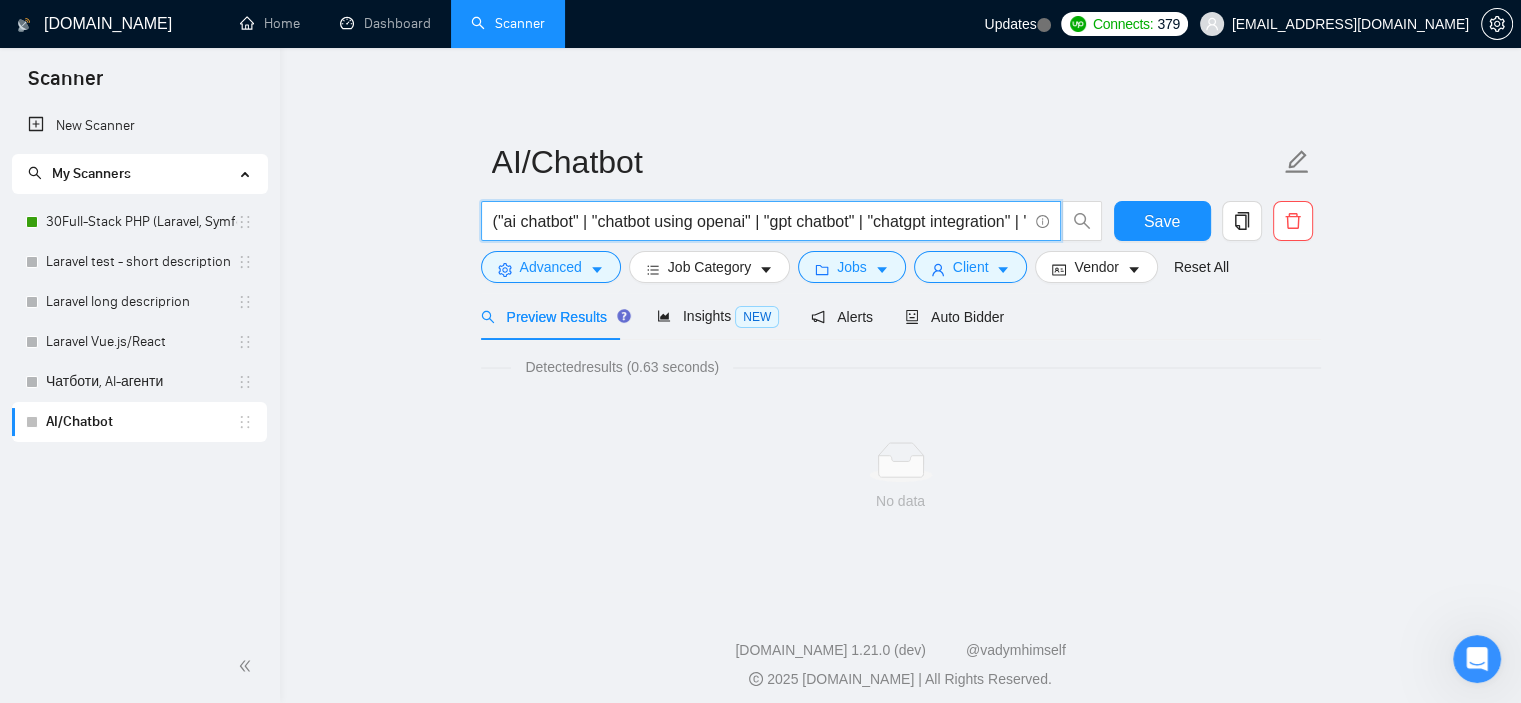 scroll, scrollTop: 0, scrollLeft: 1699, axis: horizontal 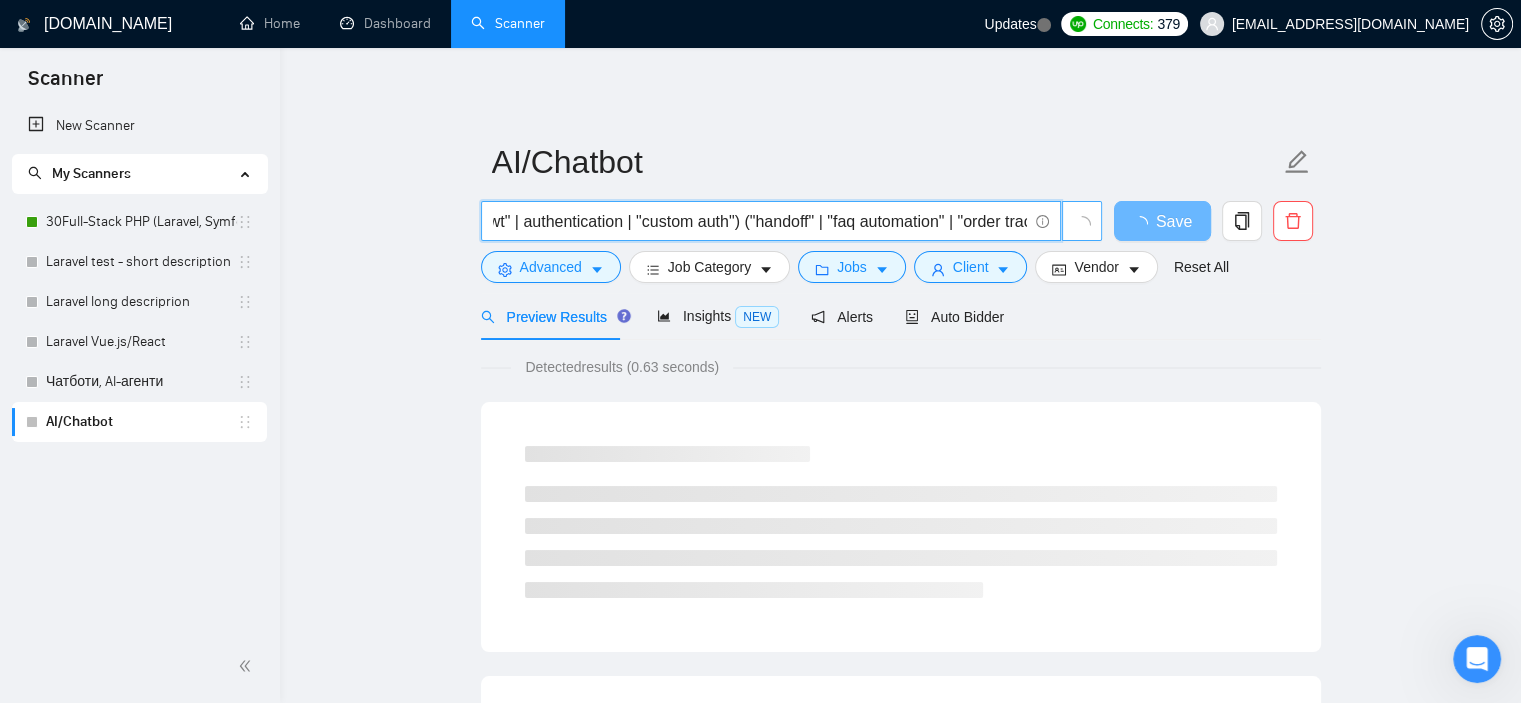 click 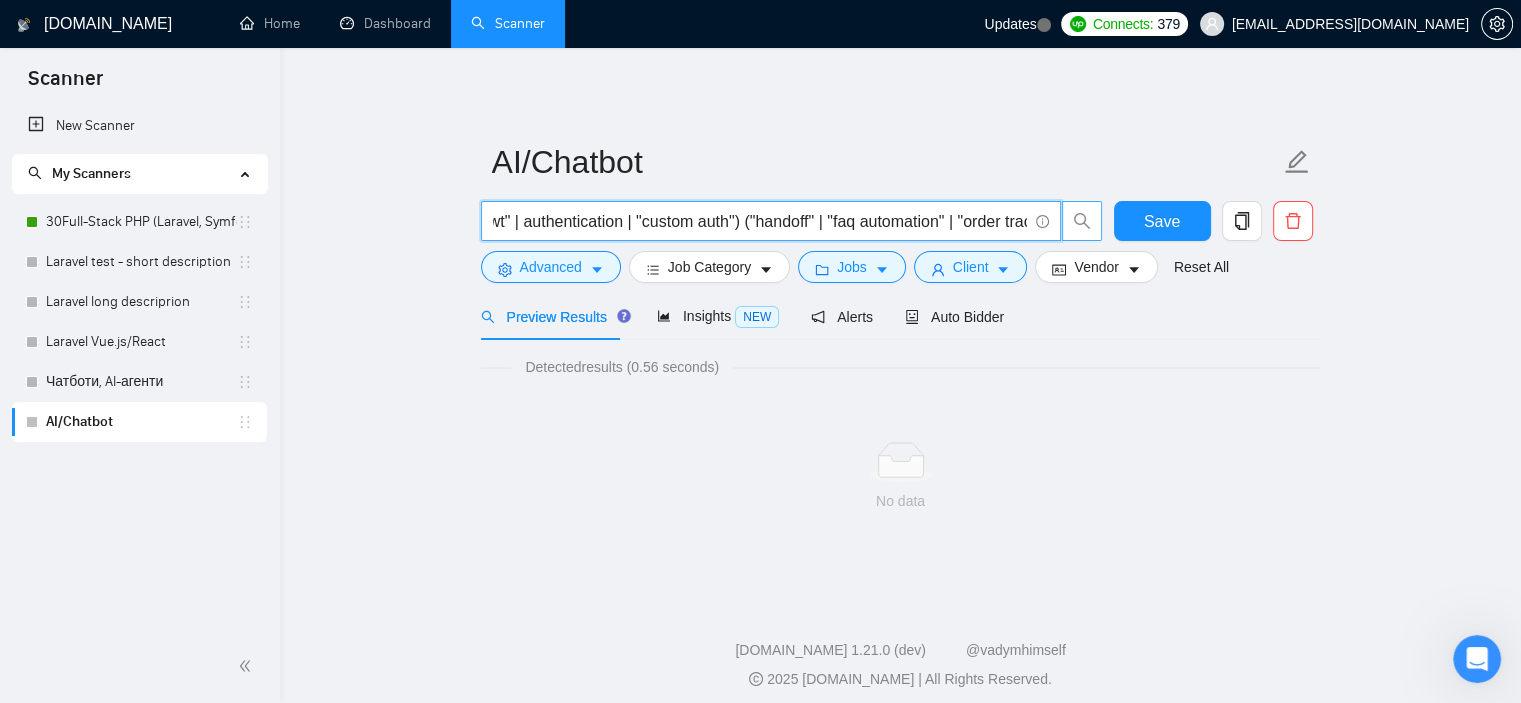 scroll, scrollTop: 0, scrollLeft: 0, axis: both 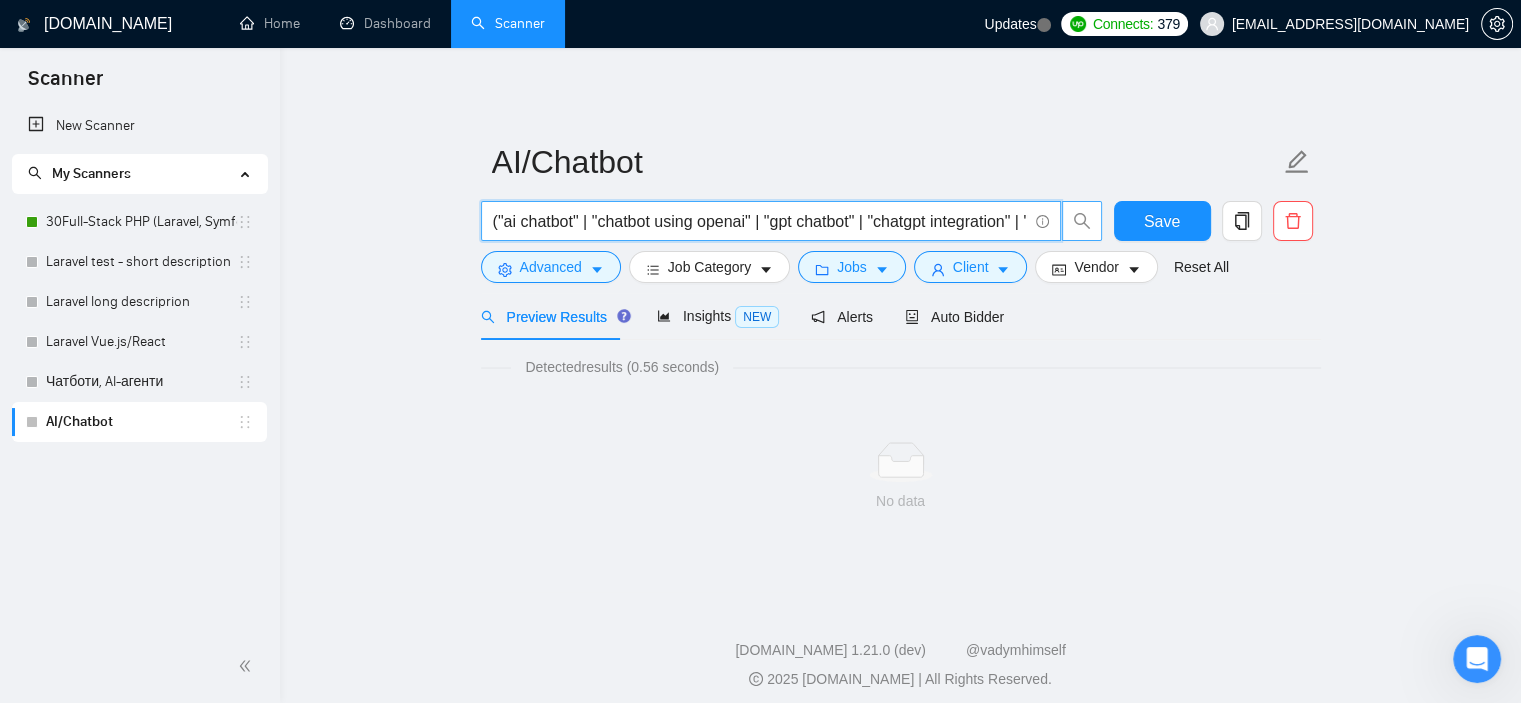 click on "("ai chatbot" | "chatbot using openai" | "gpt chatbot" | "chatgpt integration" | "chatgpt api" | "[URL]" | "chatlayer" | "[PERSON_NAME]" | "gpt-4" | "openai api") (salesforce | apex | "service cloud") (javascript | node | api | integration | backend) ("jwt" | authentication | "custom auth") ("handoff" | "faq automation" | "order tracking")" at bounding box center [760, 221] 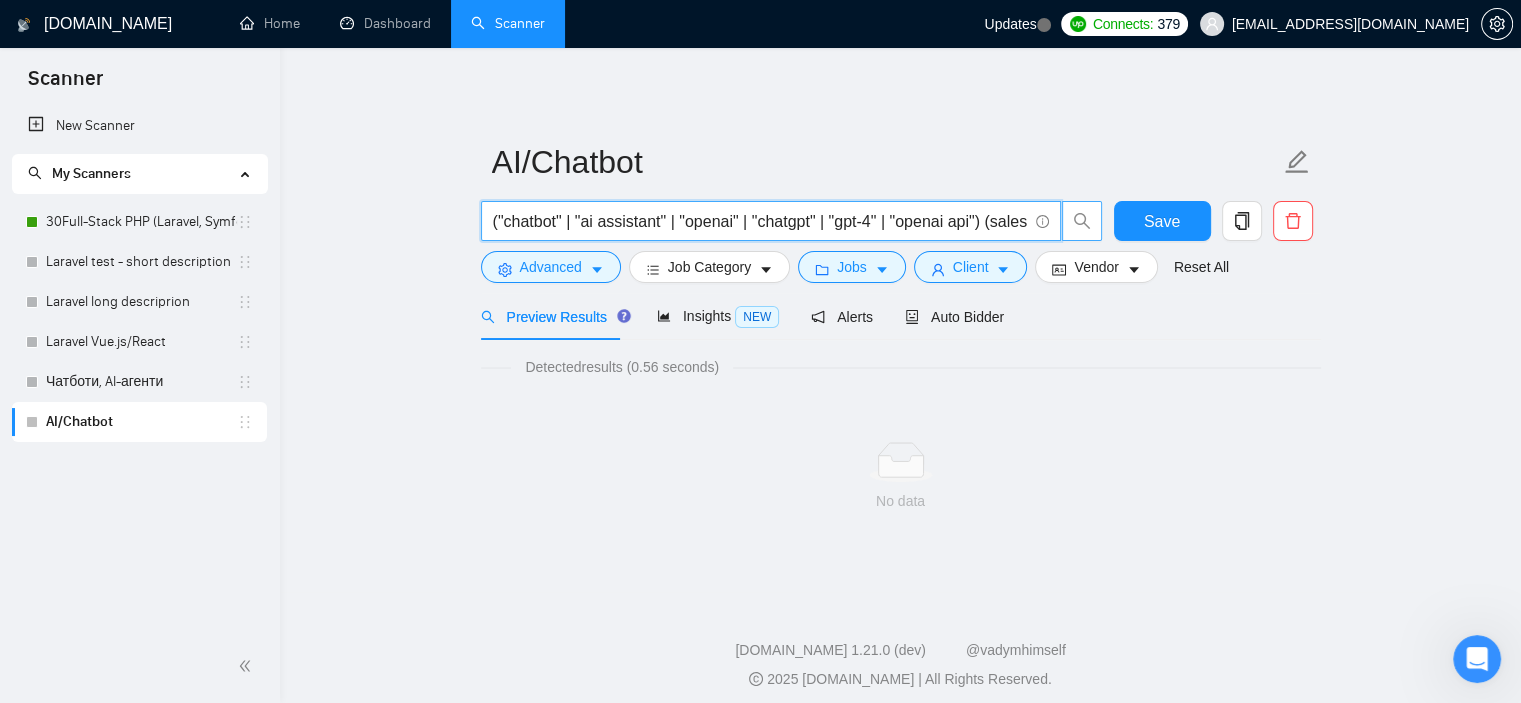scroll, scrollTop: 0, scrollLeft: 561, axis: horizontal 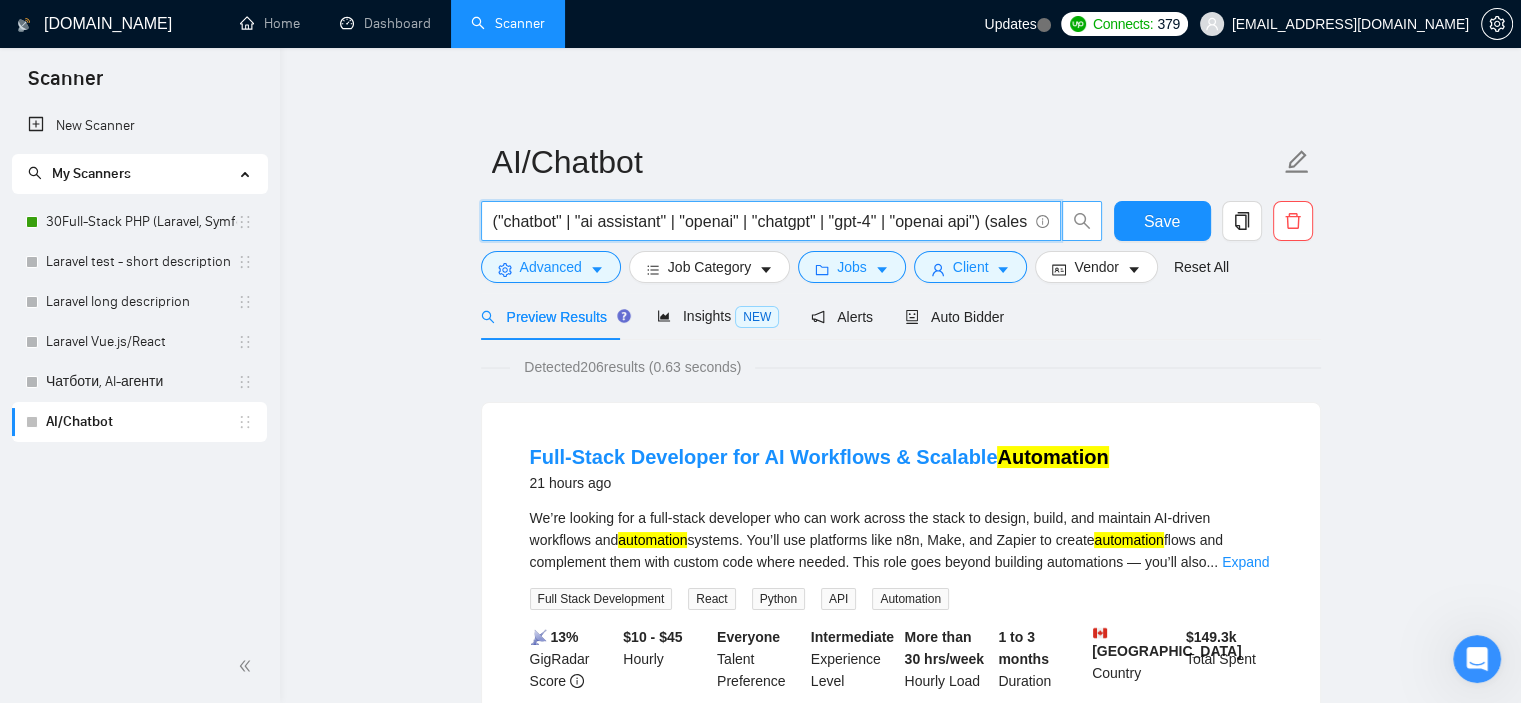 click on "("chatbot" | "ai assistant" | "openai" | "chatgpt" | "gpt-4" | "openai api") (salesforce | apex | crm) (javascript | node | api) (integration | automation | "live chat")" at bounding box center (760, 221) 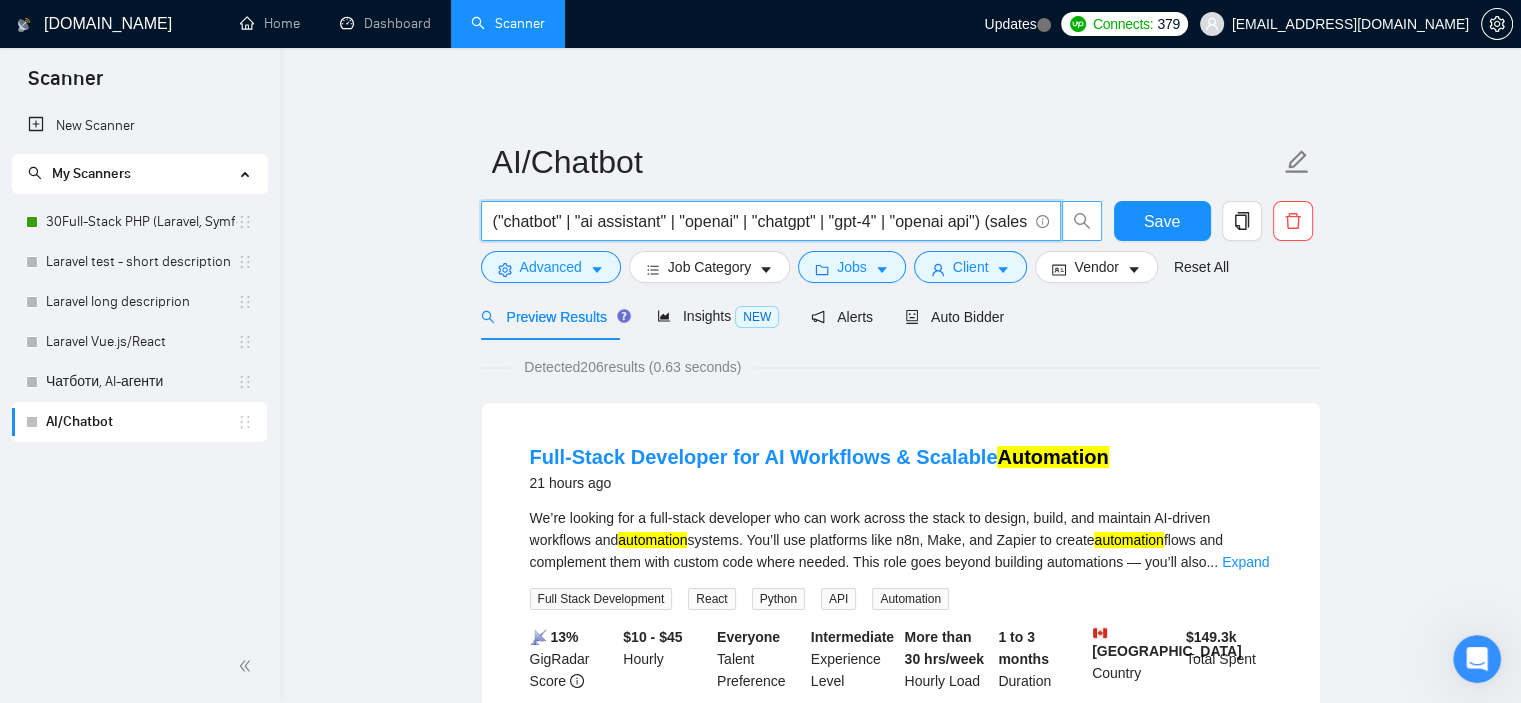 paste on "openai" | "chatgpt") (integration | automation | crm" 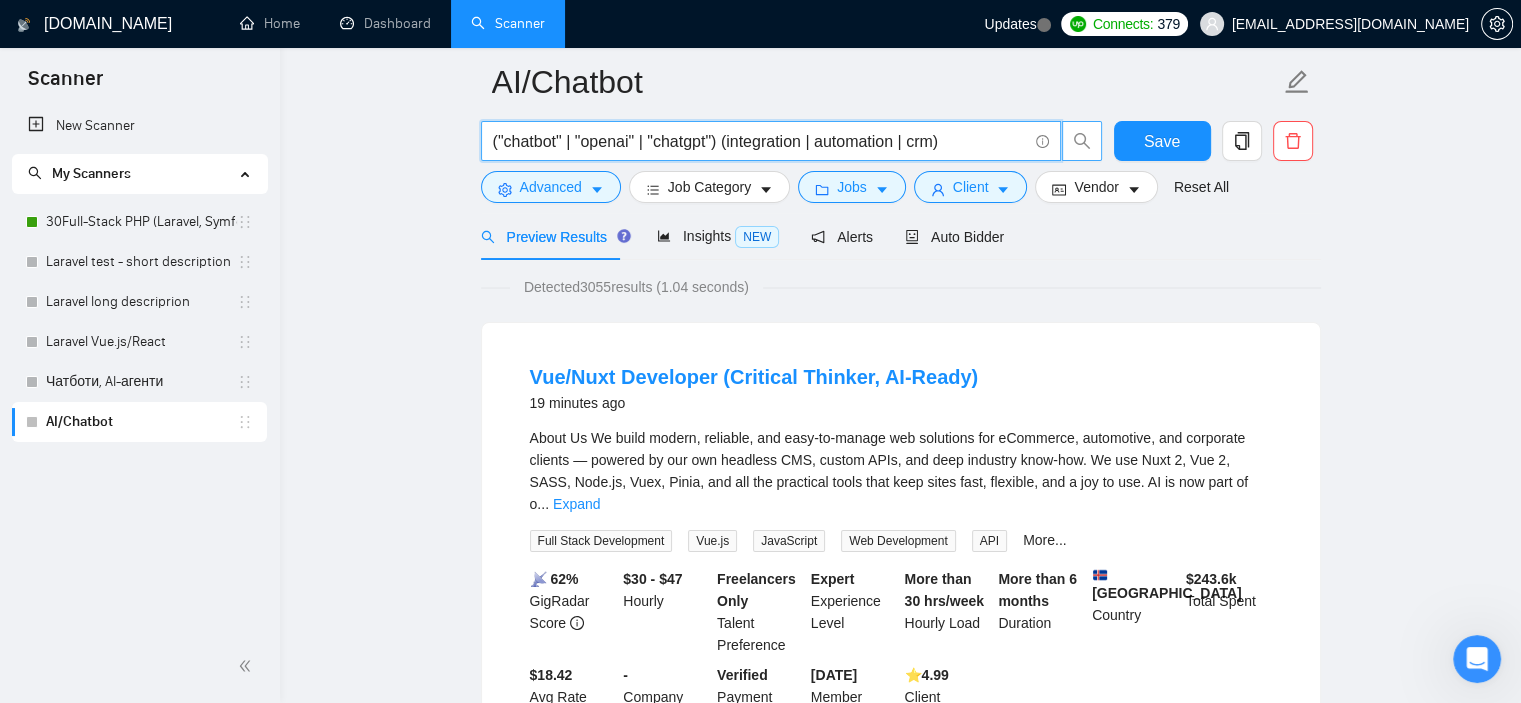 scroll, scrollTop: 0, scrollLeft: 0, axis: both 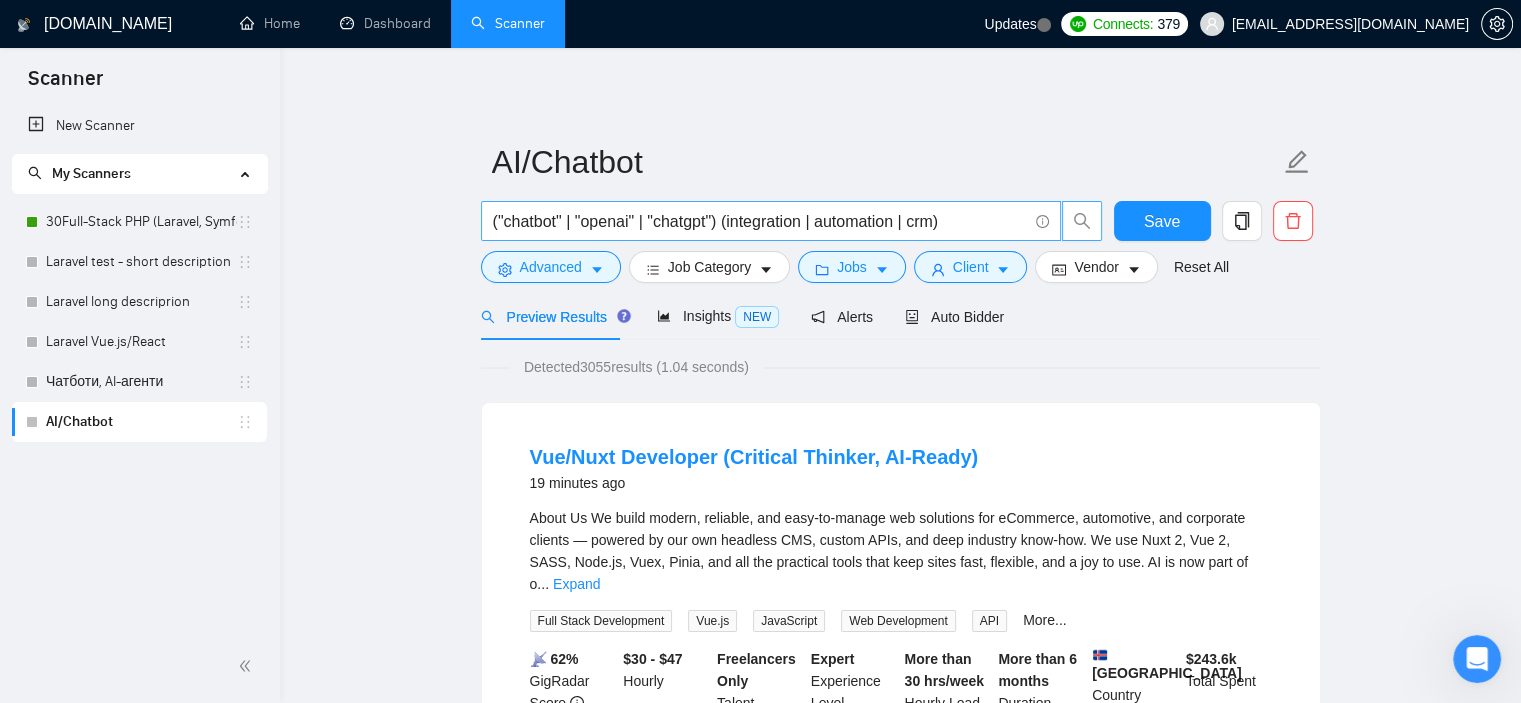 drag, startPoint x: 972, startPoint y: 237, endPoint x: 963, endPoint y: 221, distance: 18.35756 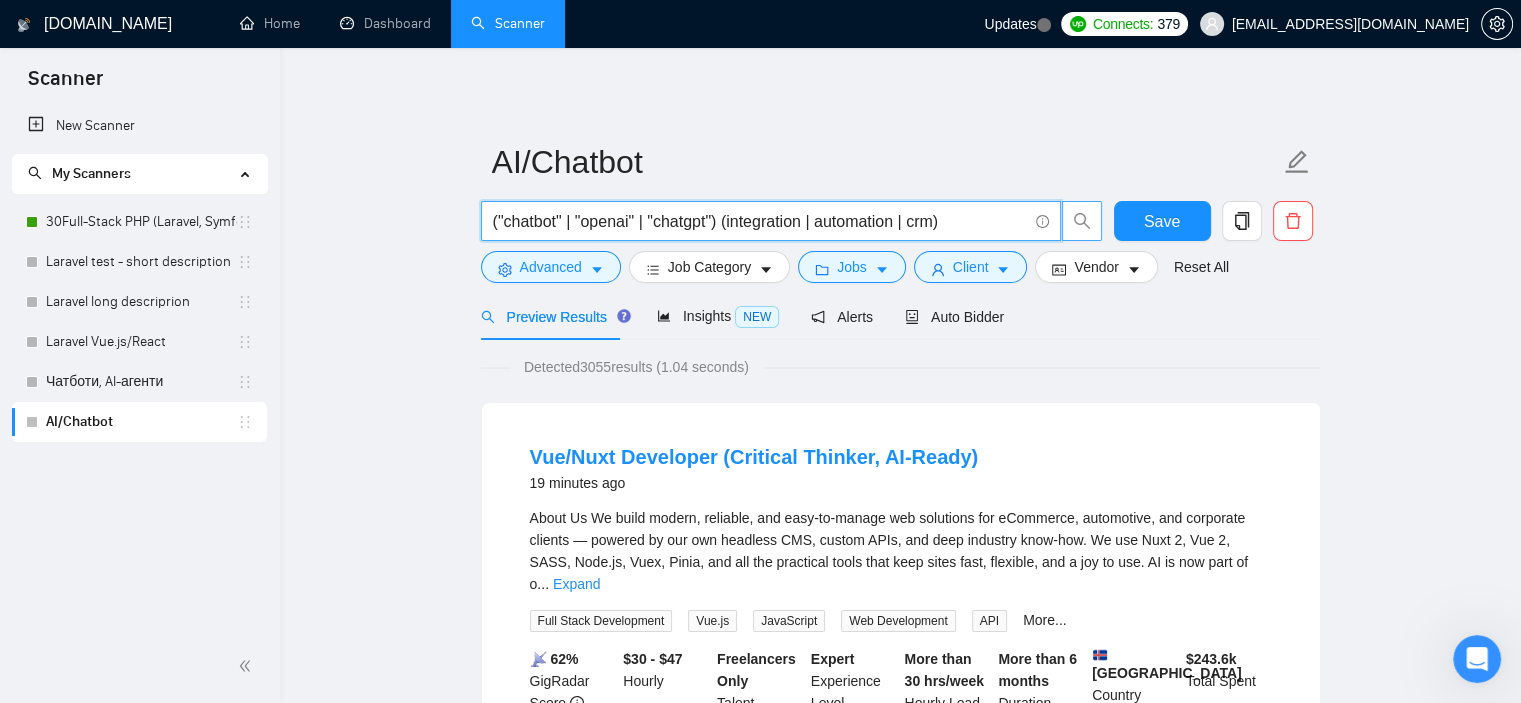 drag, startPoint x: 963, startPoint y: 221, endPoint x: 441, endPoint y: 207, distance: 522.1877 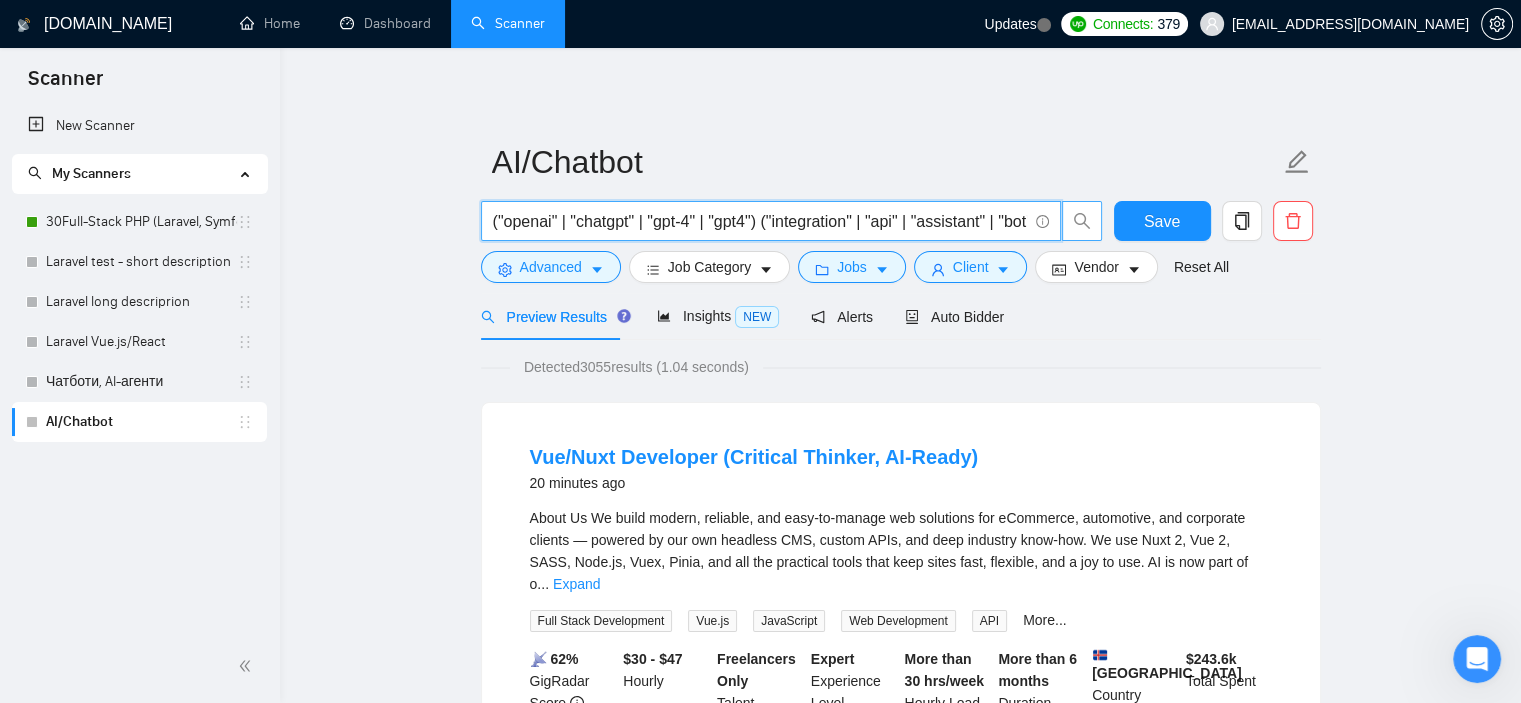scroll, scrollTop: 0, scrollLeft: 23, axis: horizontal 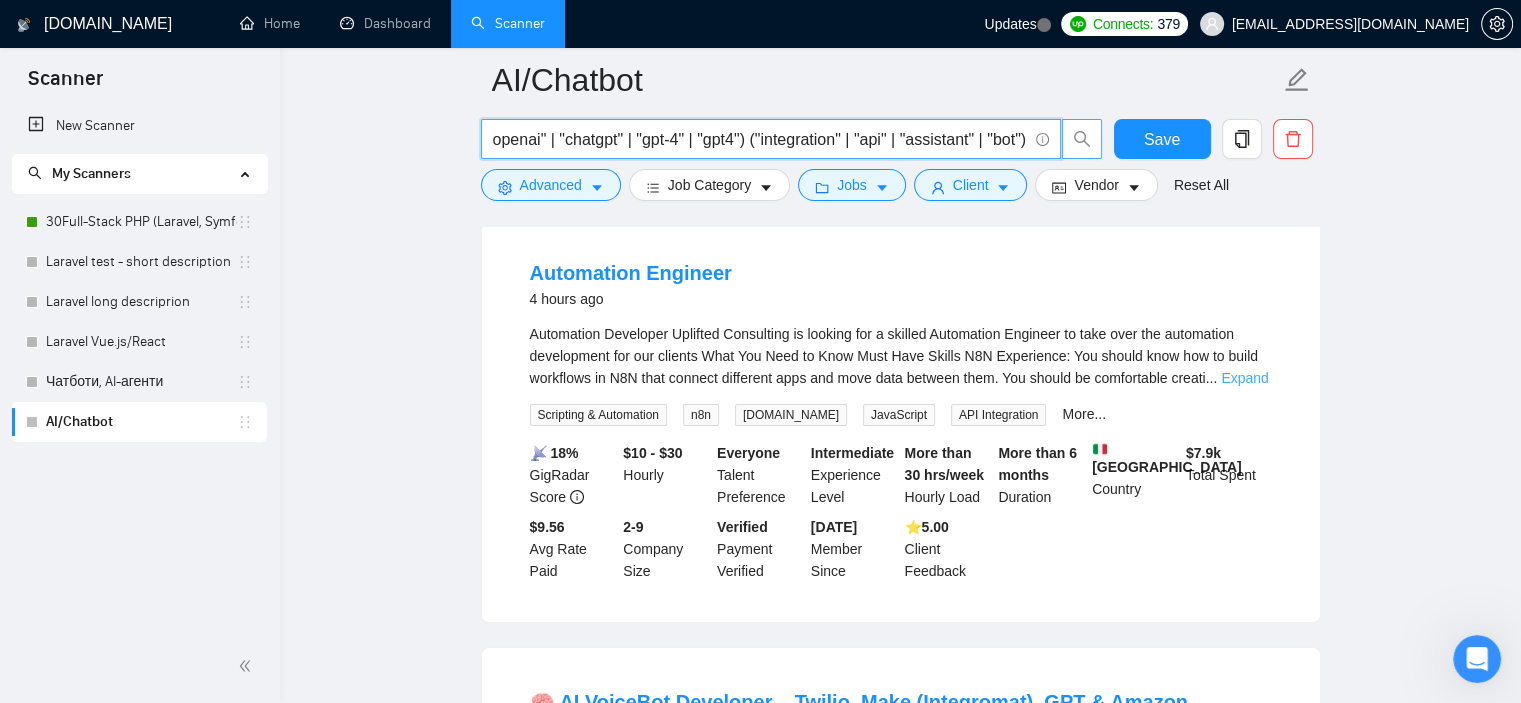 type on "("openai" | "chatgpt" | "gpt-4" | "gpt4") ("integration" | "api" | "assistant" | "bot")" 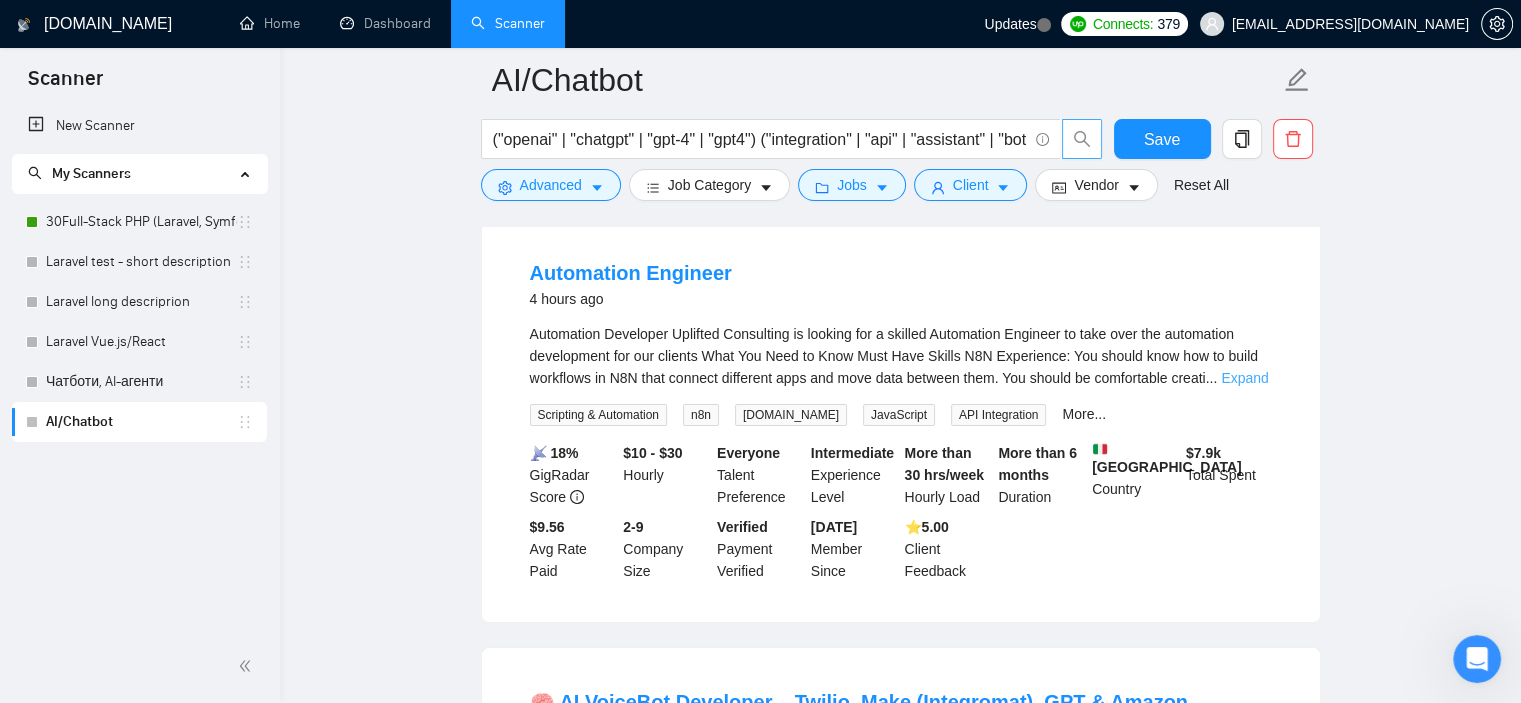 click on "Automation Developer
Uplifted Consulting is looking for a skilled Automation Engineer to take over the automation development for our clients
What You Need to Know
Must Have Skills
N8N Experience: You should know how to build workflows in N8N that connect different apps and move data between them. You should be comfortable creati ... Expand" at bounding box center (901, 356) 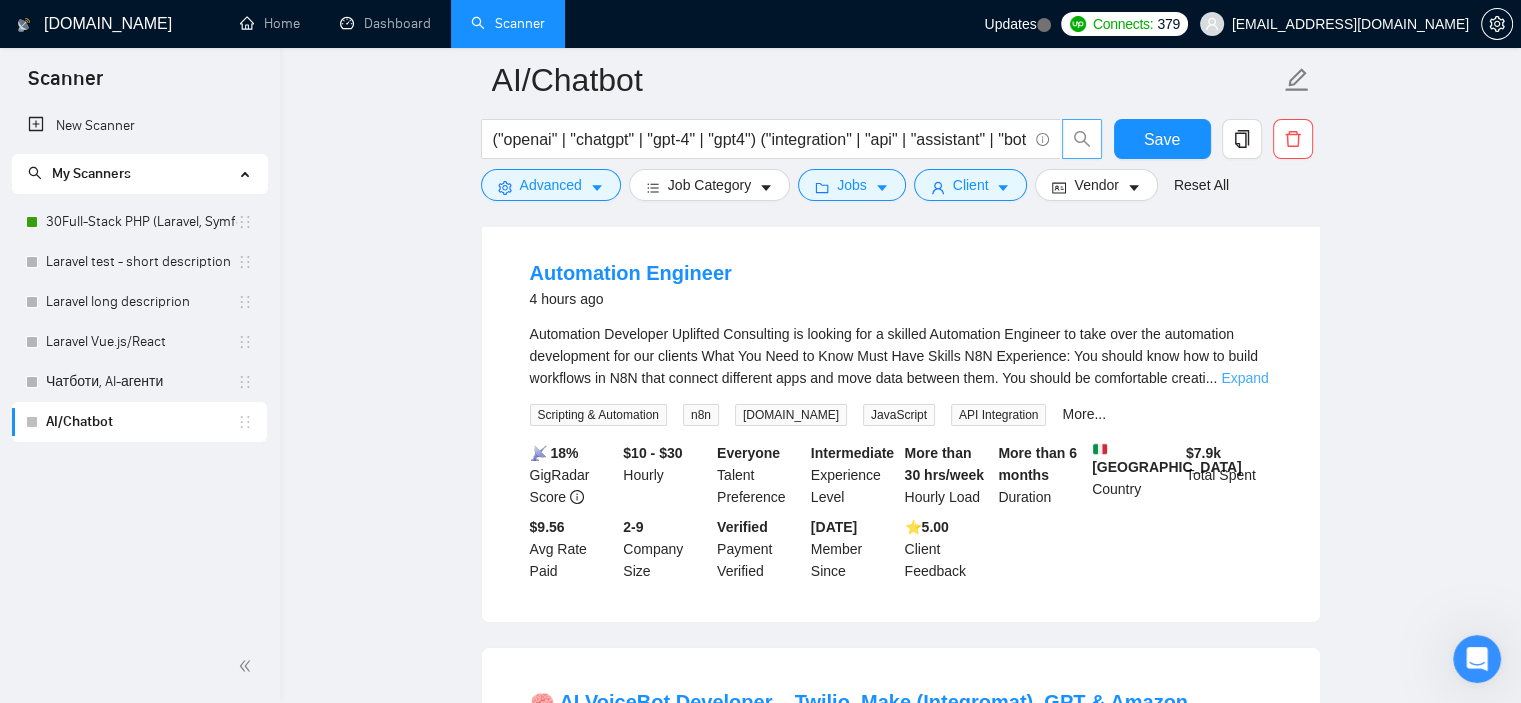 click on "Expand" at bounding box center [1244, 378] 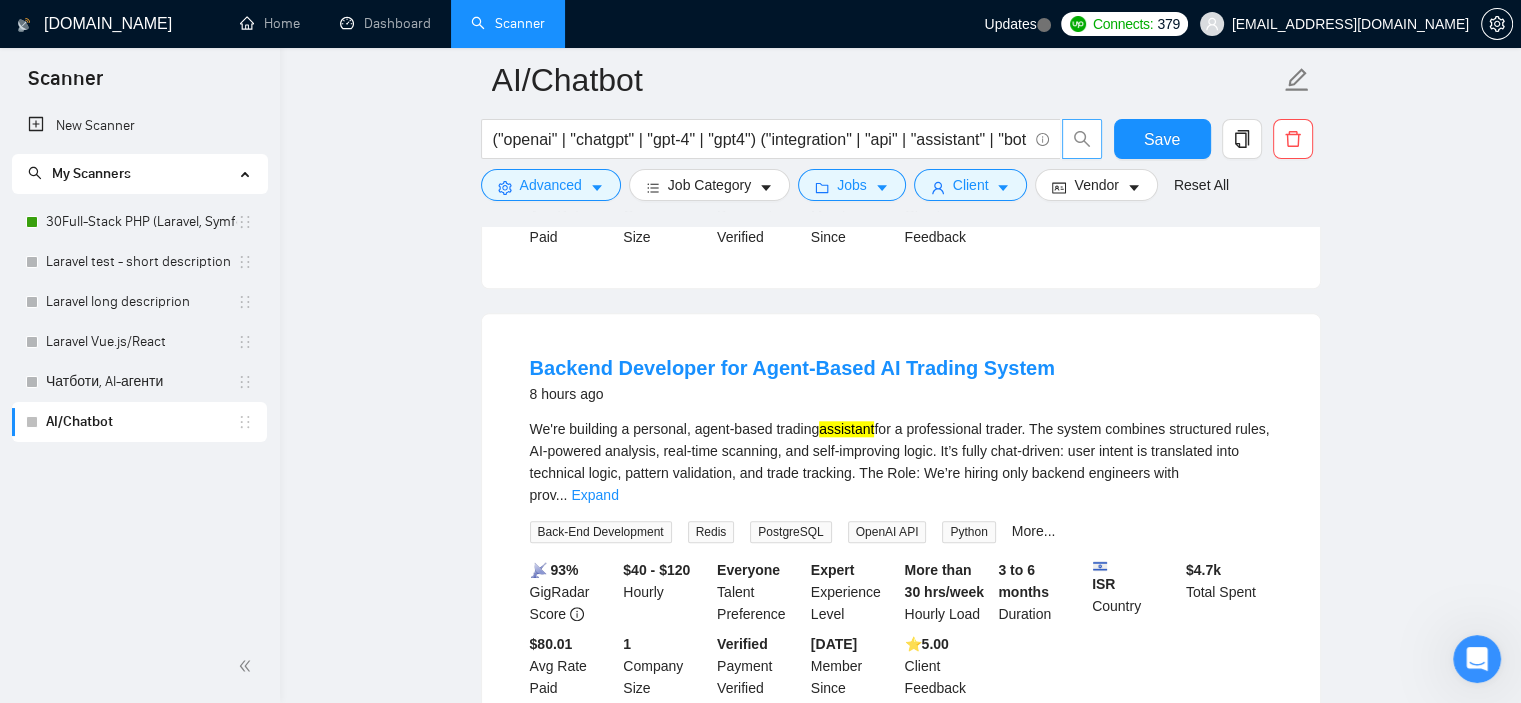 scroll, scrollTop: 1958, scrollLeft: 0, axis: vertical 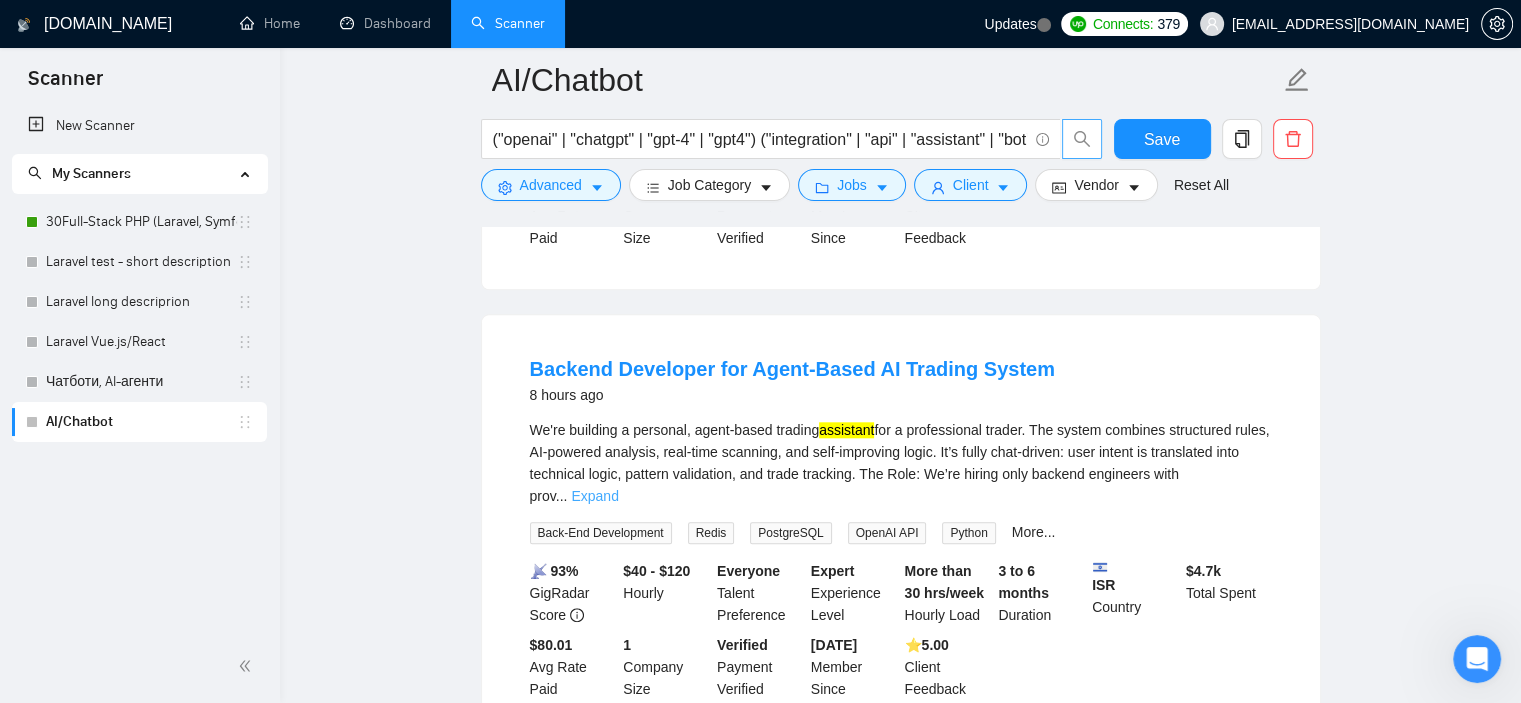 click on "Expand" at bounding box center [594, 496] 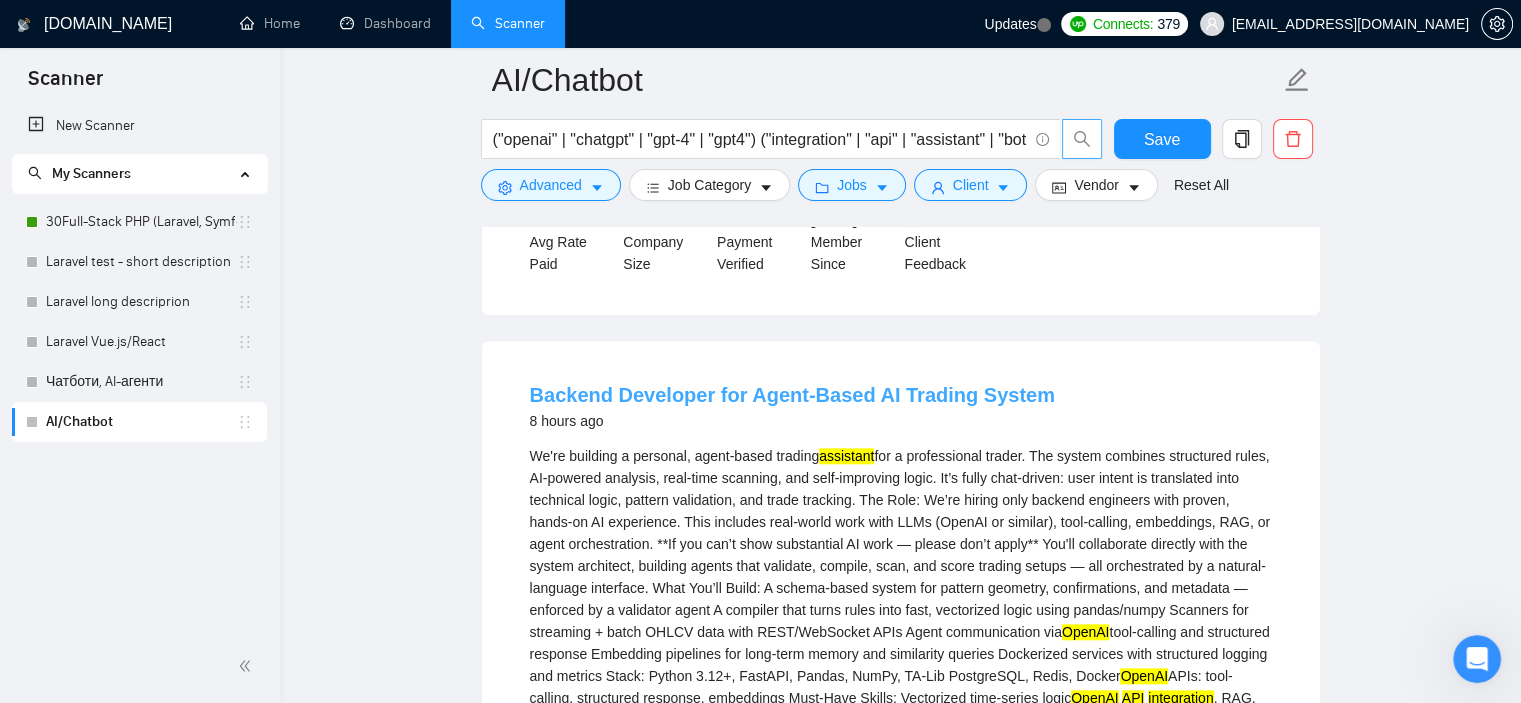 scroll, scrollTop: 1931, scrollLeft: 0, axis: vertical 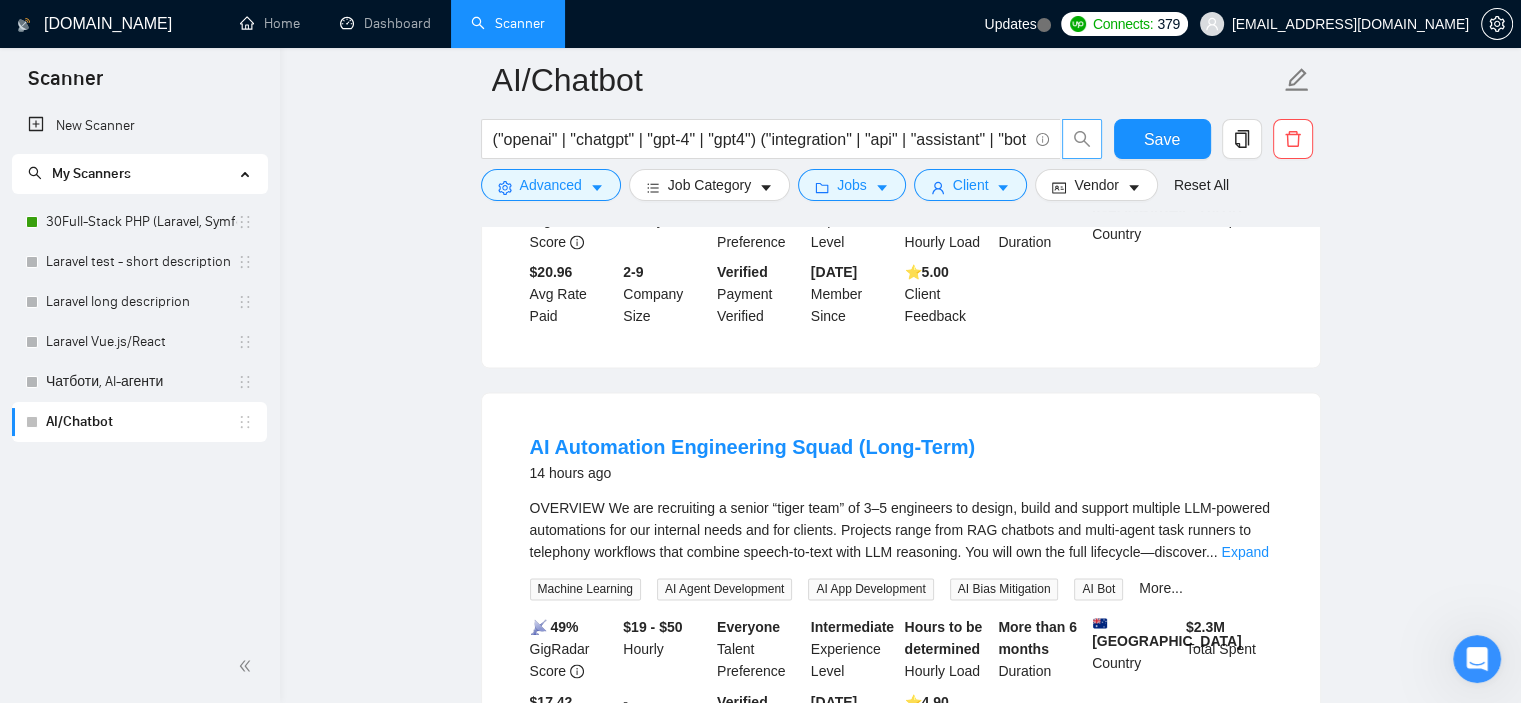 click on "New Scanner My Scanners 30Full-Stack PHP (Laravel, Symfony, Vue, React)  Laravel test - short description Laravel long descriprion Laravel Vue.js/React Чатботи, AI-агенти AI/Chatbot" at bounding box center [140, 368] 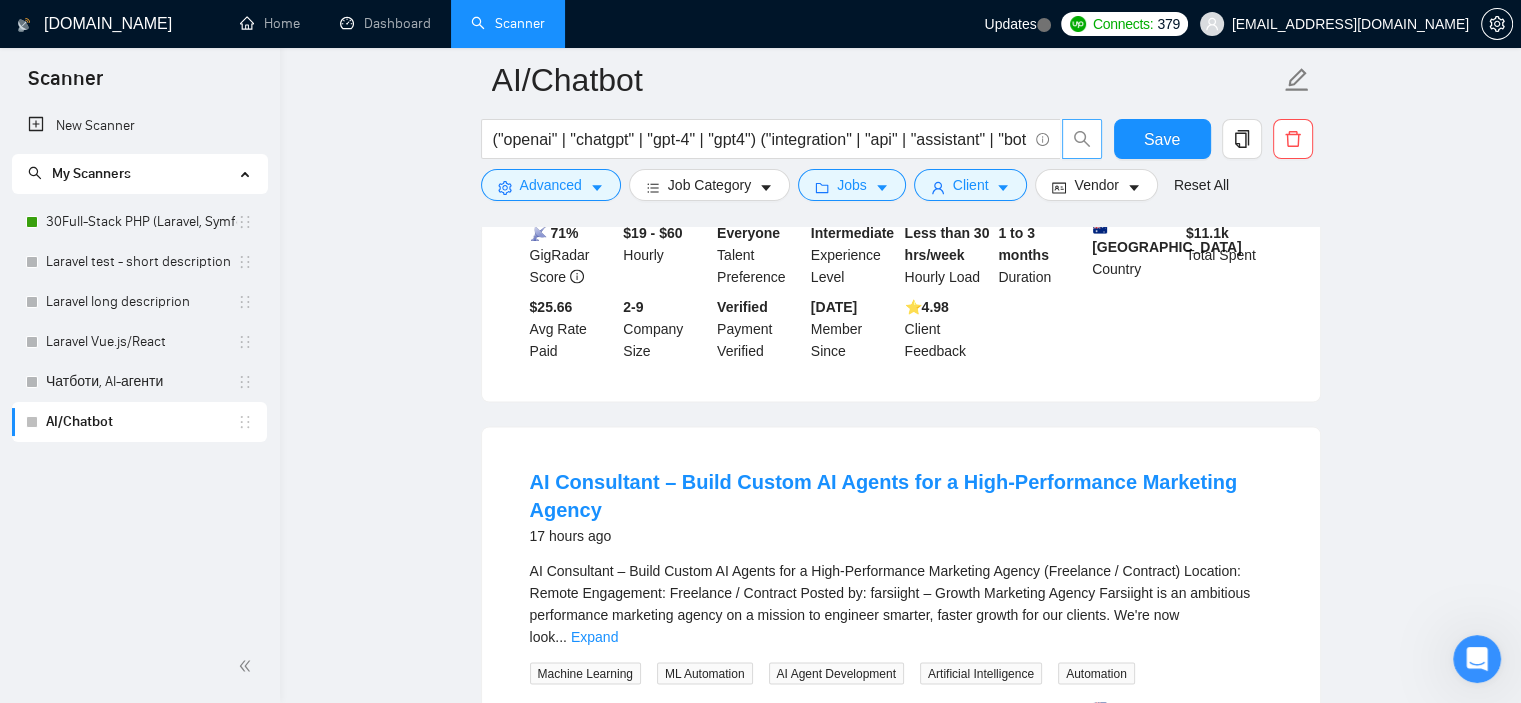 scroll, scrollTop: 3932, scrollLeft: 0, axis: vertical 